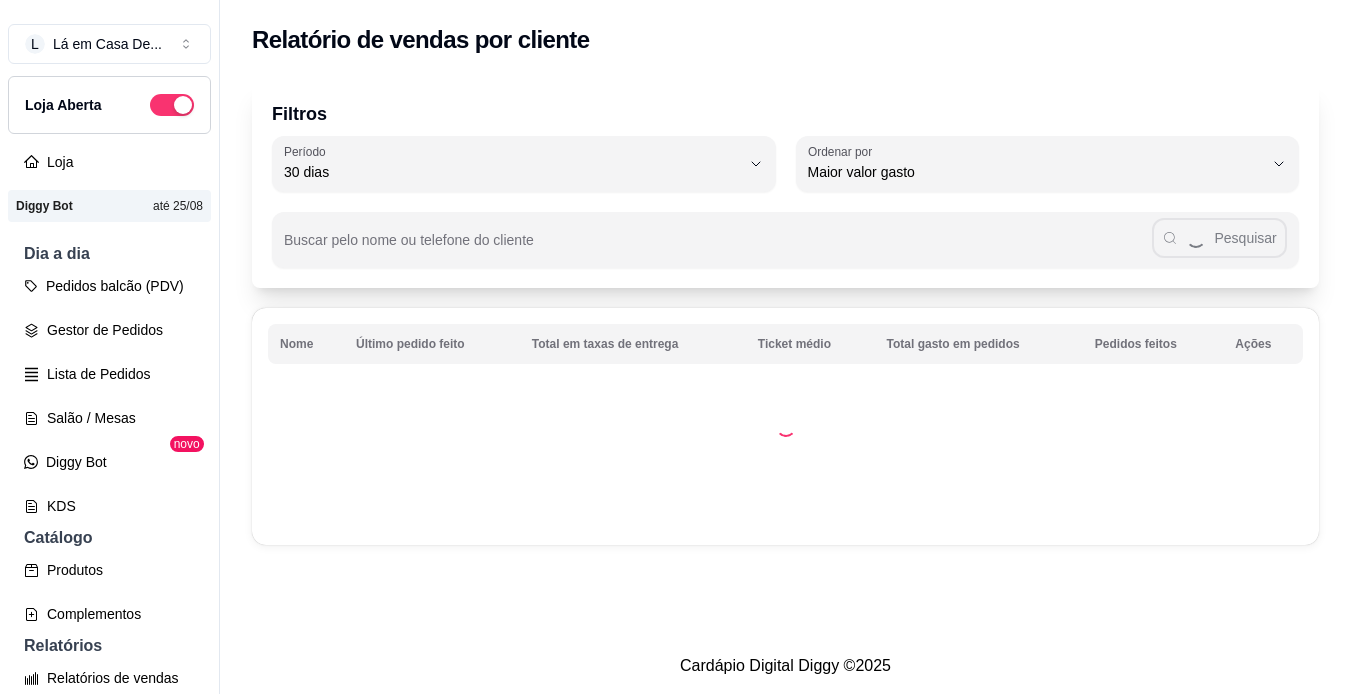 select on "30" 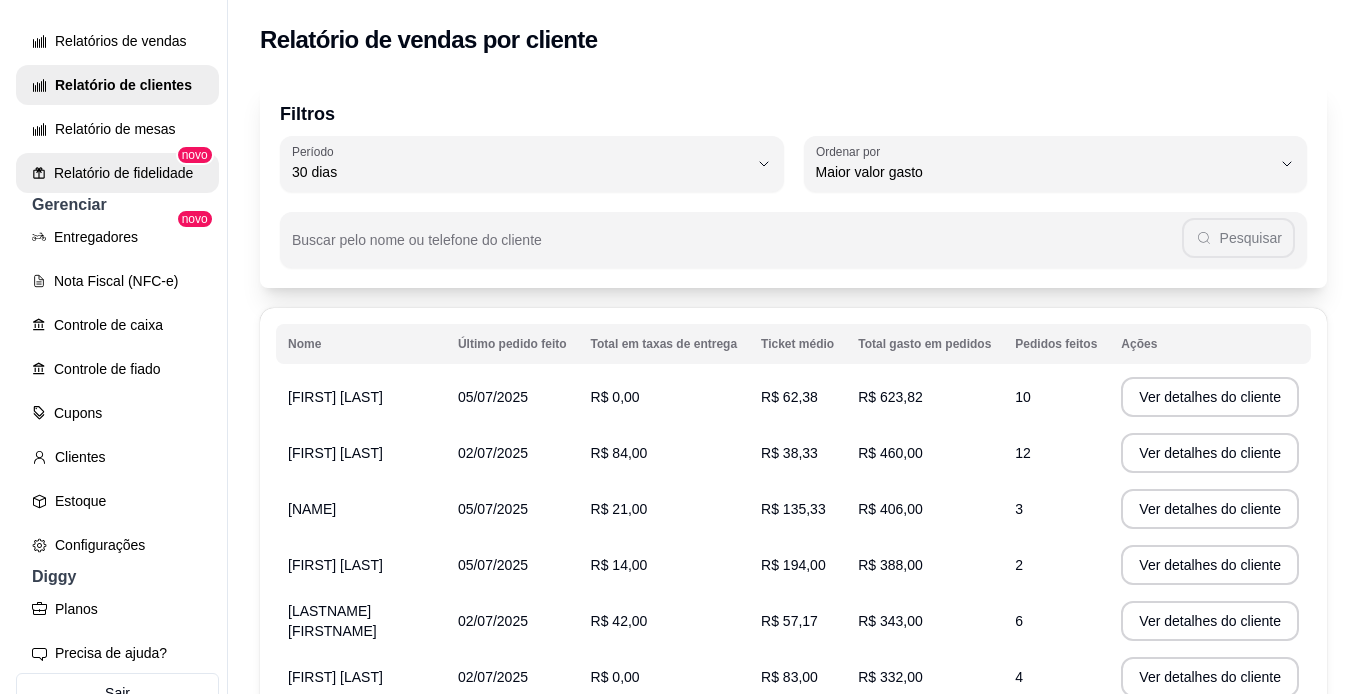 scroll, scrollTop: 700, scrollLeft: 0, axis: vertical 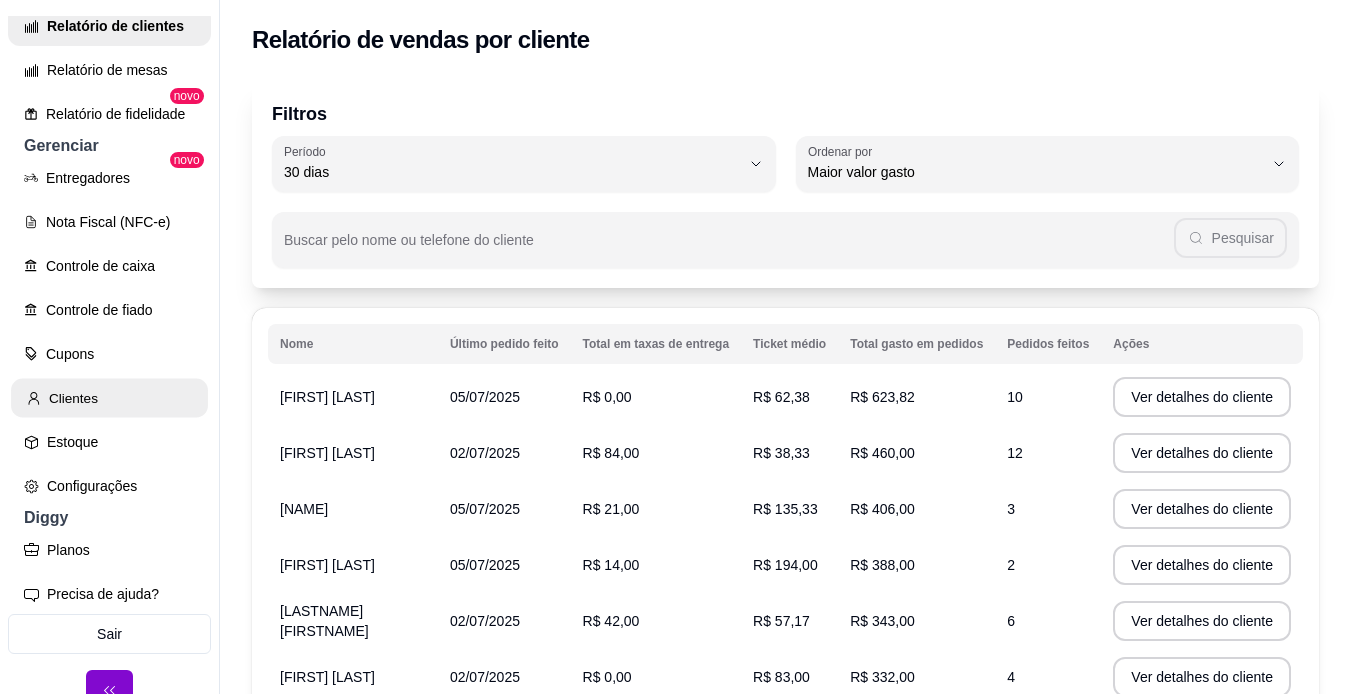 click on "Clientes" at bounding box center [109, 398] 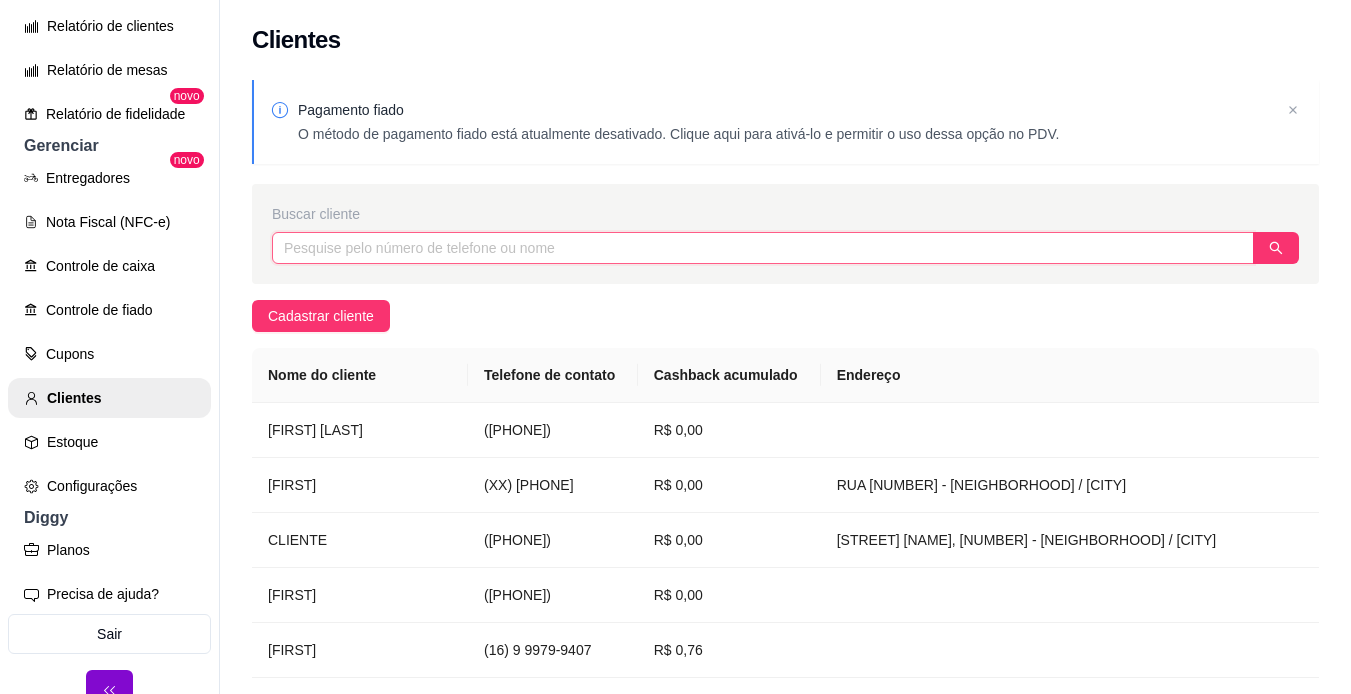 click at bounding box center [763, 248] 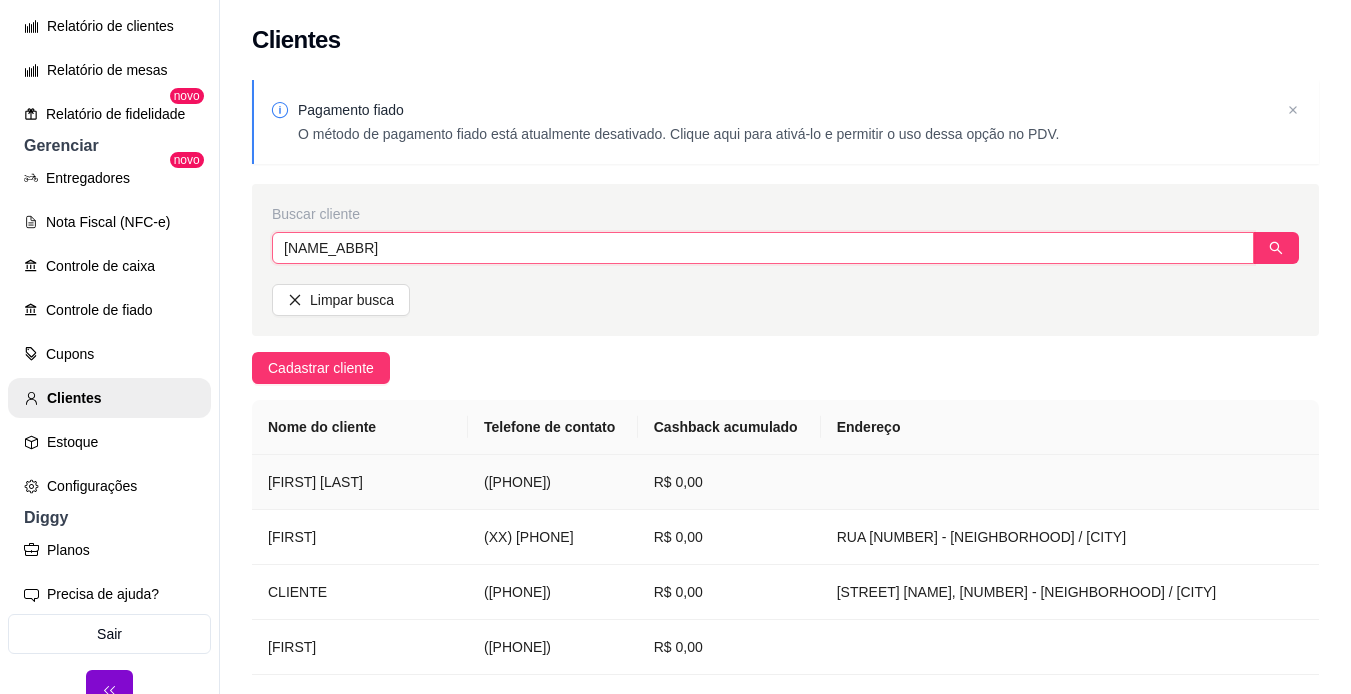 type on "[NAME_ABBR]" 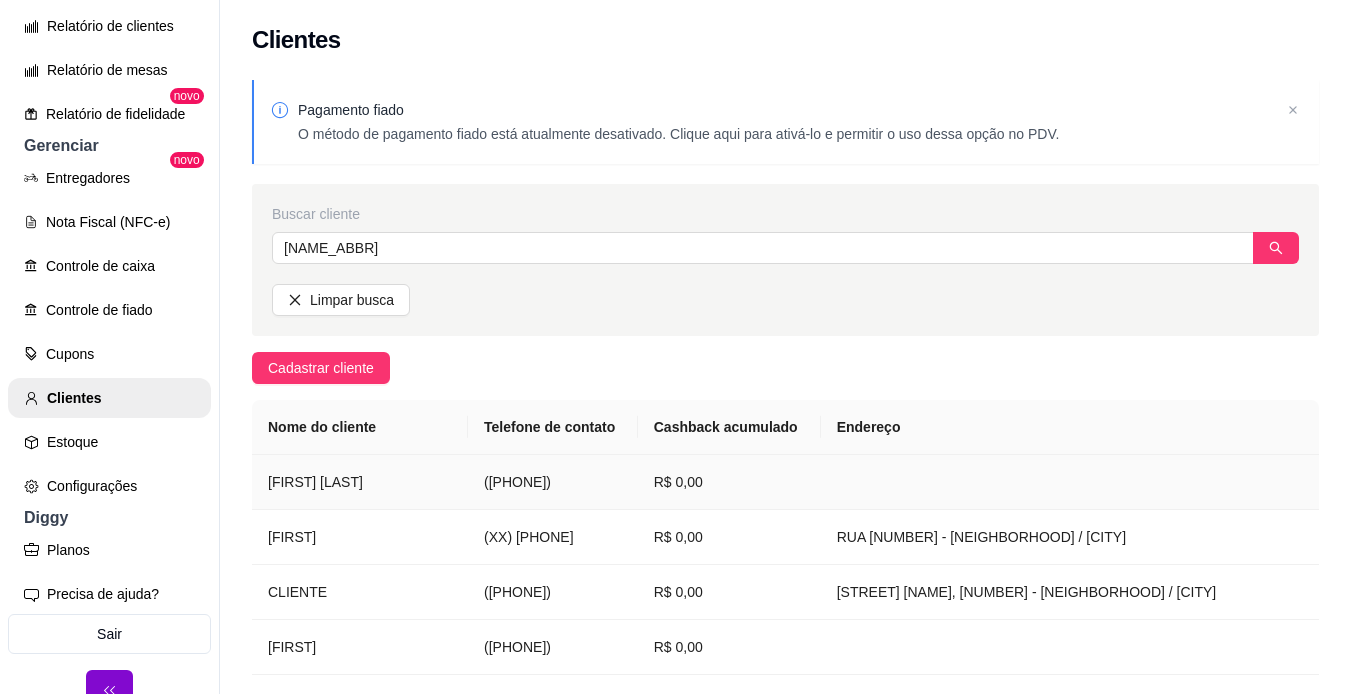 click on "[FIRST] [LAST]" at bounding box center (360, 482) 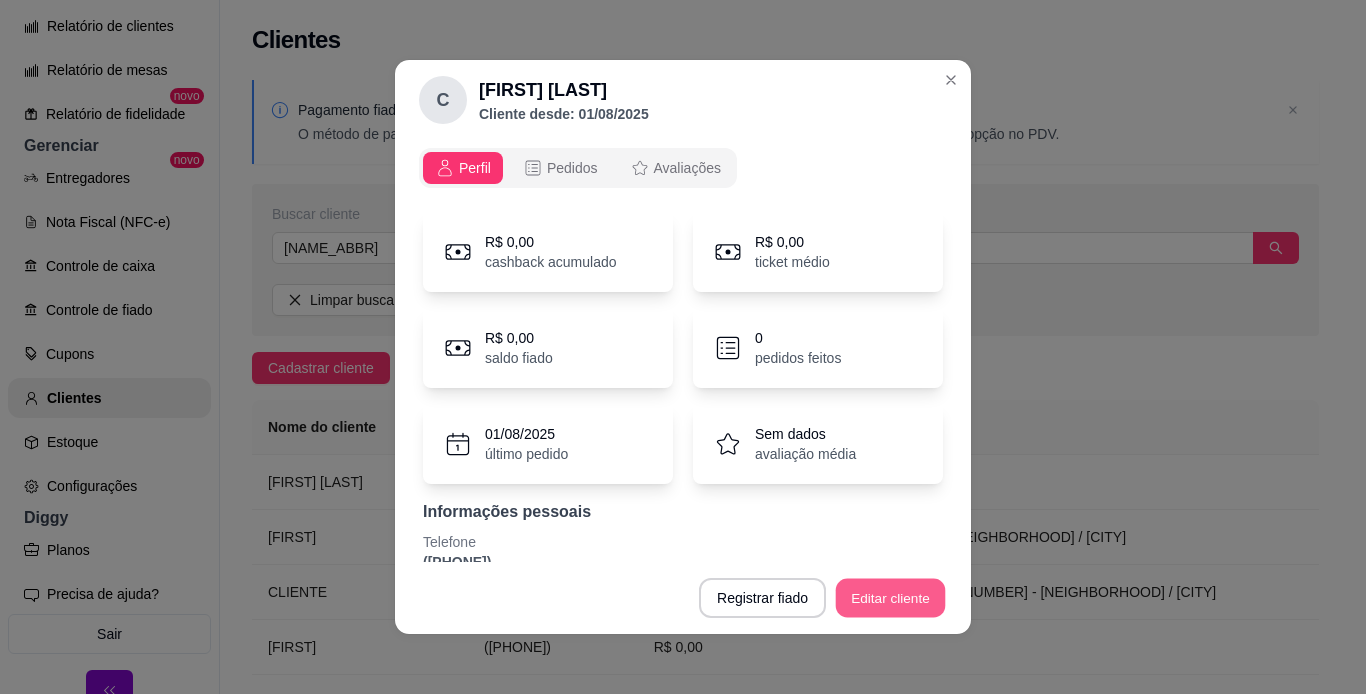 click on "Editar cliente" at bounding box center [891, 598] 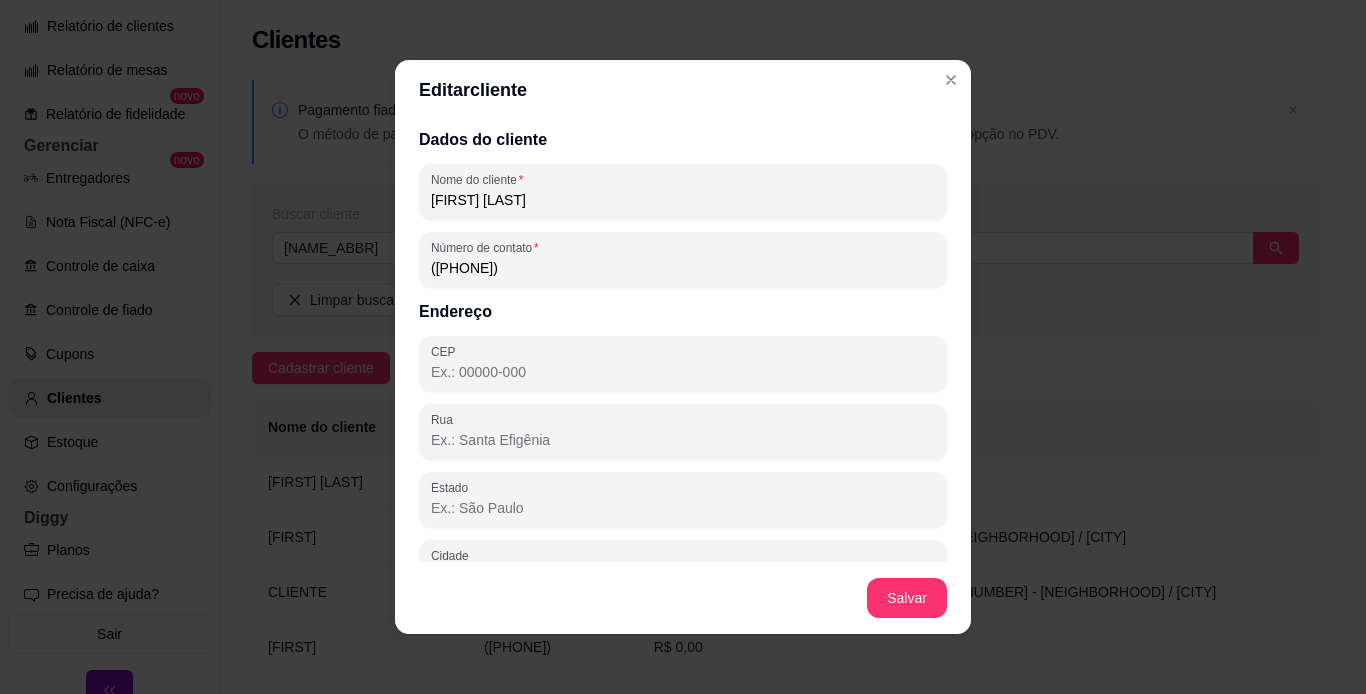click on "Rua" at bounding box center (683, 440) 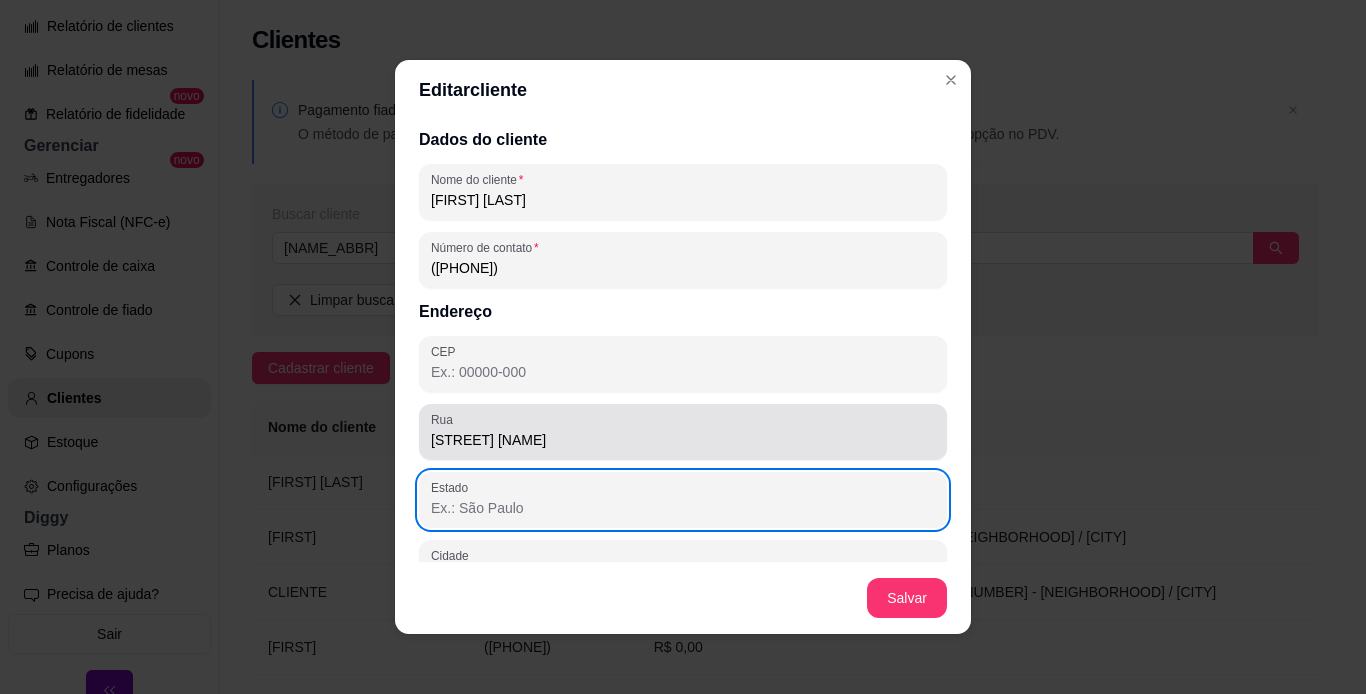 click on "[STREET] [NAME]" at bounding box center [683, 440] 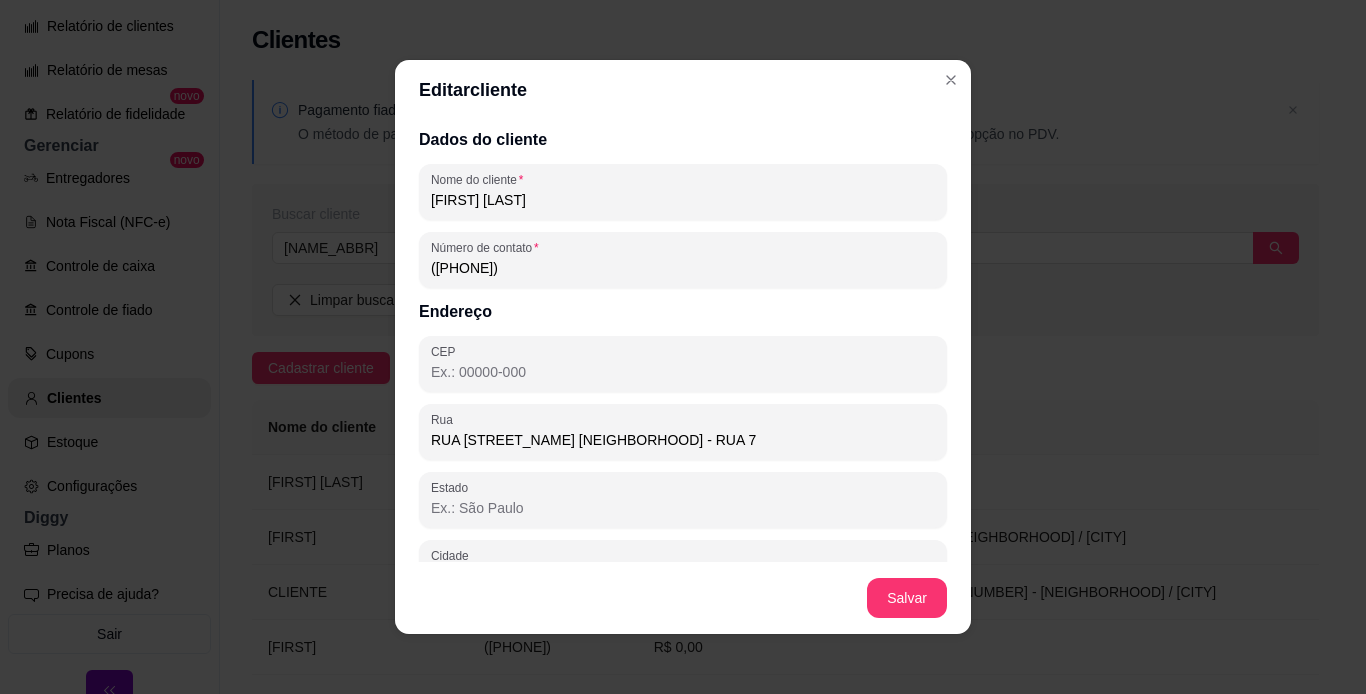 type on "RUA [STREET_NAME] [NEIGHBORHOOD] - RUA 7" 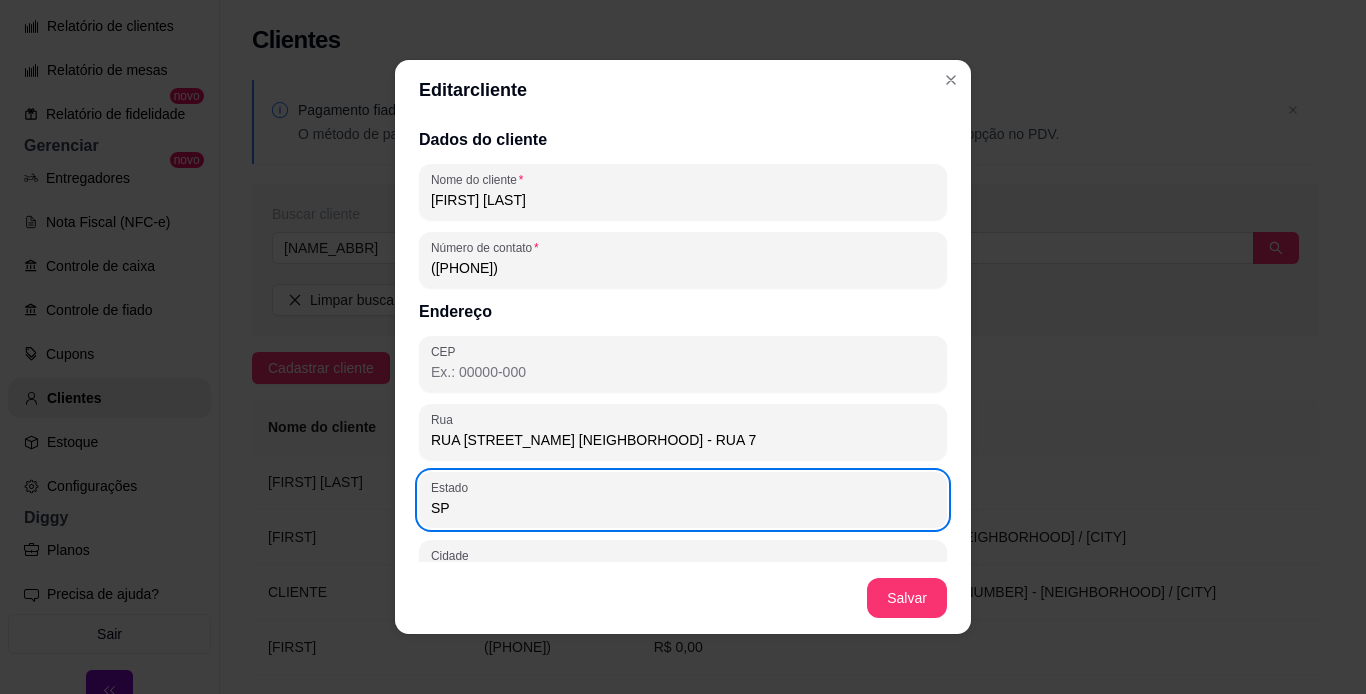 type on "SP" 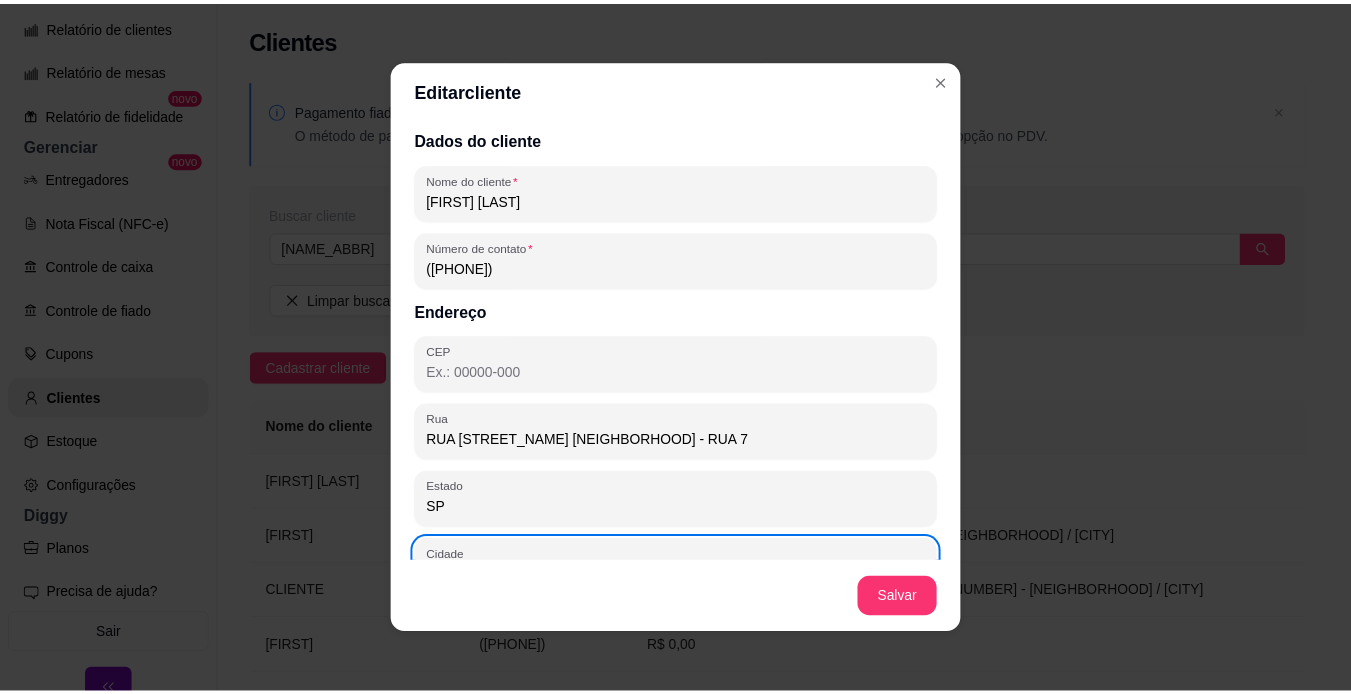 scroll, scrollTop: 178, scrollLeft: 0, axis: vertical 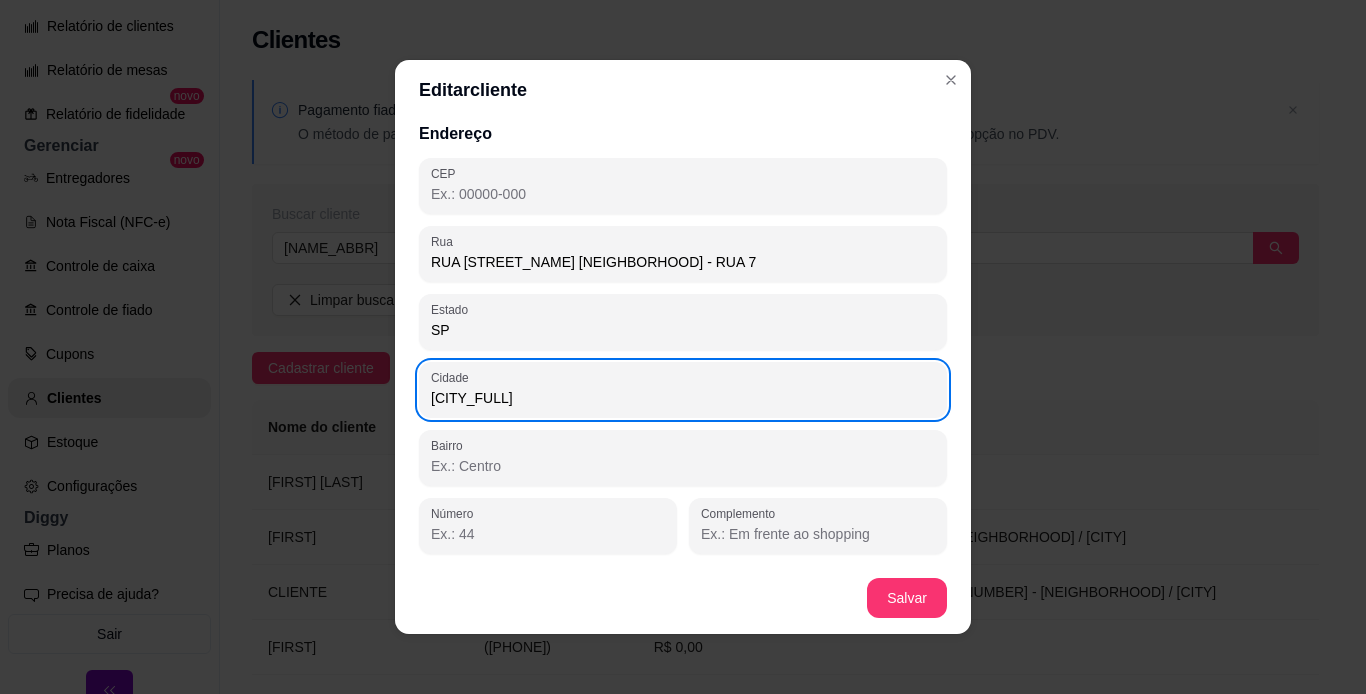 type on "[CITY_FULL]" 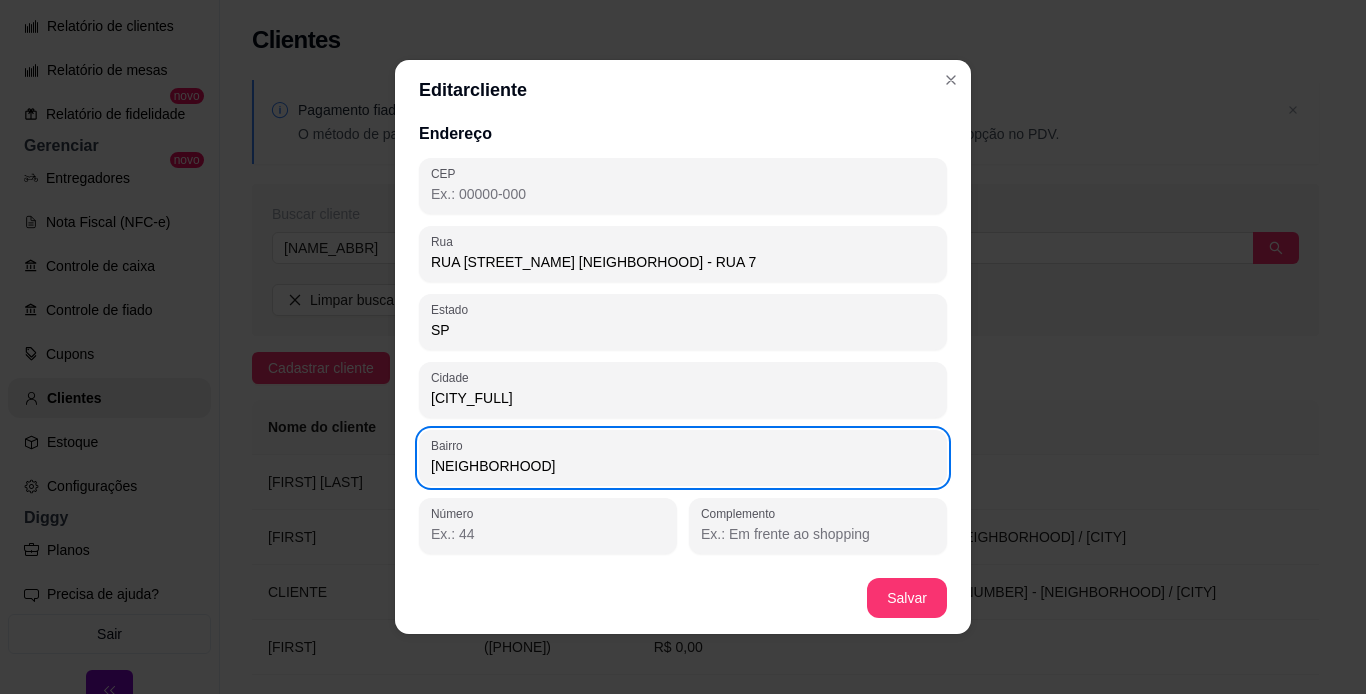 type on "[NEIGHBORHOOD]" 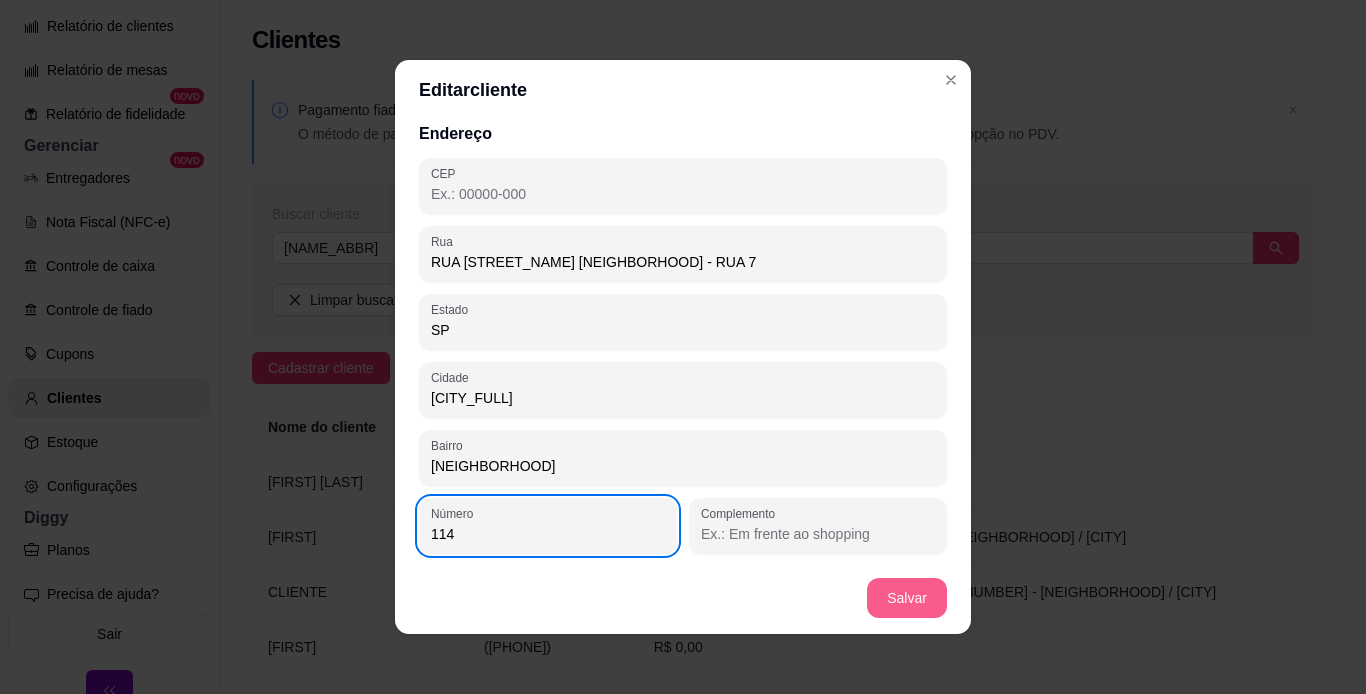 type on "114" 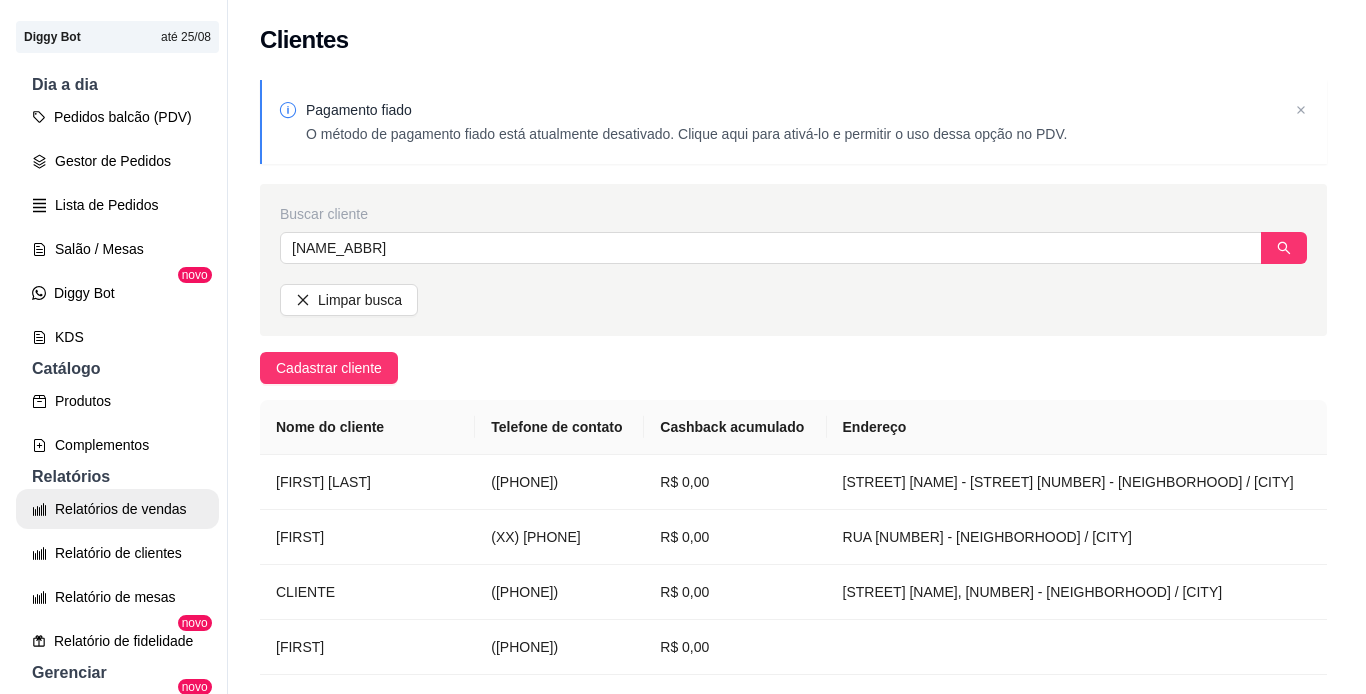 scroll, scrollTop: 100, scrollLeft: 0, axis: vertical 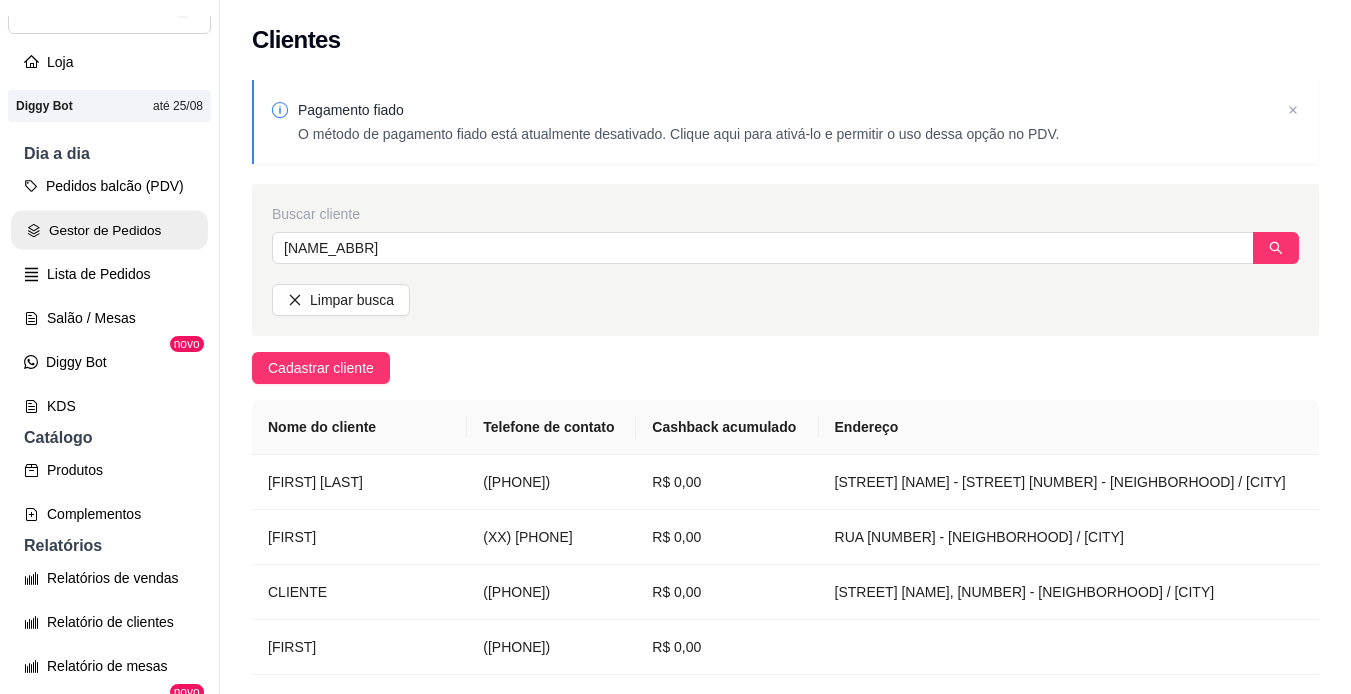 click on "Gestor de Pedidos" at bounding box center (109, 230) 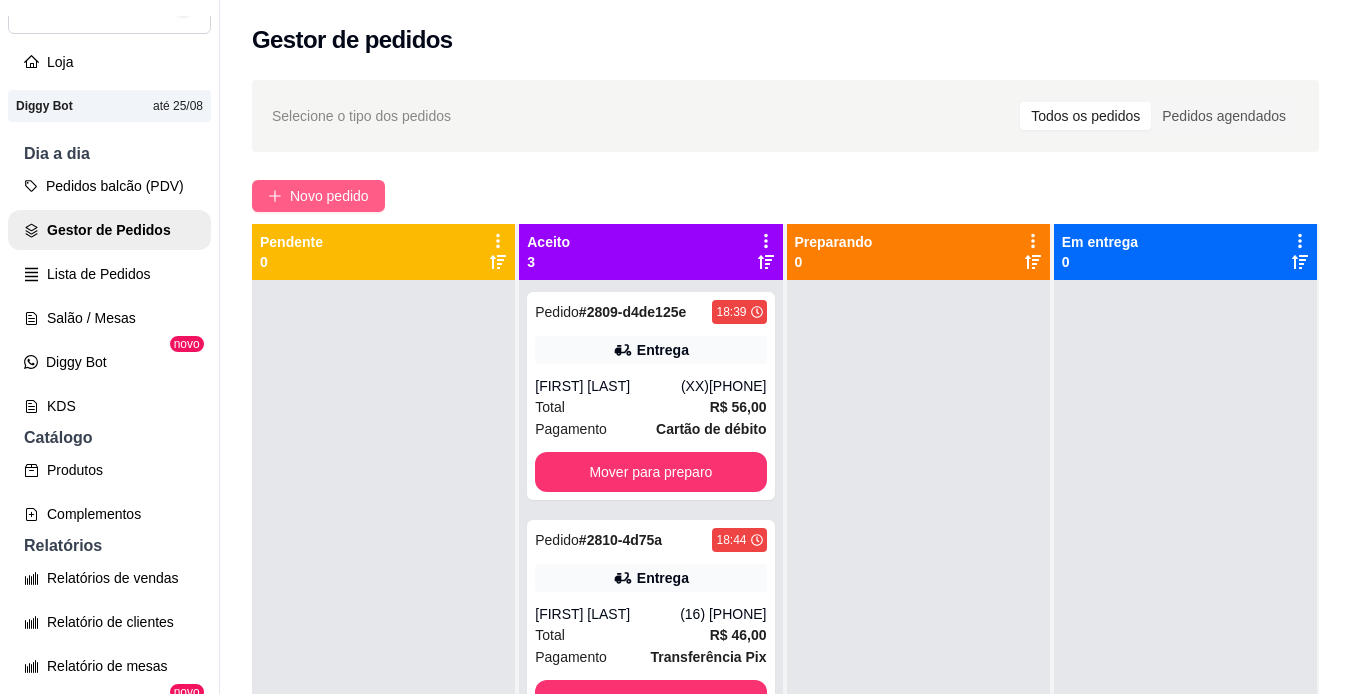 click on "Novo pedido" at bounding box center (329, 196) 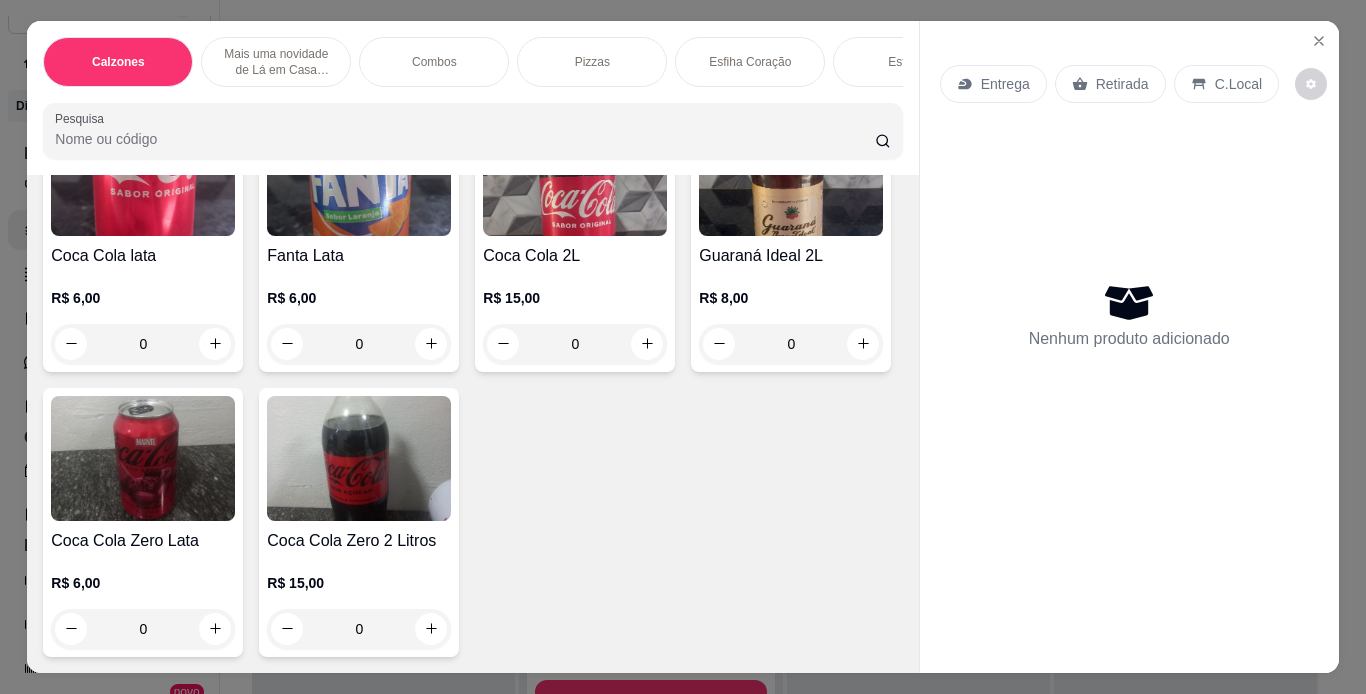 scroll, scrollTop: 8362, scrollLeft: 0, axis: vertical 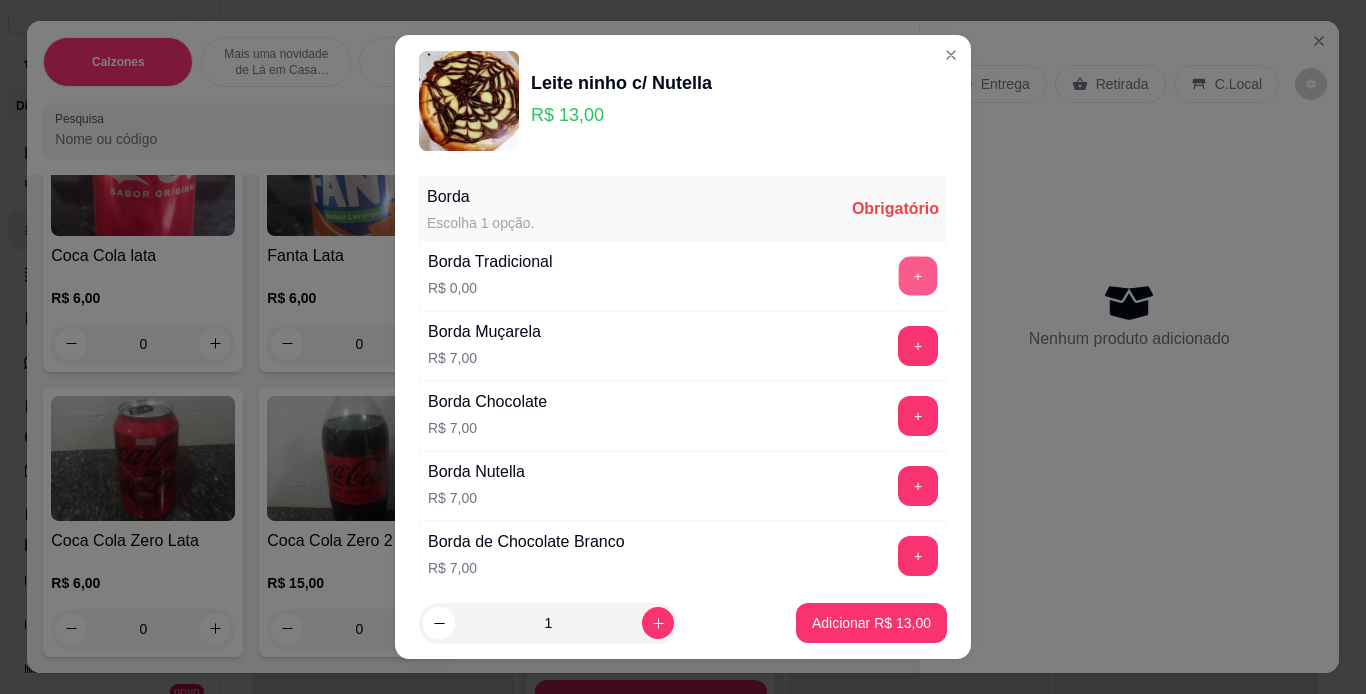 click on "+" at bounding box center [918, 275] 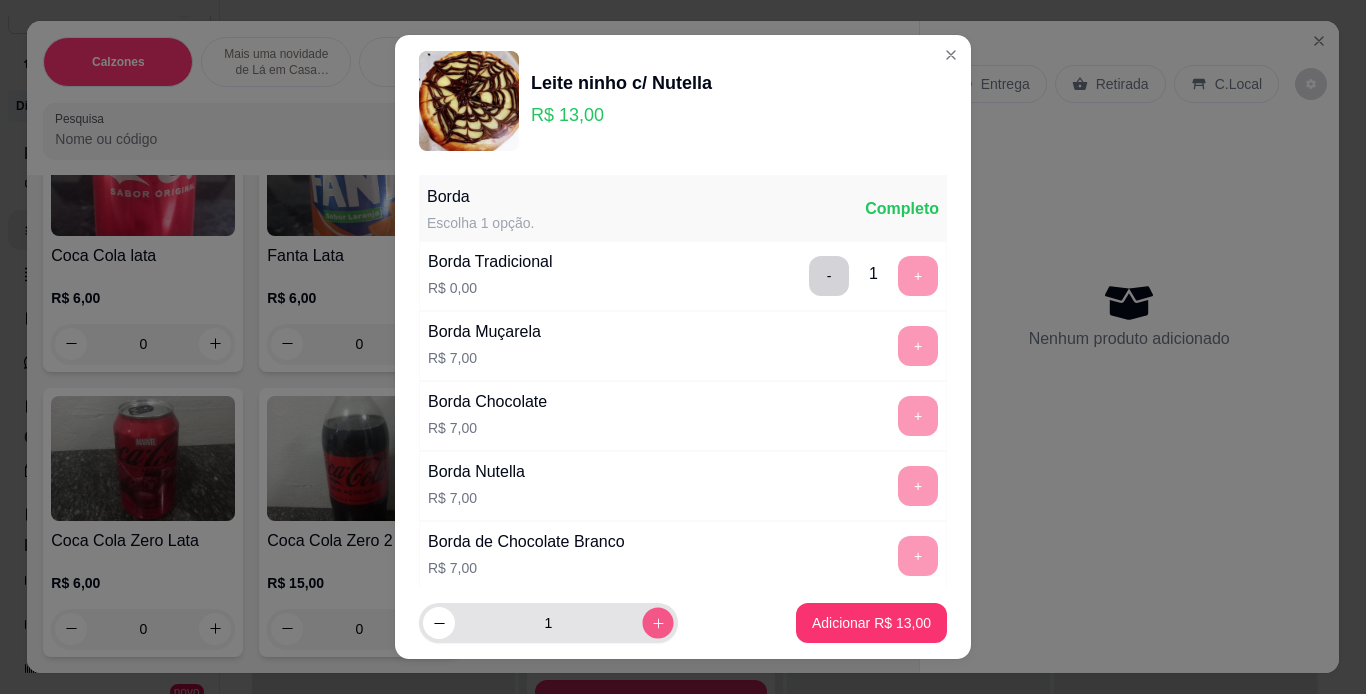 click at bounding box center (657, 623) 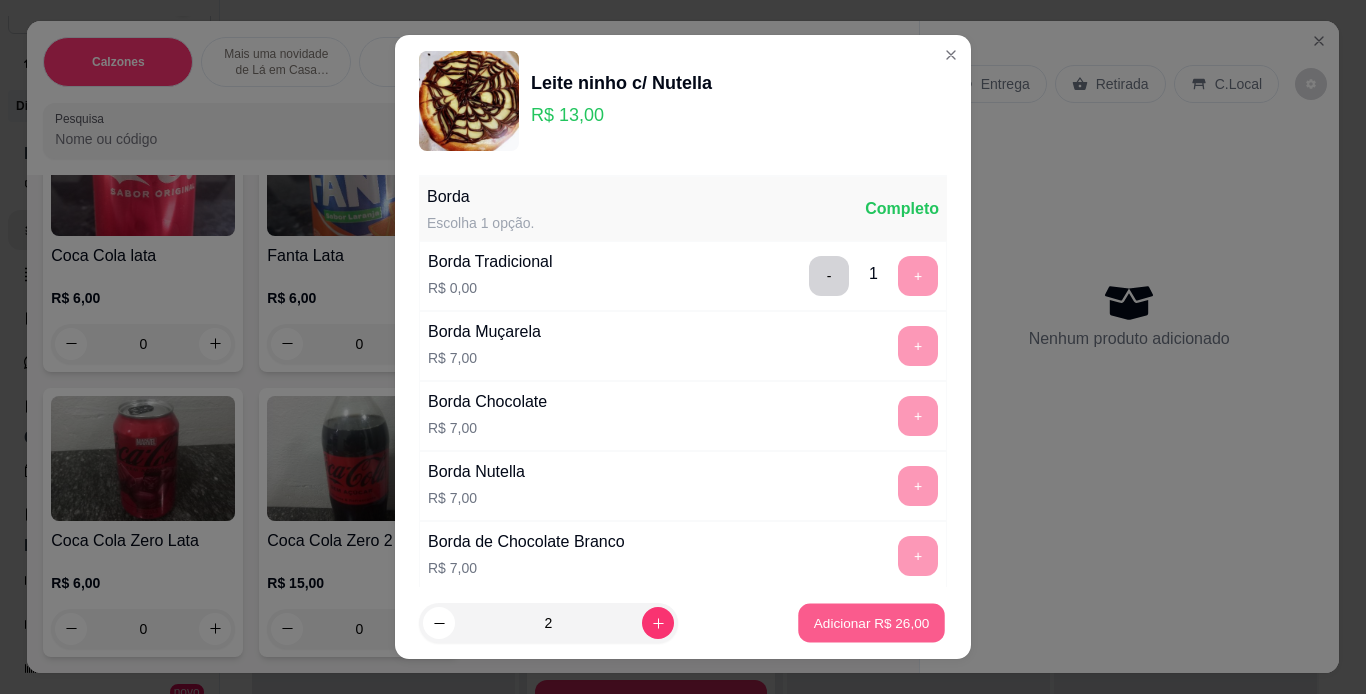 click on "Adicionar   R$ 26,00" at bounding box center [872, 623] 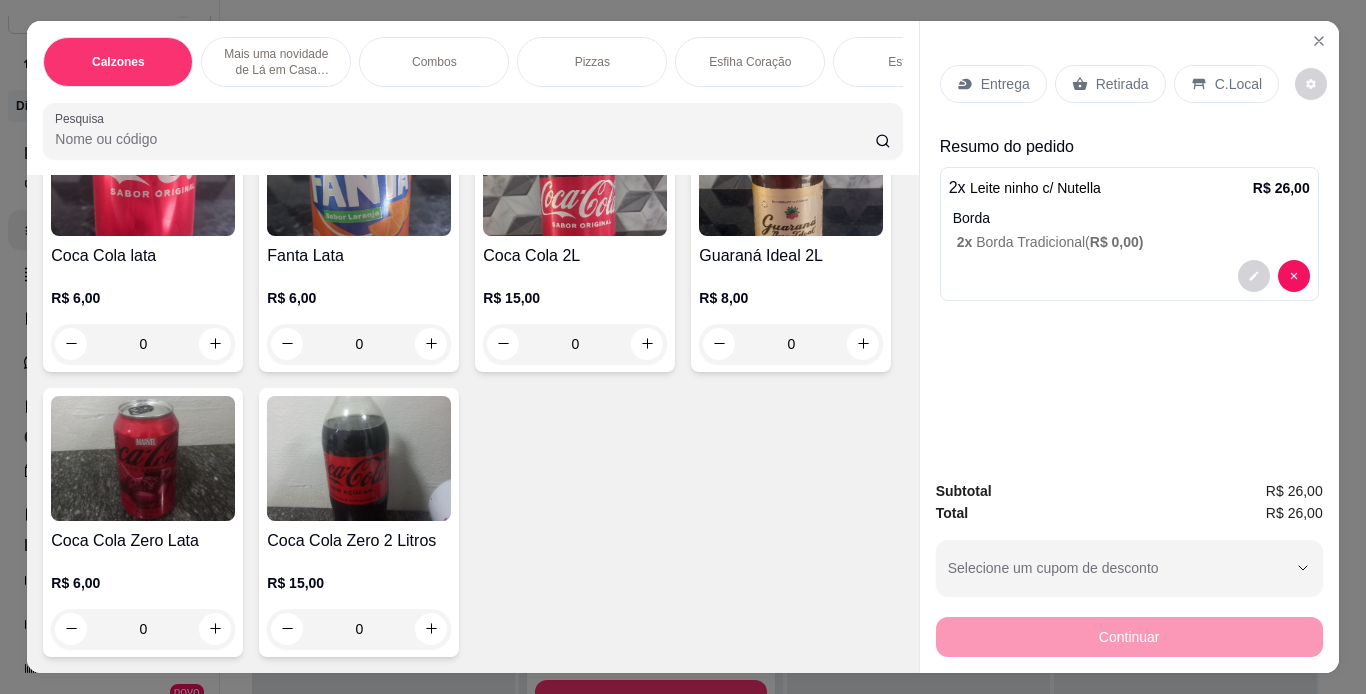 click on "Retirada" at bounding box center [1122, 84] 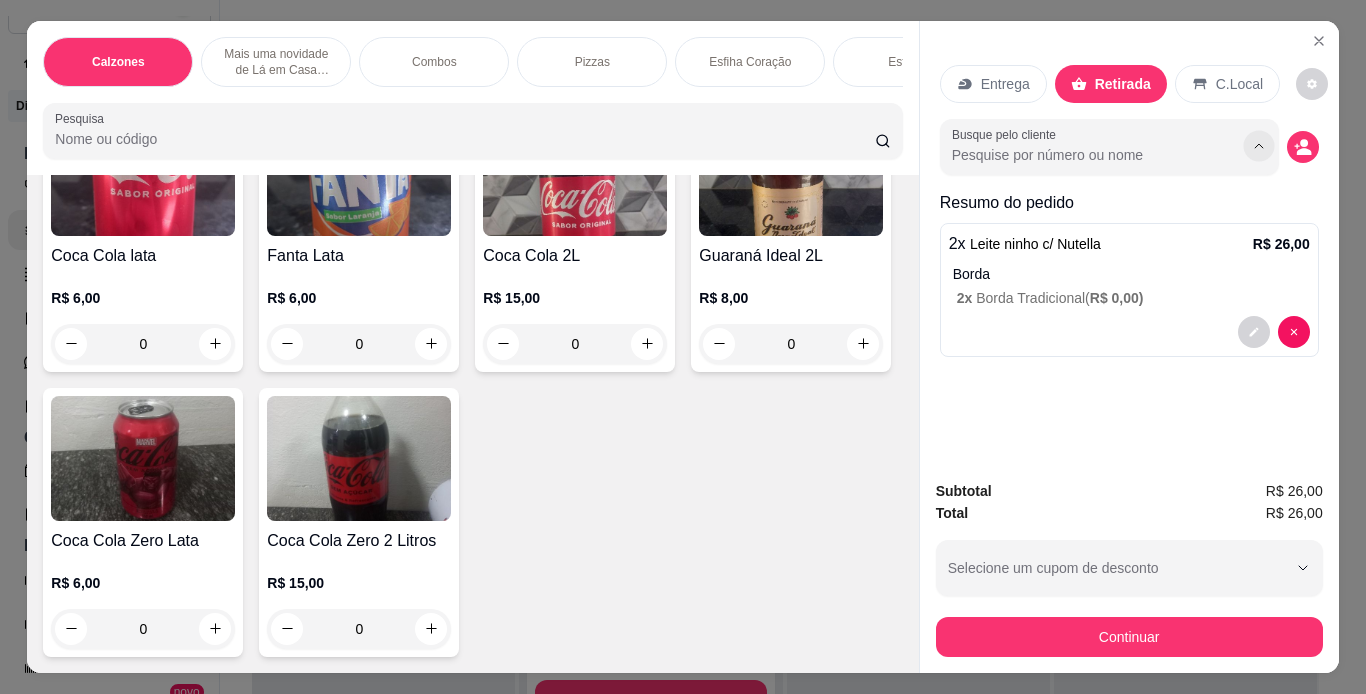 click 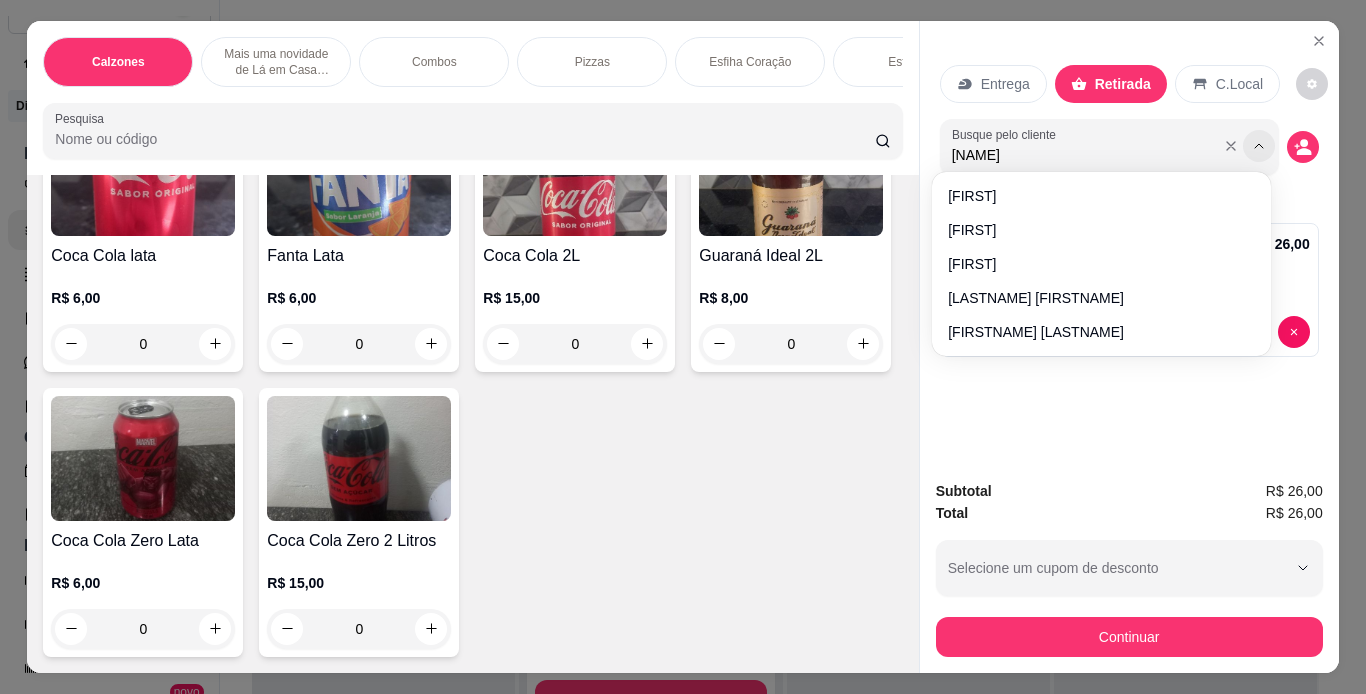type on "[FIRST]" 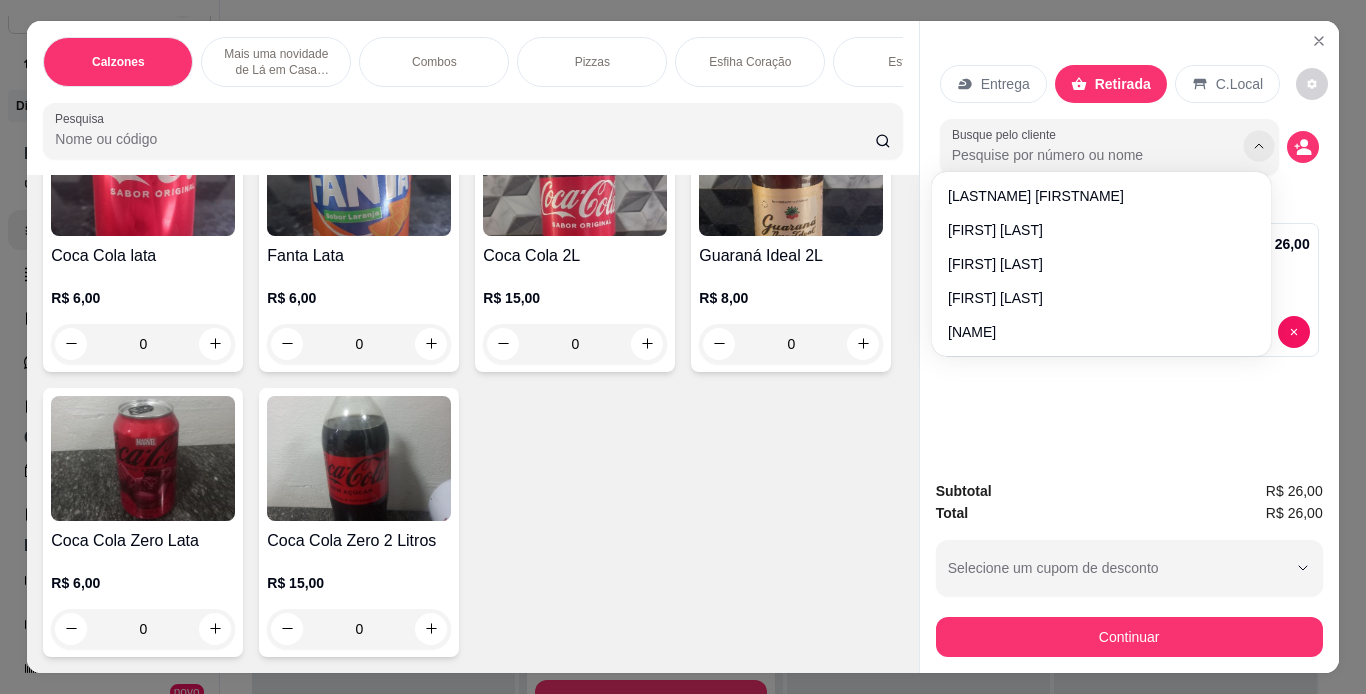 click 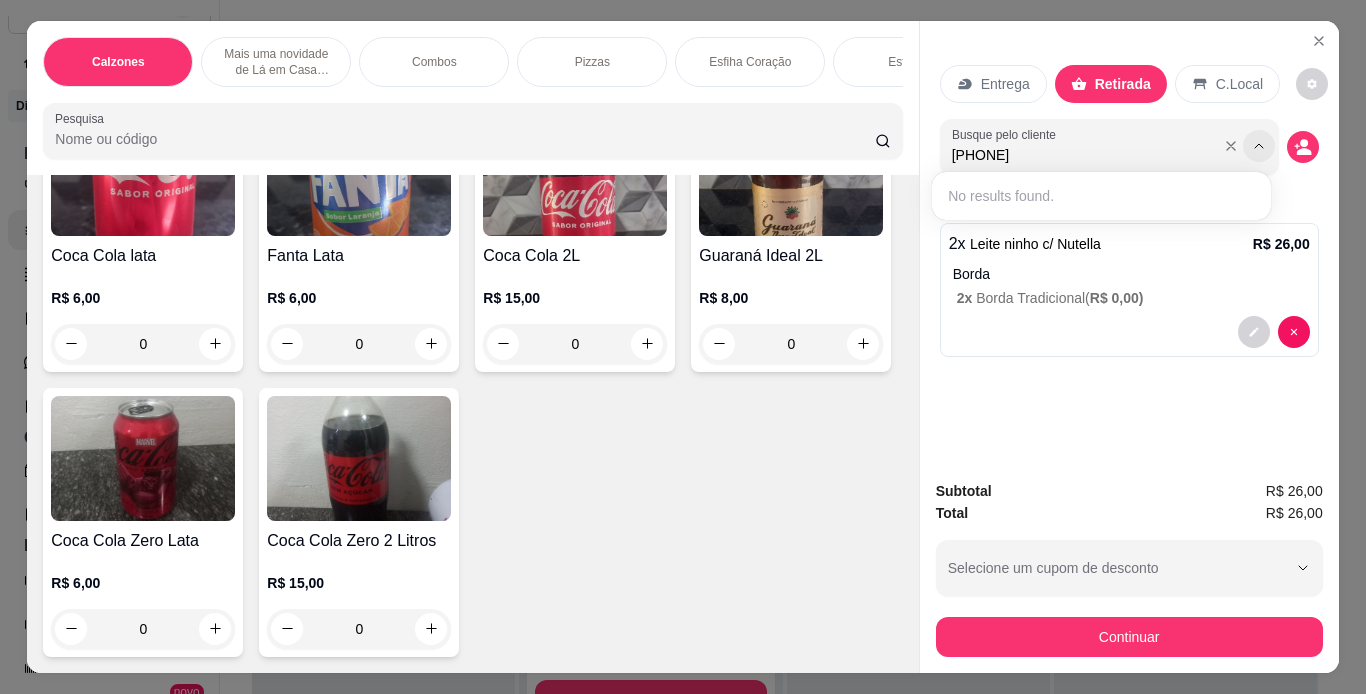 type on "[PHONE]" 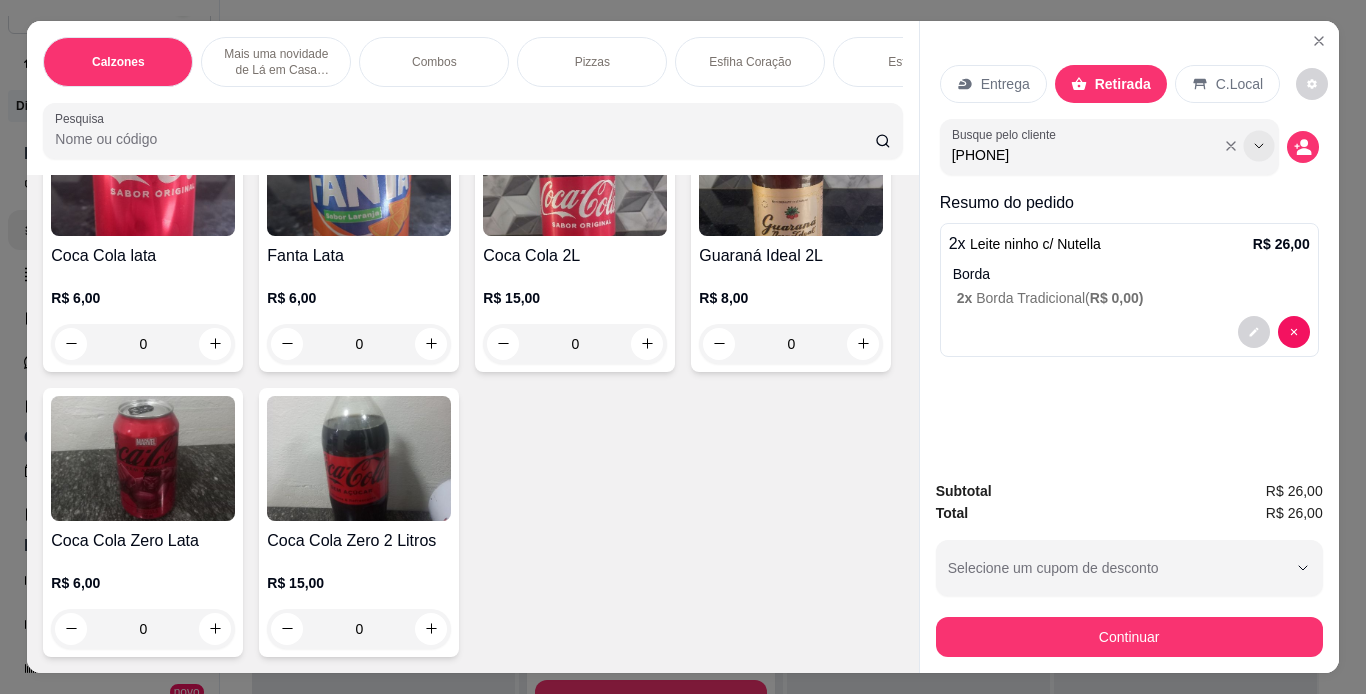 click 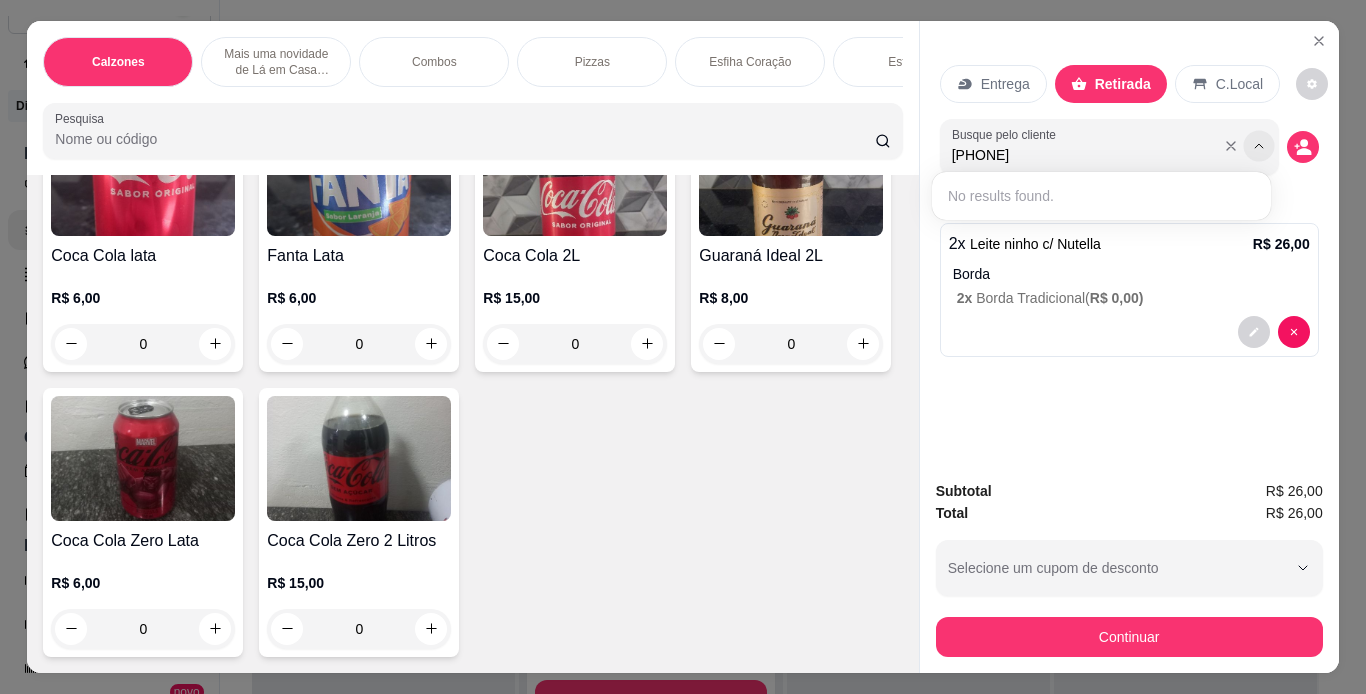 click 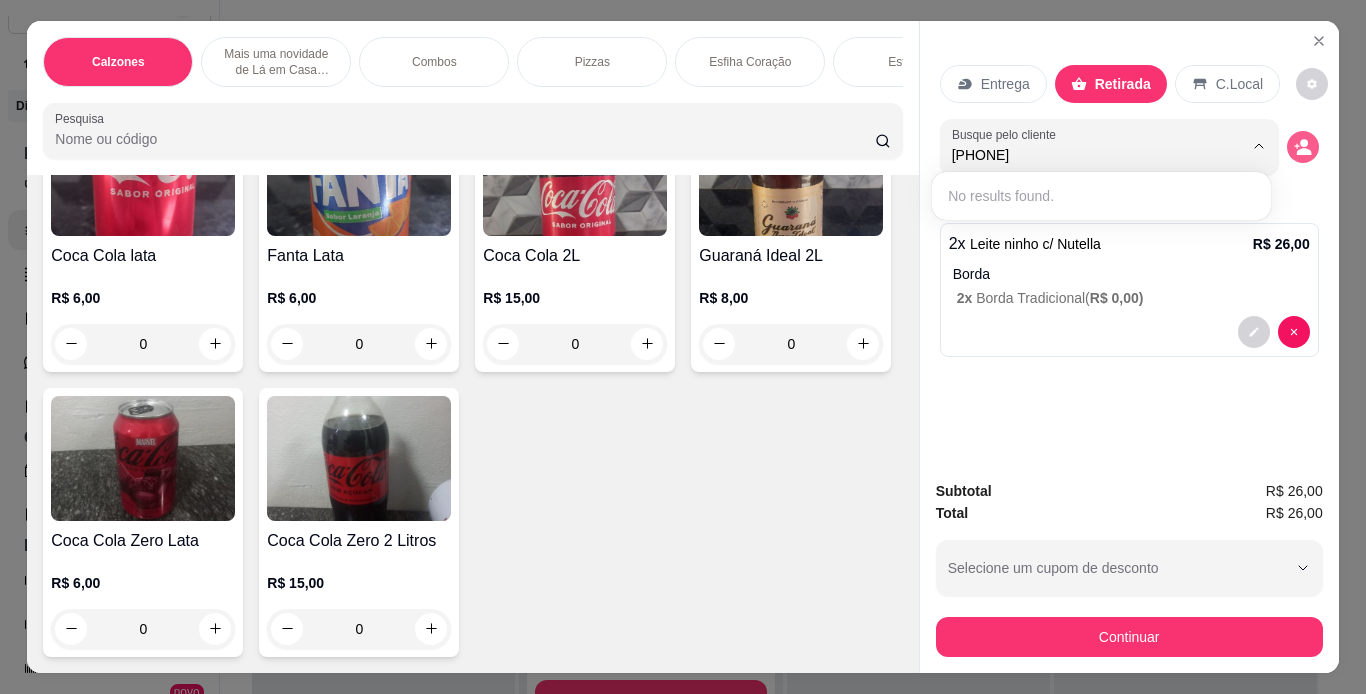 click 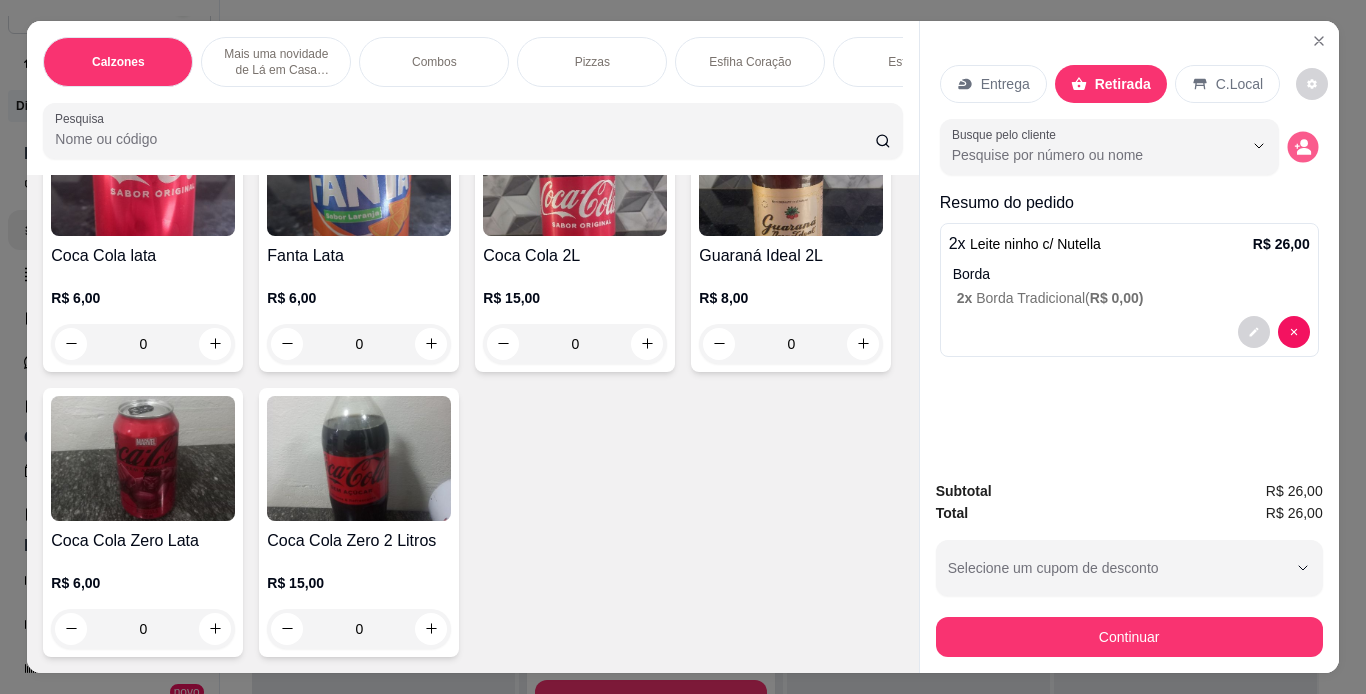 click 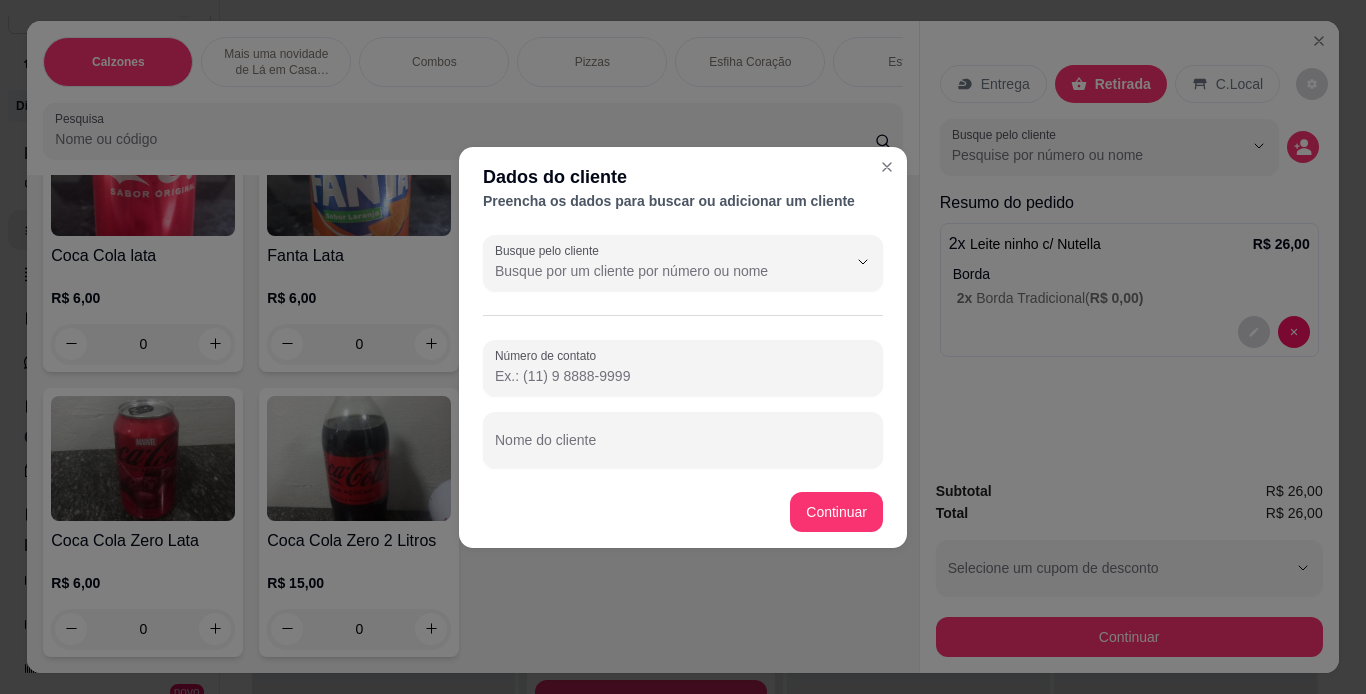 click on "Número de contato" at bounding box center (683, 376) 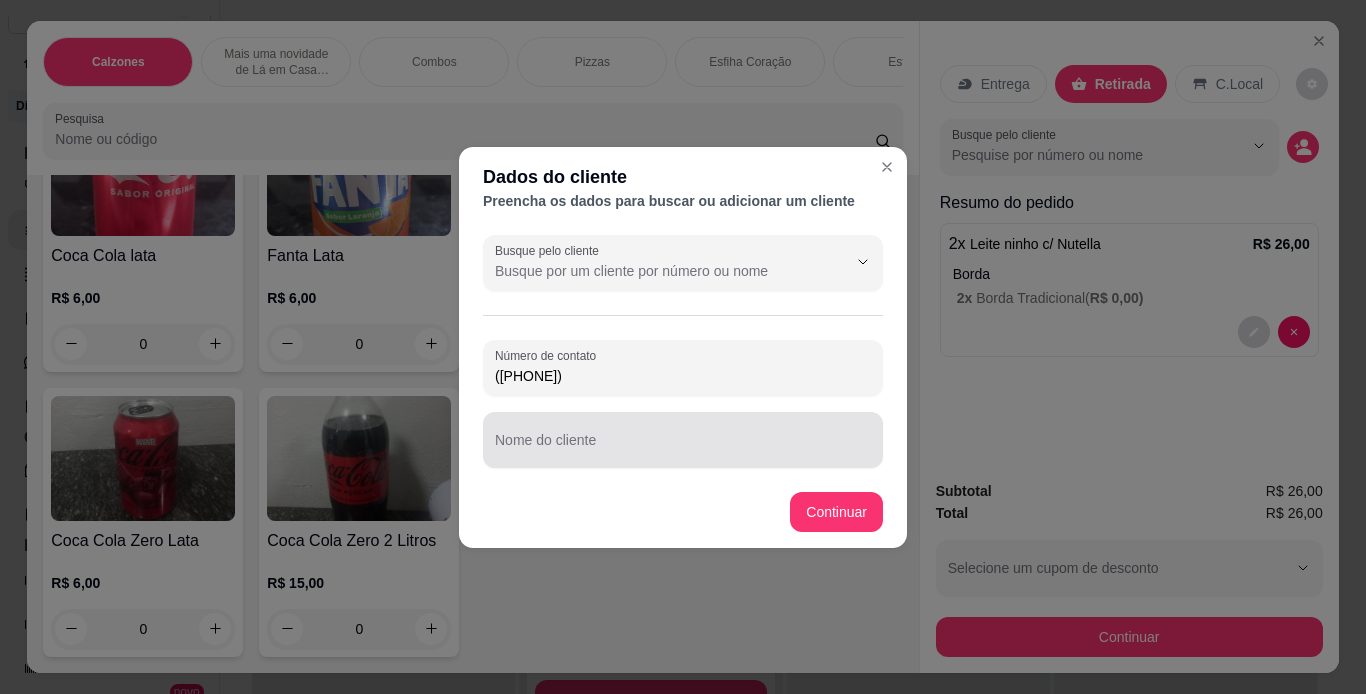 type on "([PHONE])" 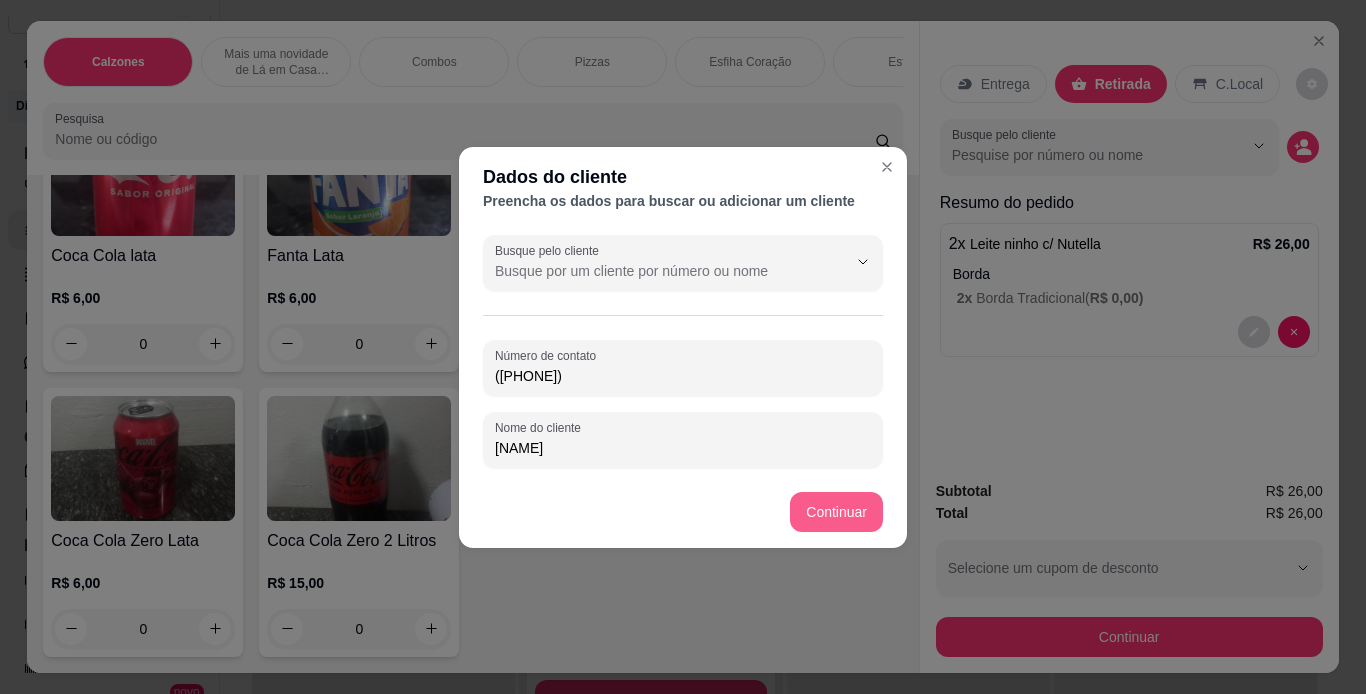 type on "[NAME]" 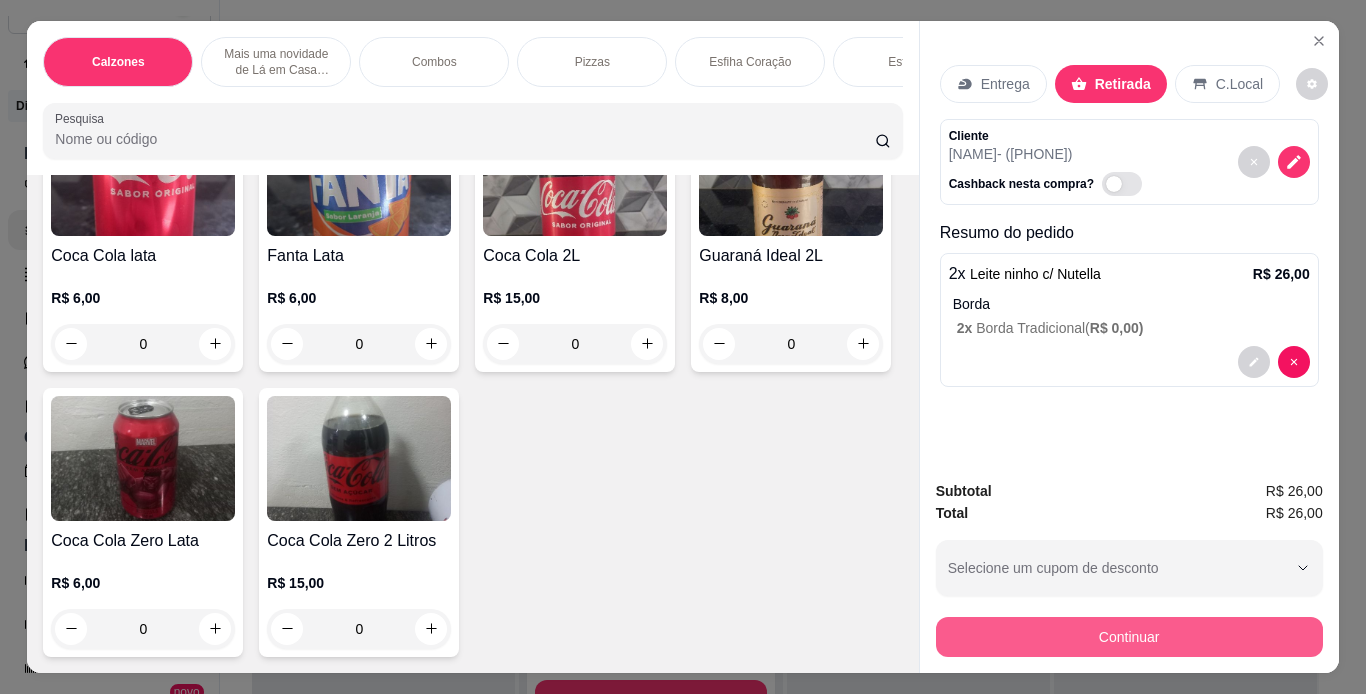 click on "Continuar" at bounding box center (1129, 637) 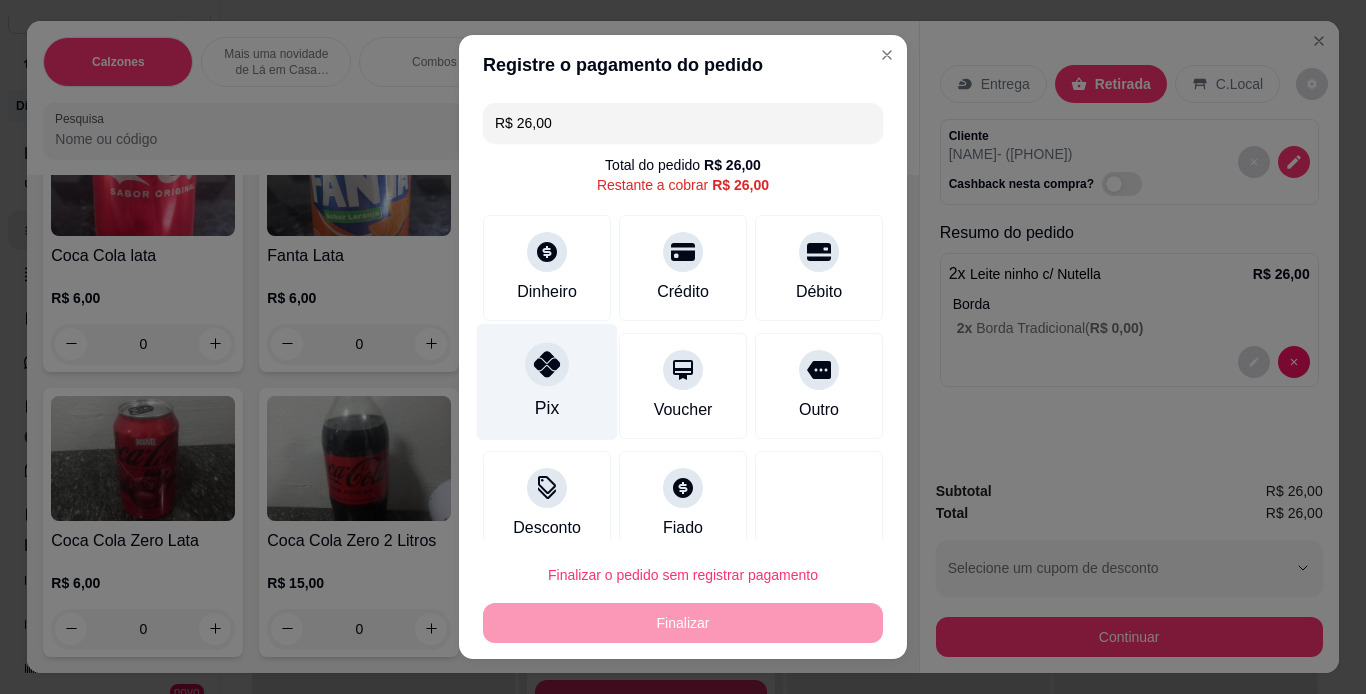 click at bounding box center (547, 364) 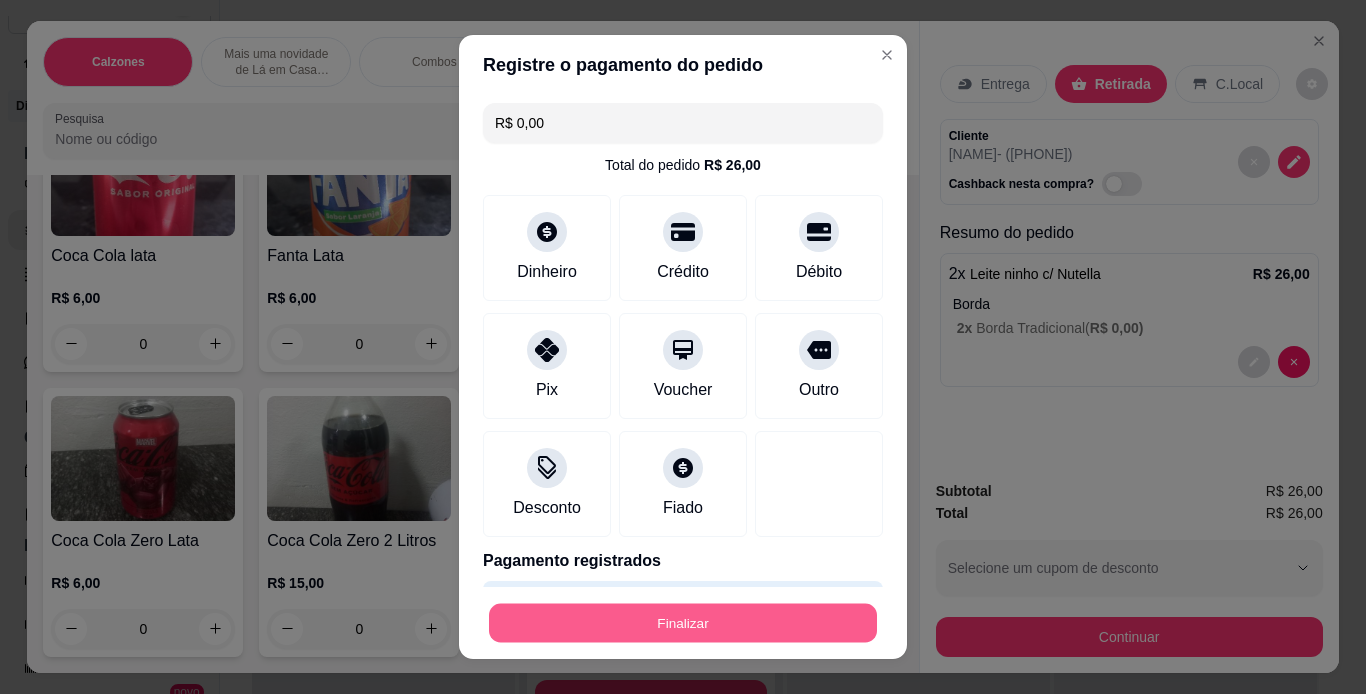 click on "Finalizar" at bounding box center (683, 623) 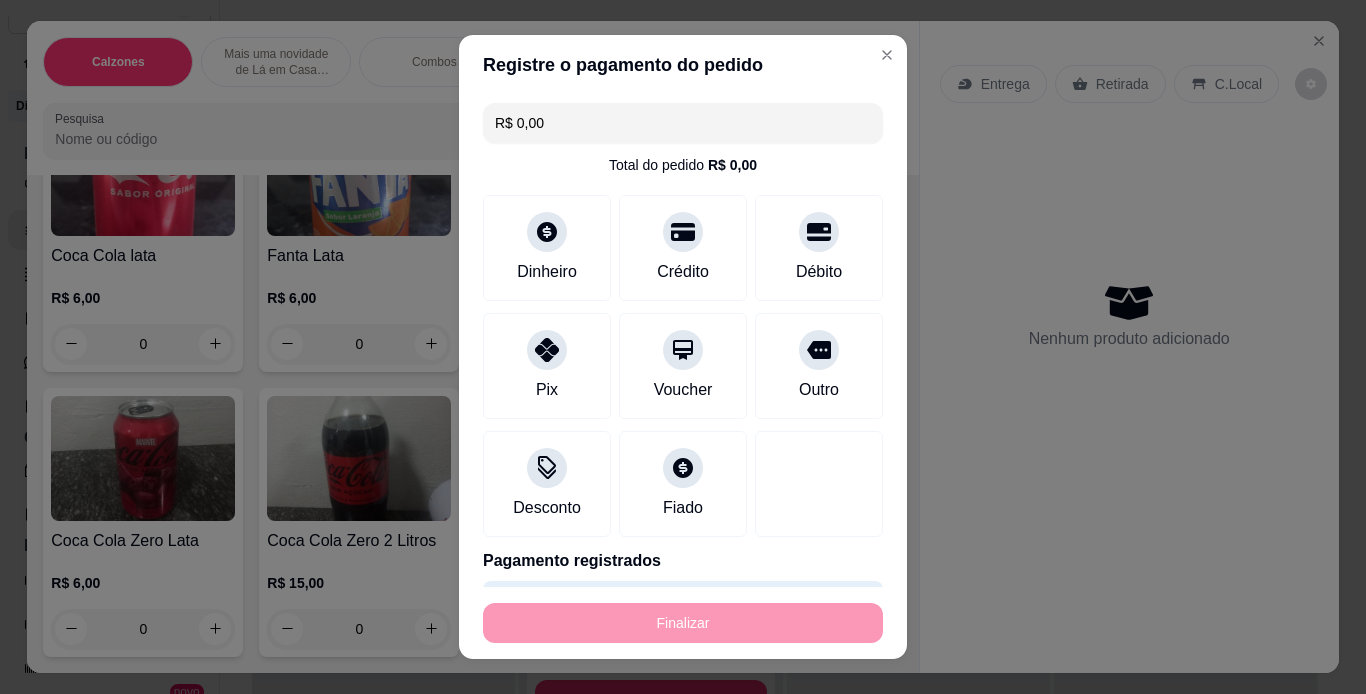 type on "-R$ 26,00" 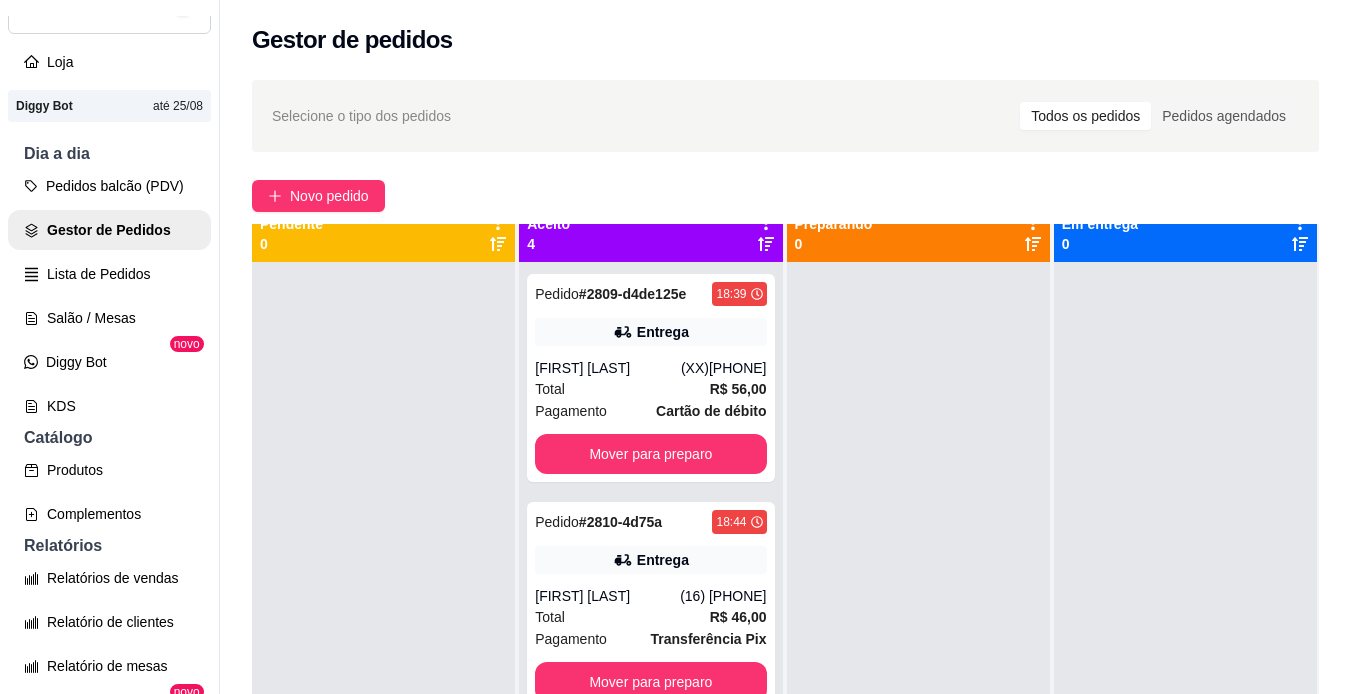 scroll, scrollTop: 0, scrollLeft: 0, axis: both 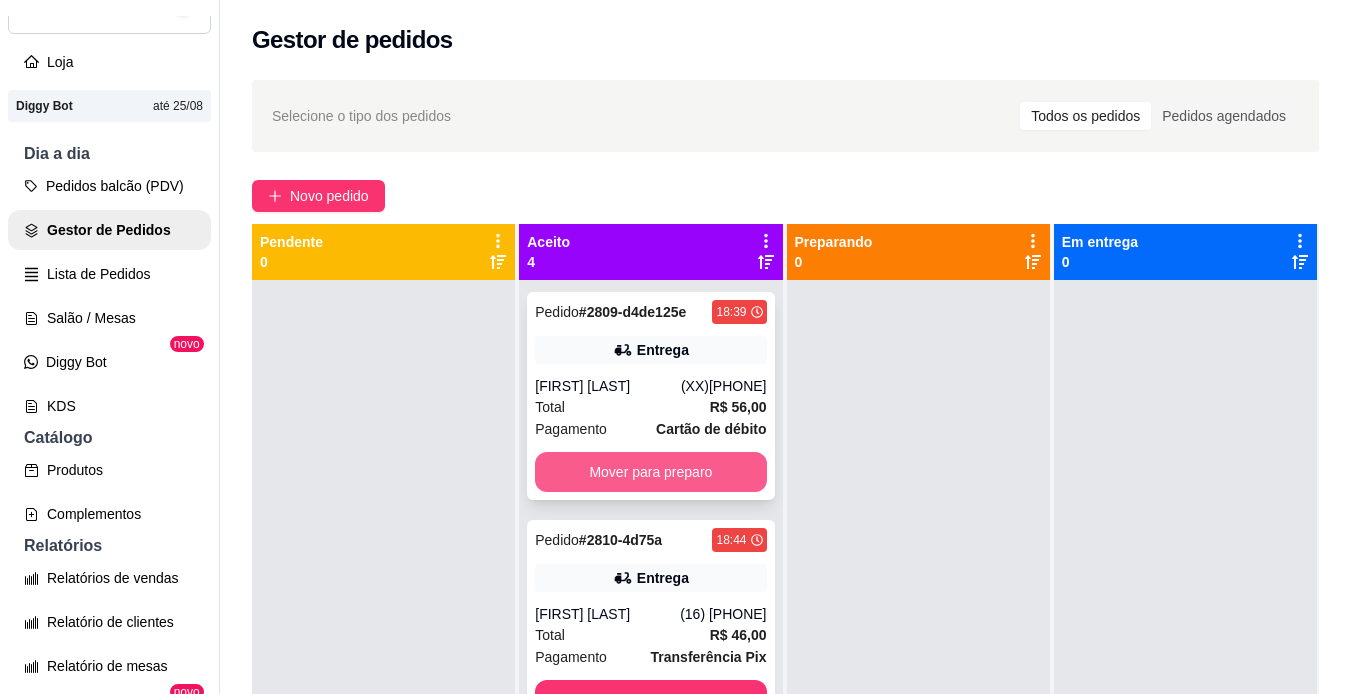 click on "Mover para preparo" at bounding box center [650, 472] 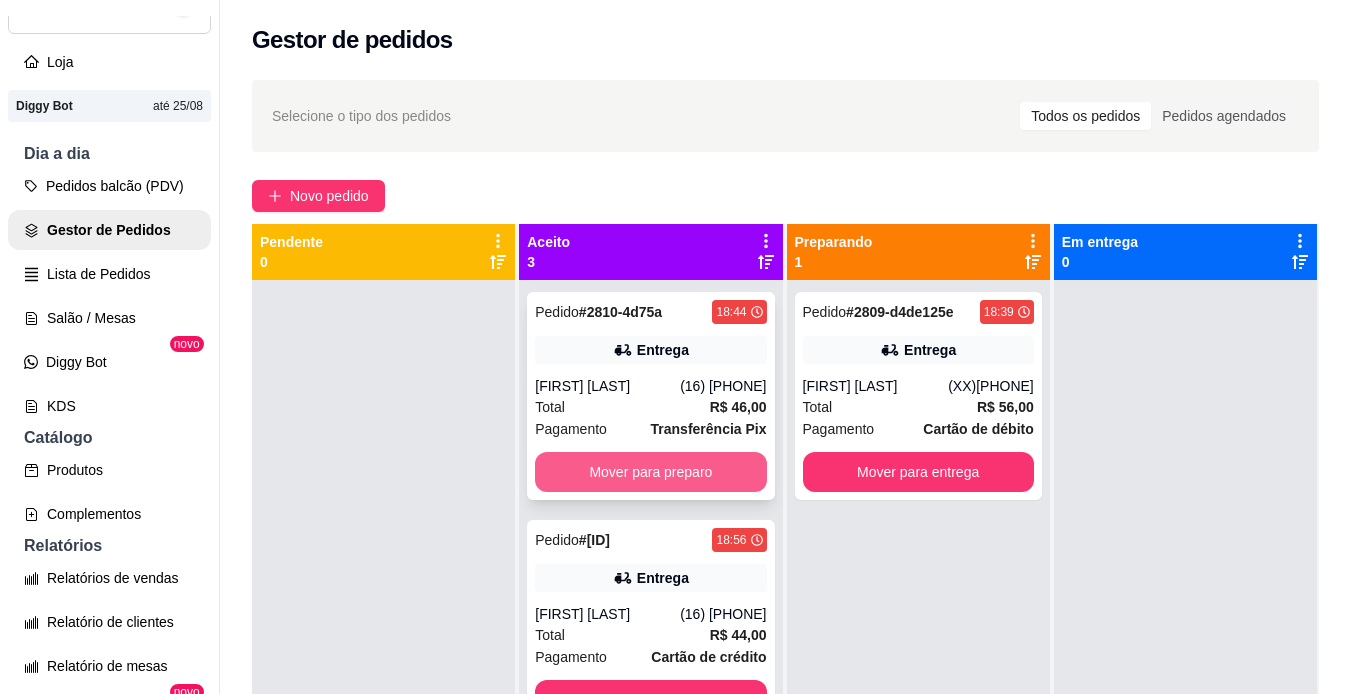 click on "Mover para preparo" at bounding box center [650, 472] 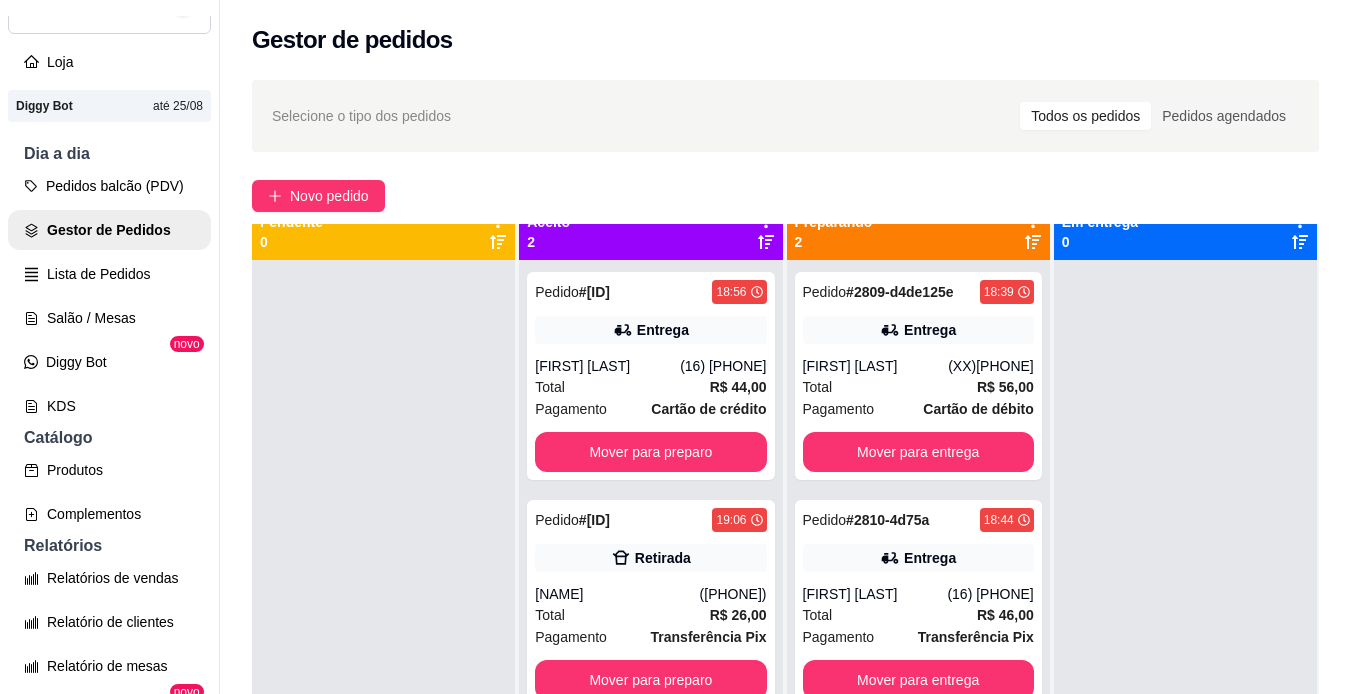 scroll, scrollTop: 0, scrollLeft: 0, axis: both 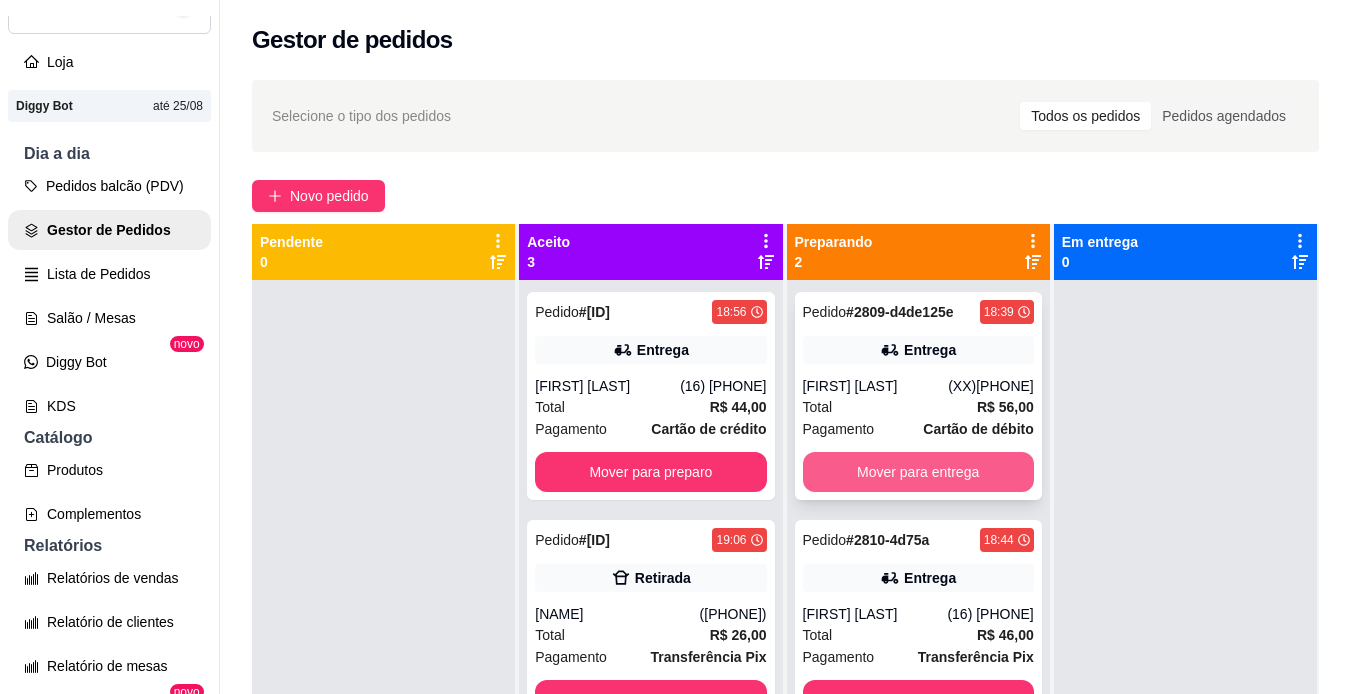 click on "Mover para entrega" at bounding box center (918, 472) 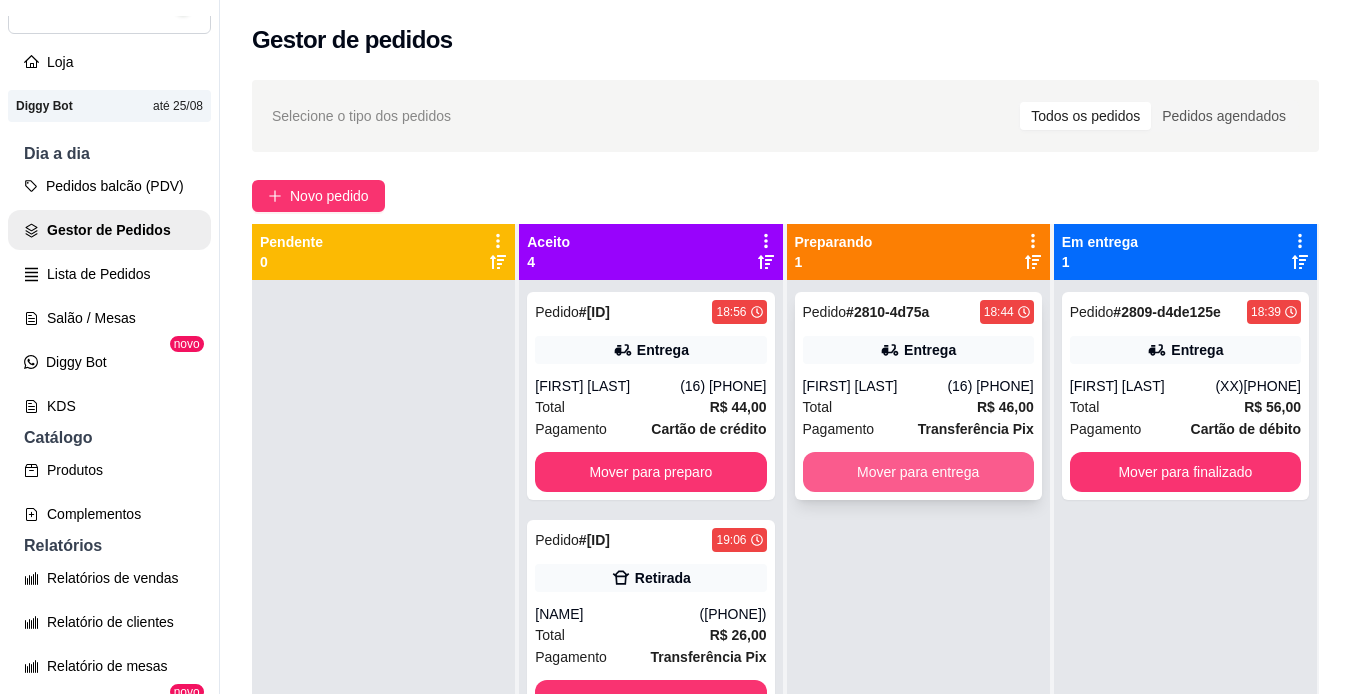click on "Mover para entrega" at bounding box center (918, 472) 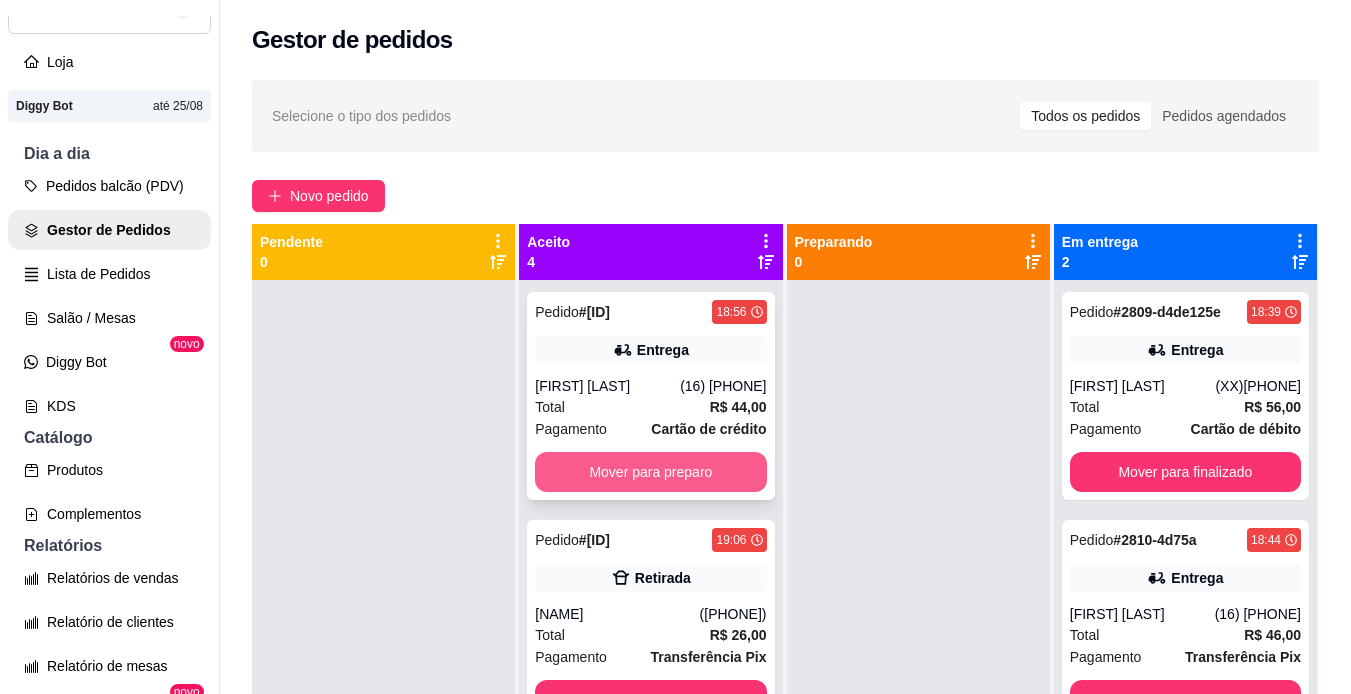 click on "Mover para preparo" at bounding box center [650, 472] 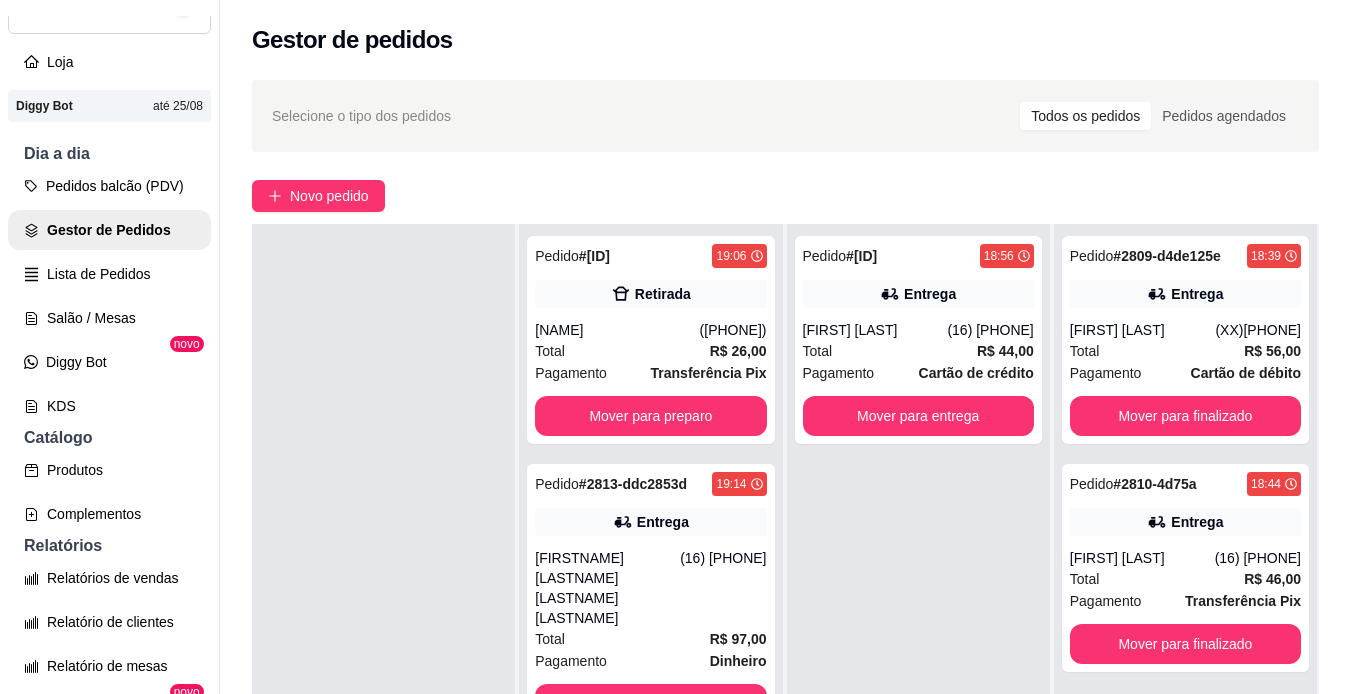 scroll, scrollTop: 0, scrollLeft: 0, axis: both 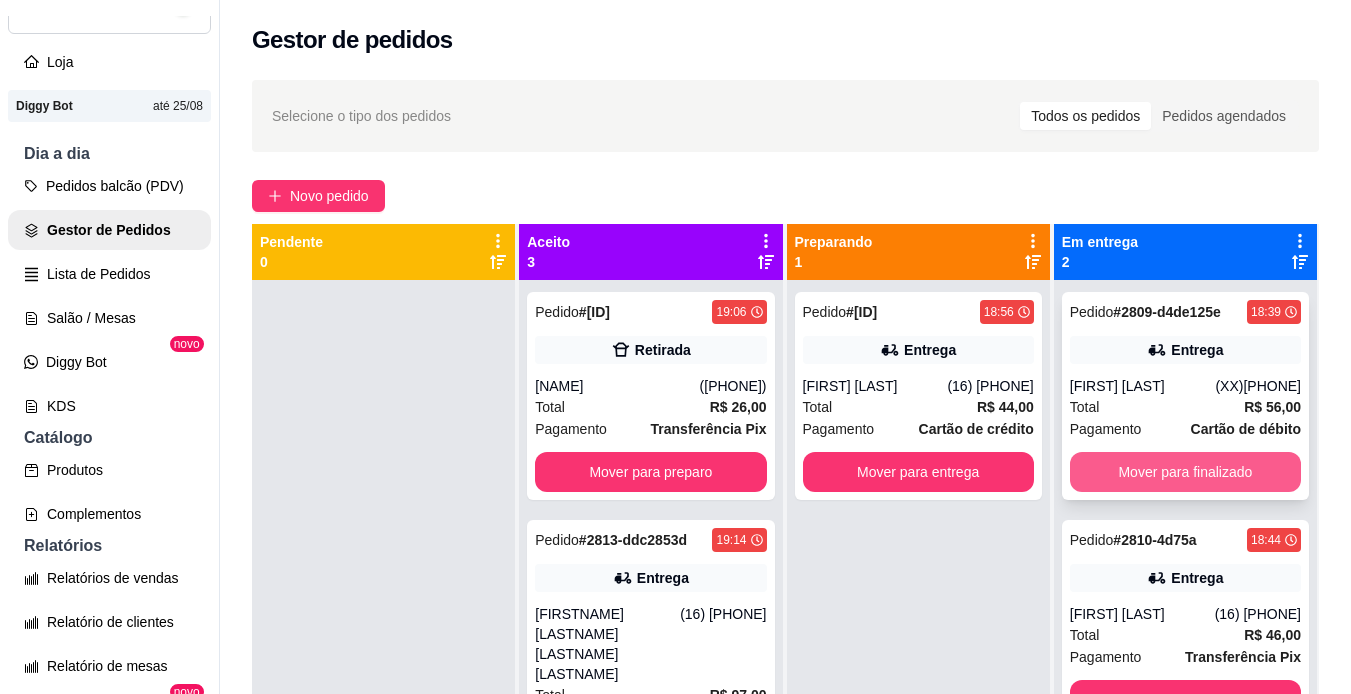 click on "Mover para finalizado" at bounding box center [1185, 472] 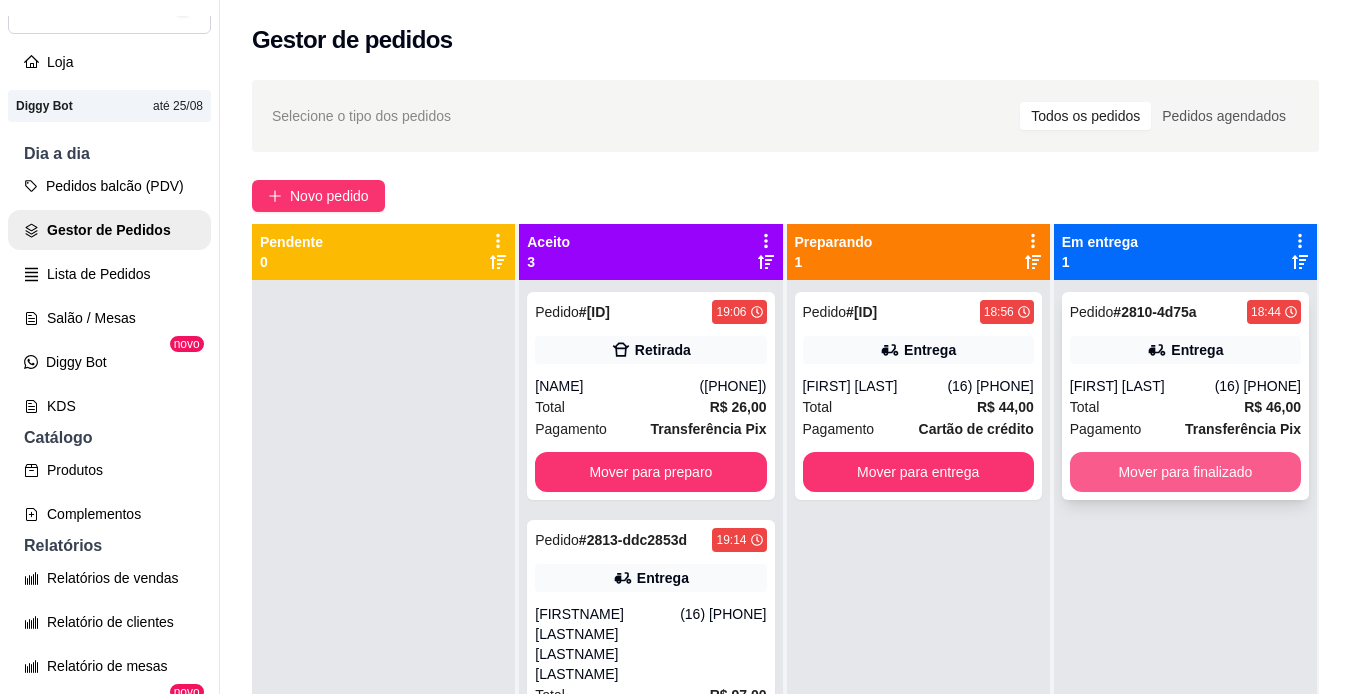 click on "Mover para finalizado" at bounding box center [1185, 472] 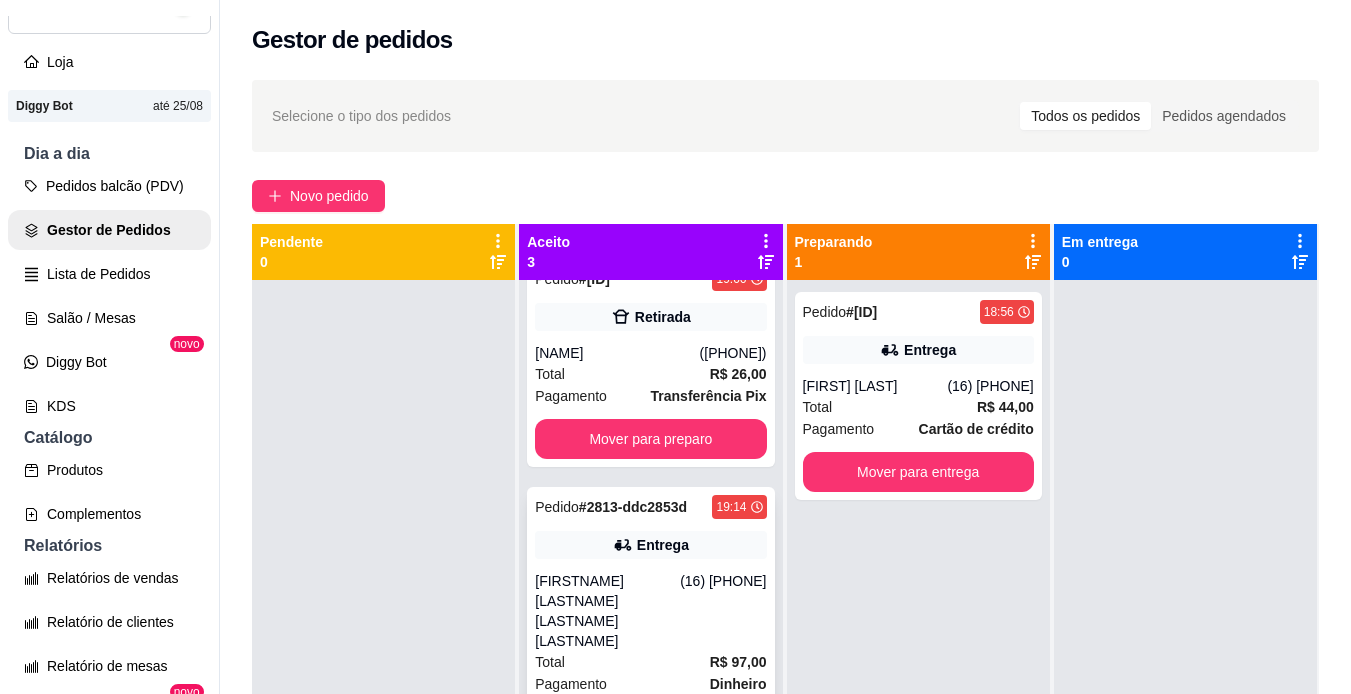 scroll, scrollTop: 50, scrollLeft: 0, axis: vertical 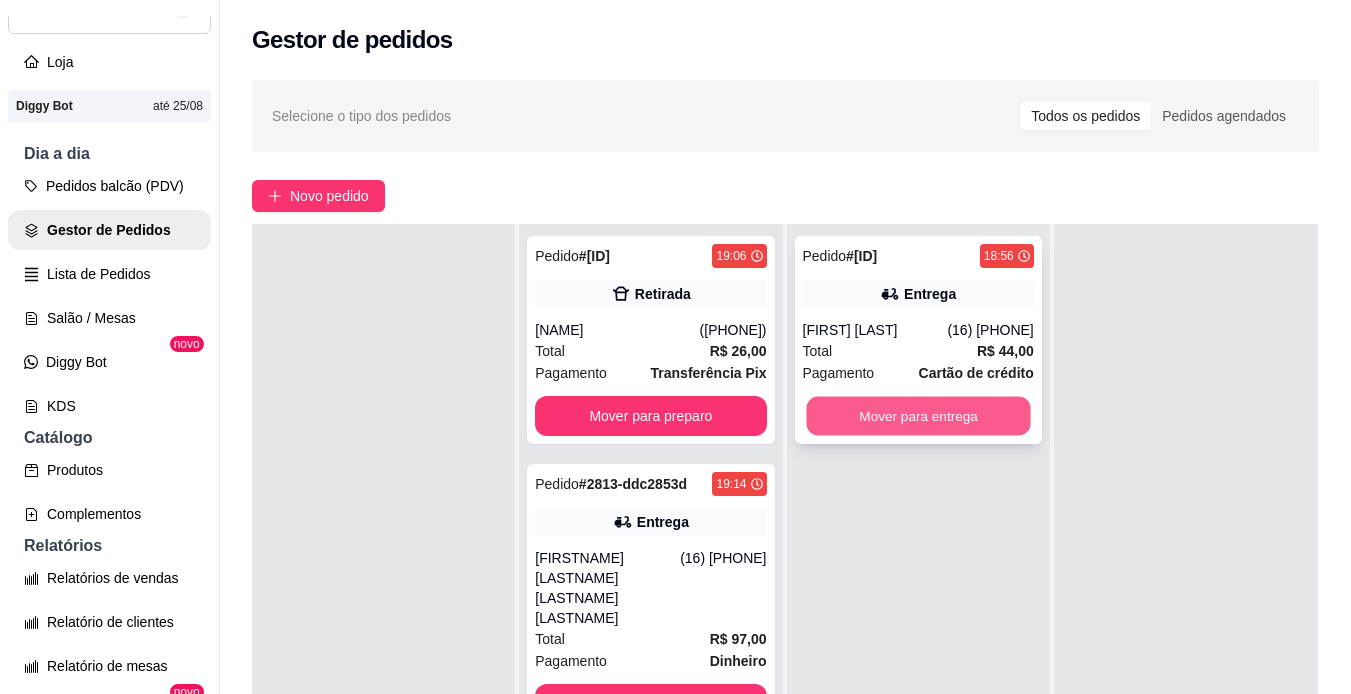 click on "Mover para entrega" at bounding box center (918, 416) 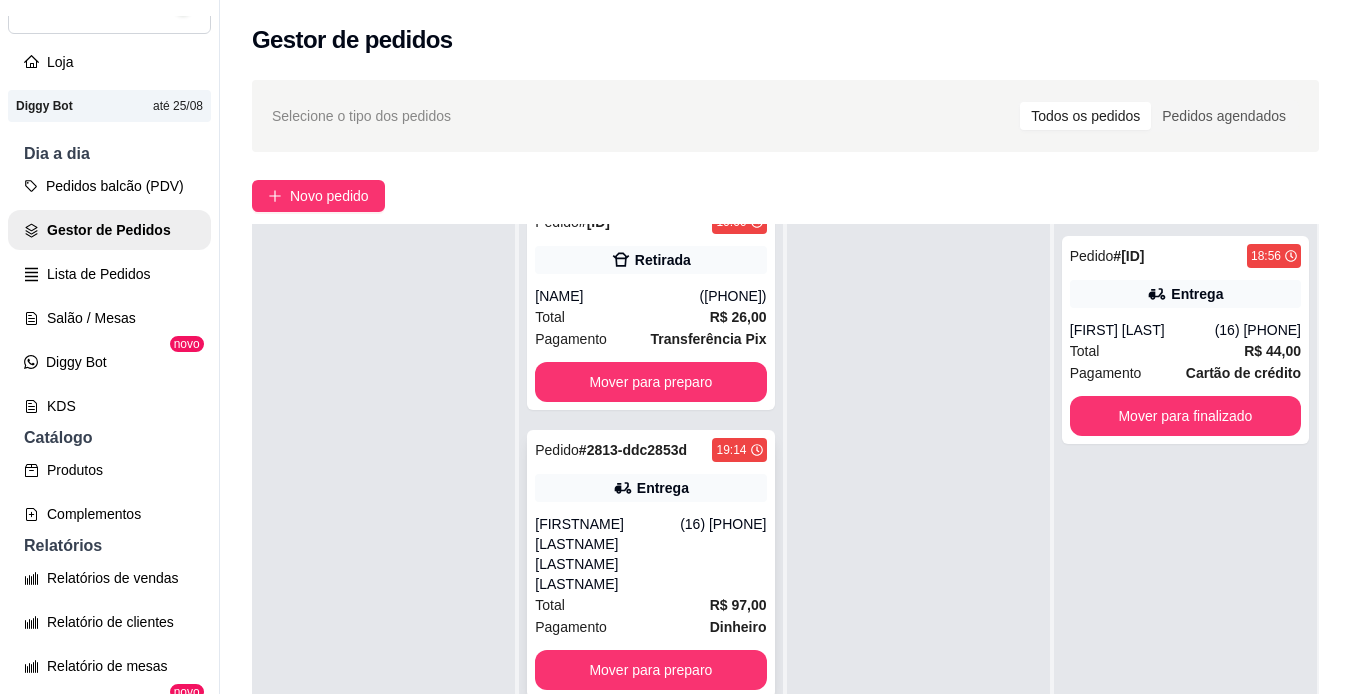 scroll, scrollTop: 50, scrollLeft: 0, axis: vertical 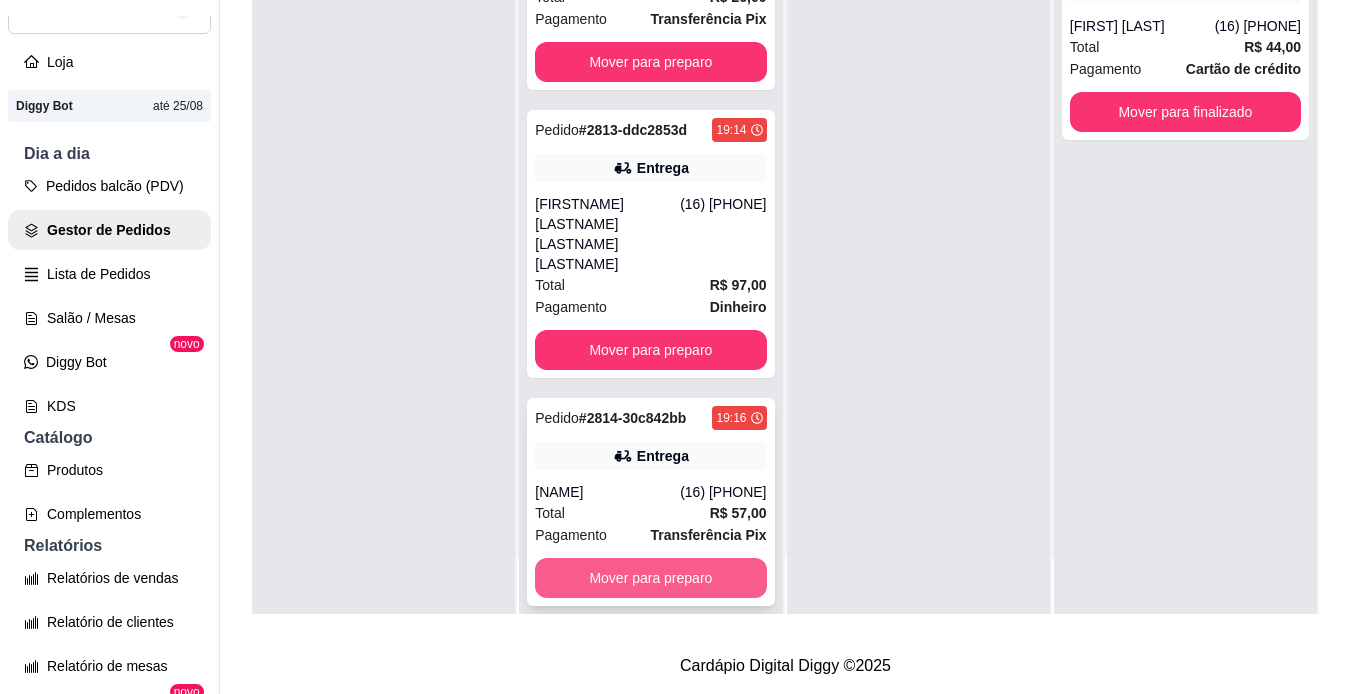 click on "Mover para preparo" at bounding box center [650, 578] 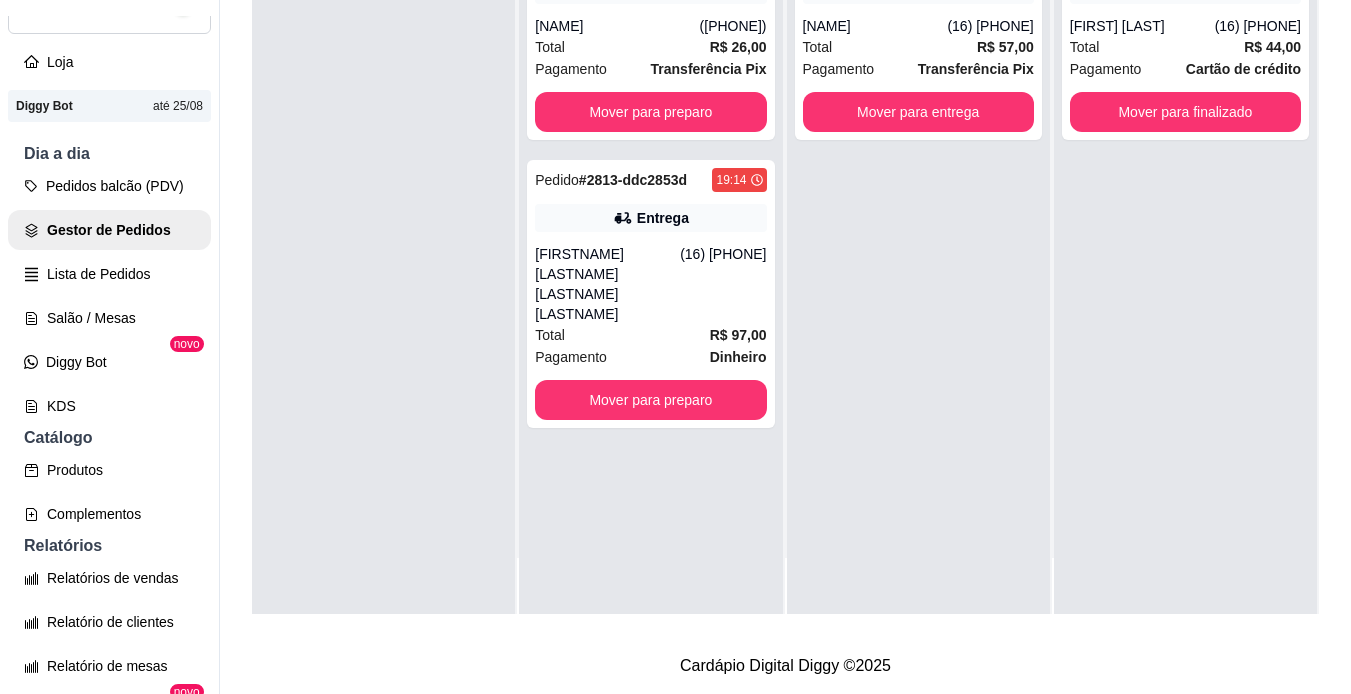 scroll, scrollTop: 0, scrollLeft: 0, axis: both 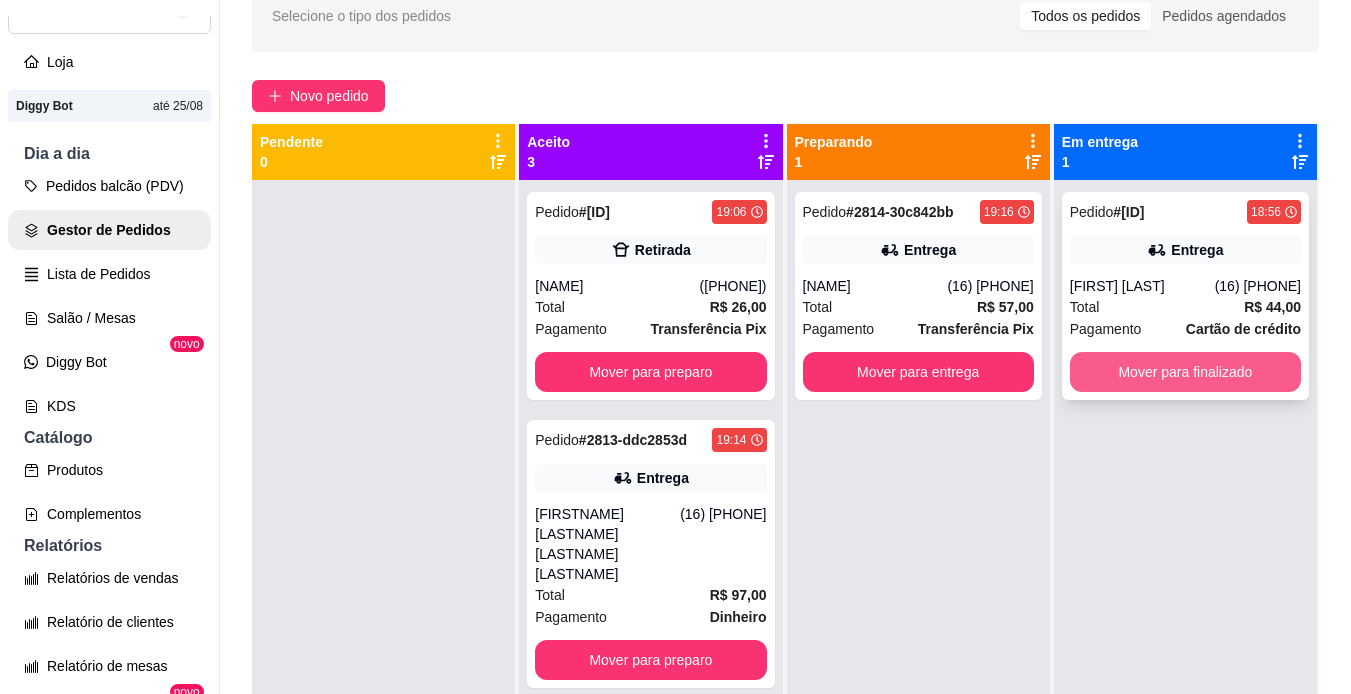 click on "Mover para finalizado" at bounding box center [1185, 372] 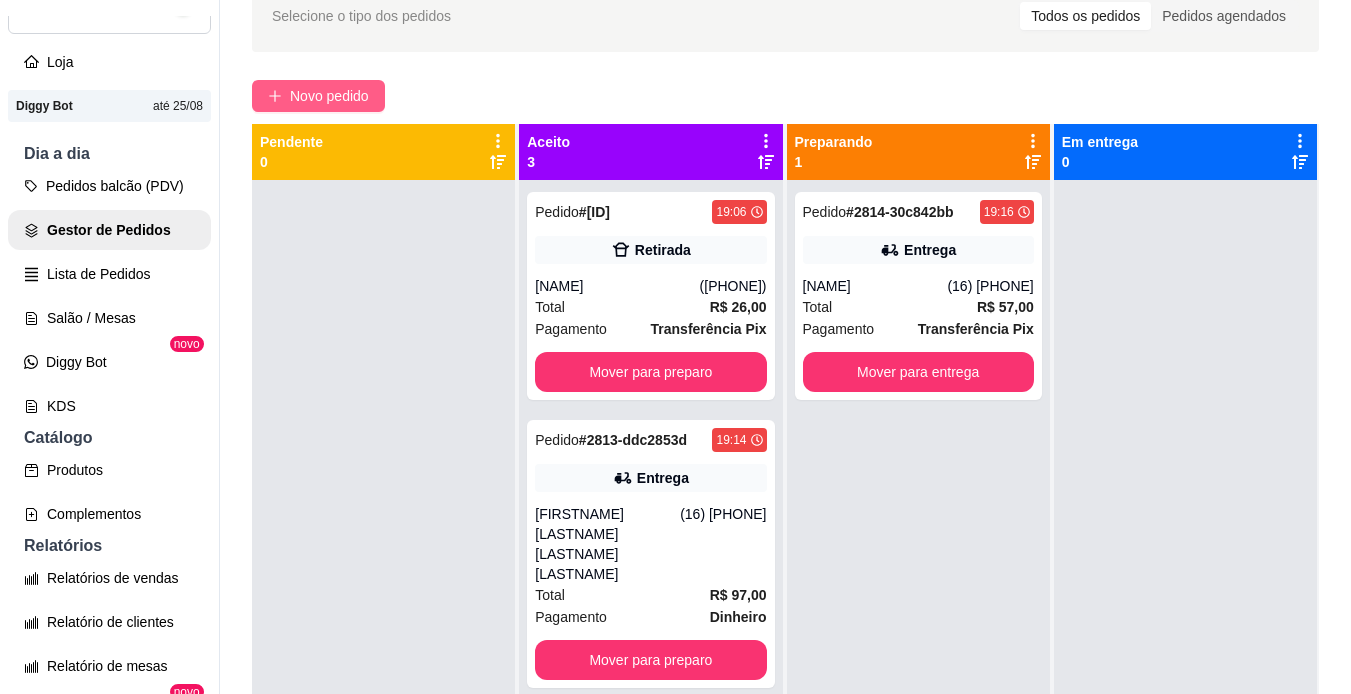 click on "Novo pedido" at bounding box center [329, 96] 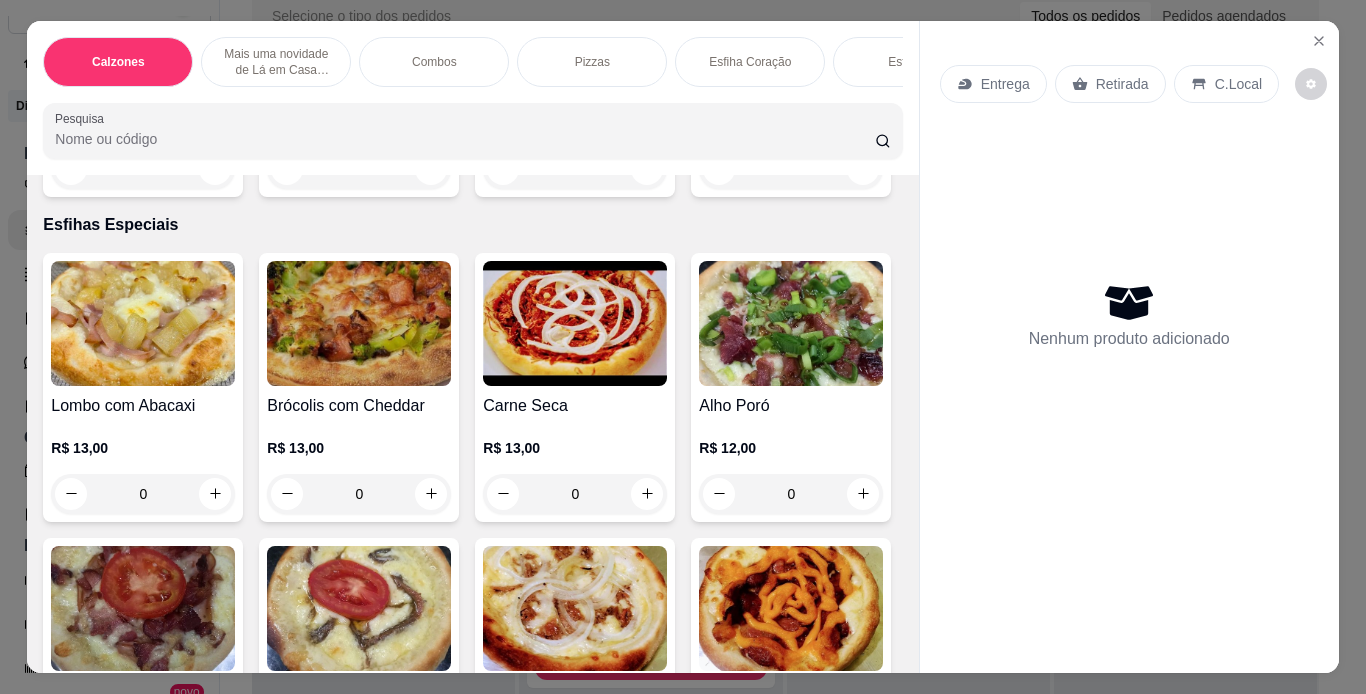 scroll, scrollTop: 2705, scrollLeft: 0, axis: vertical 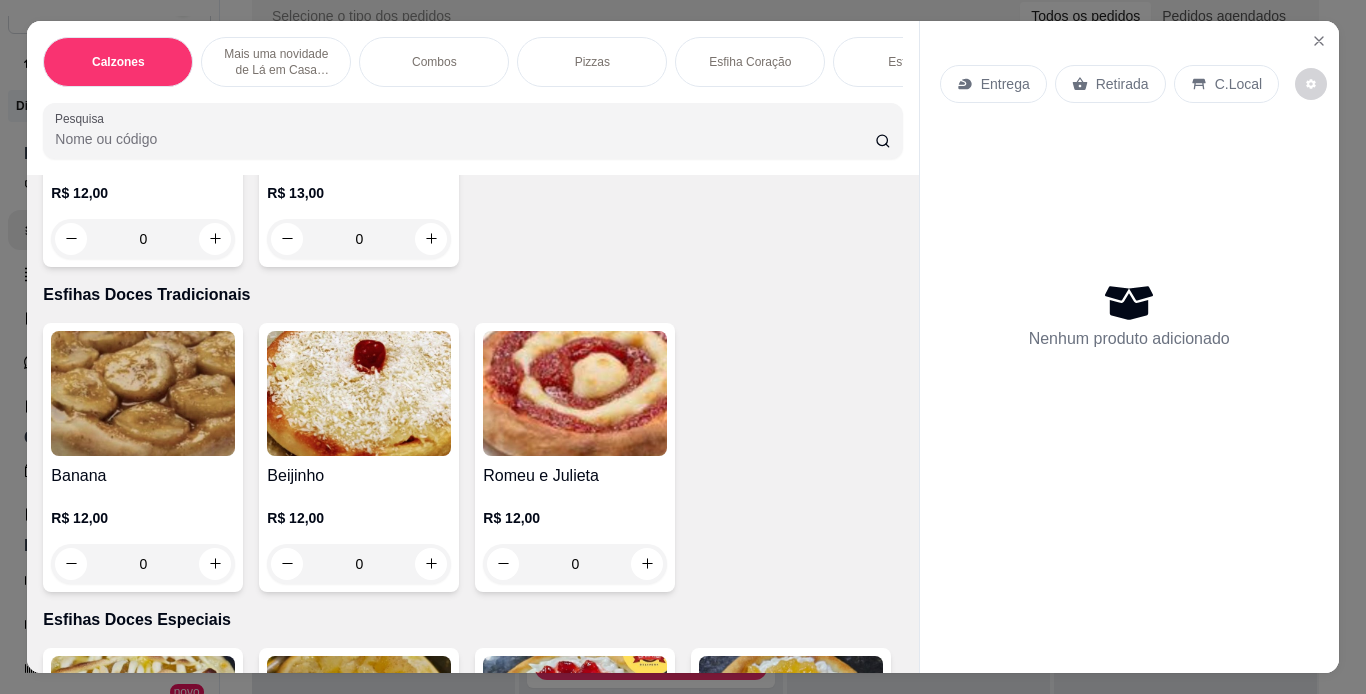 click at bounding box center (143, -526) 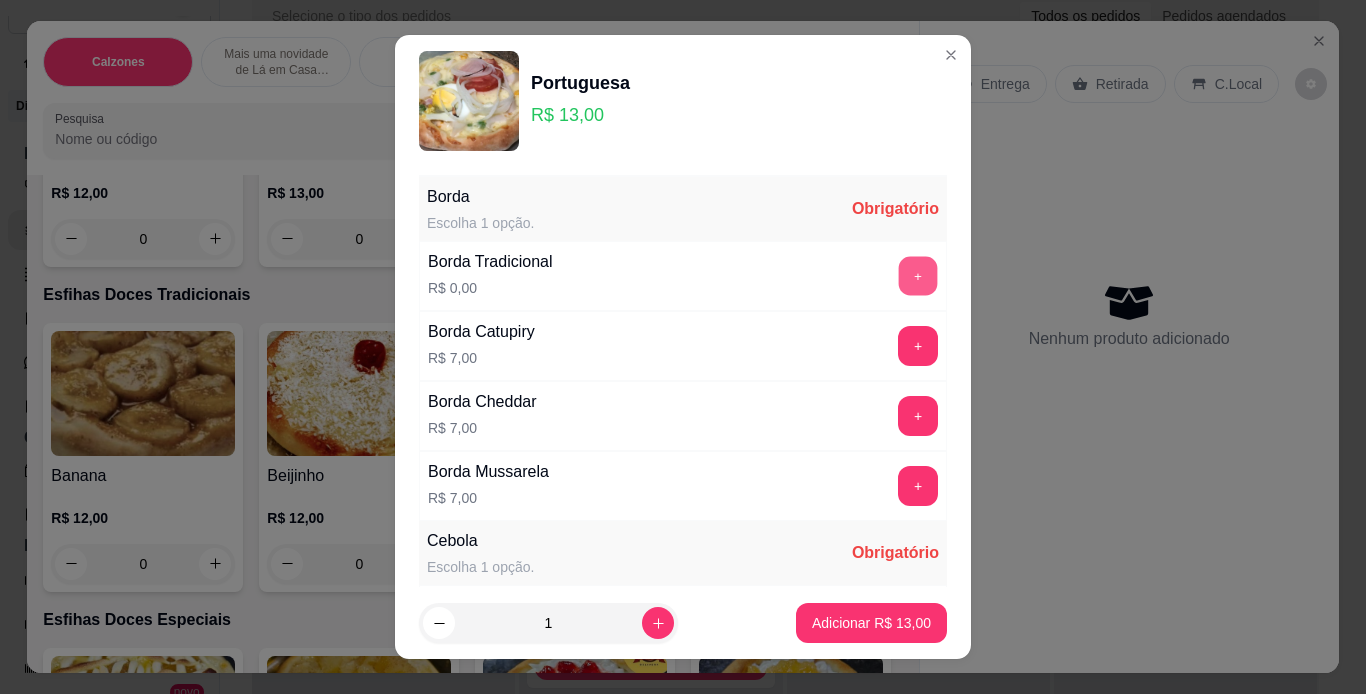 click on "+" at bounding box center [918, 275] 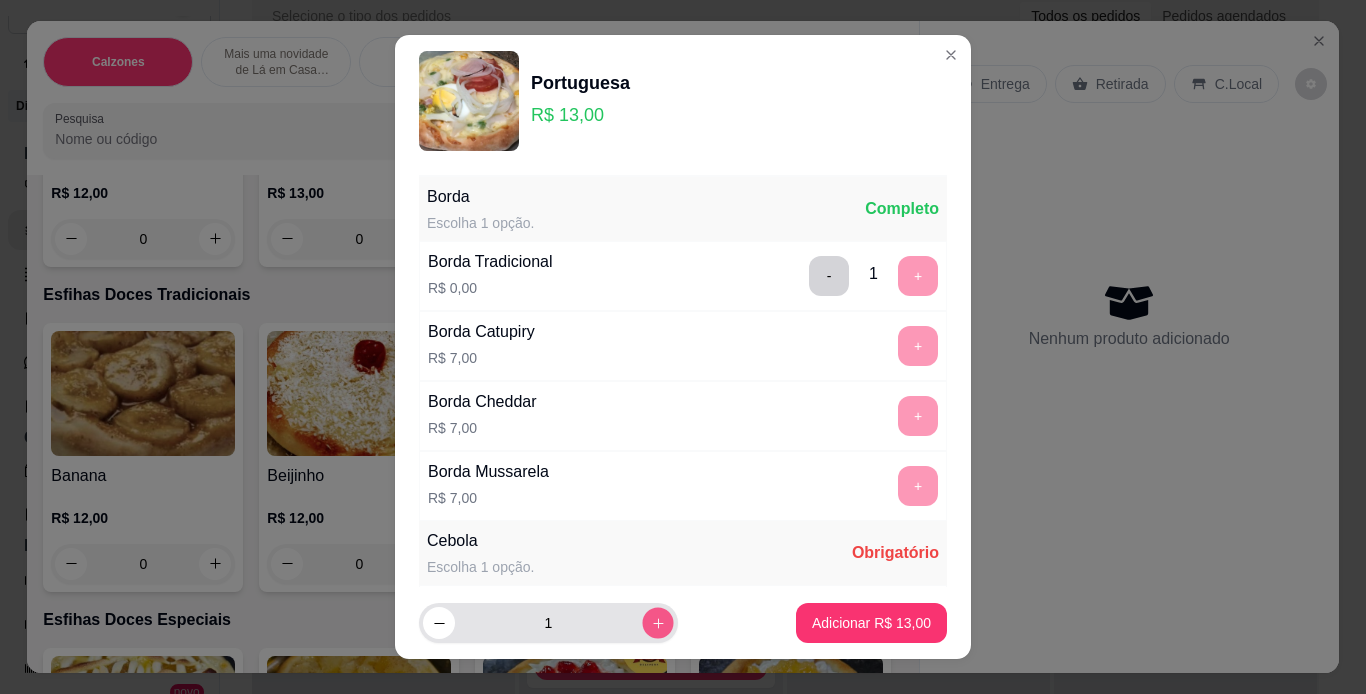 click 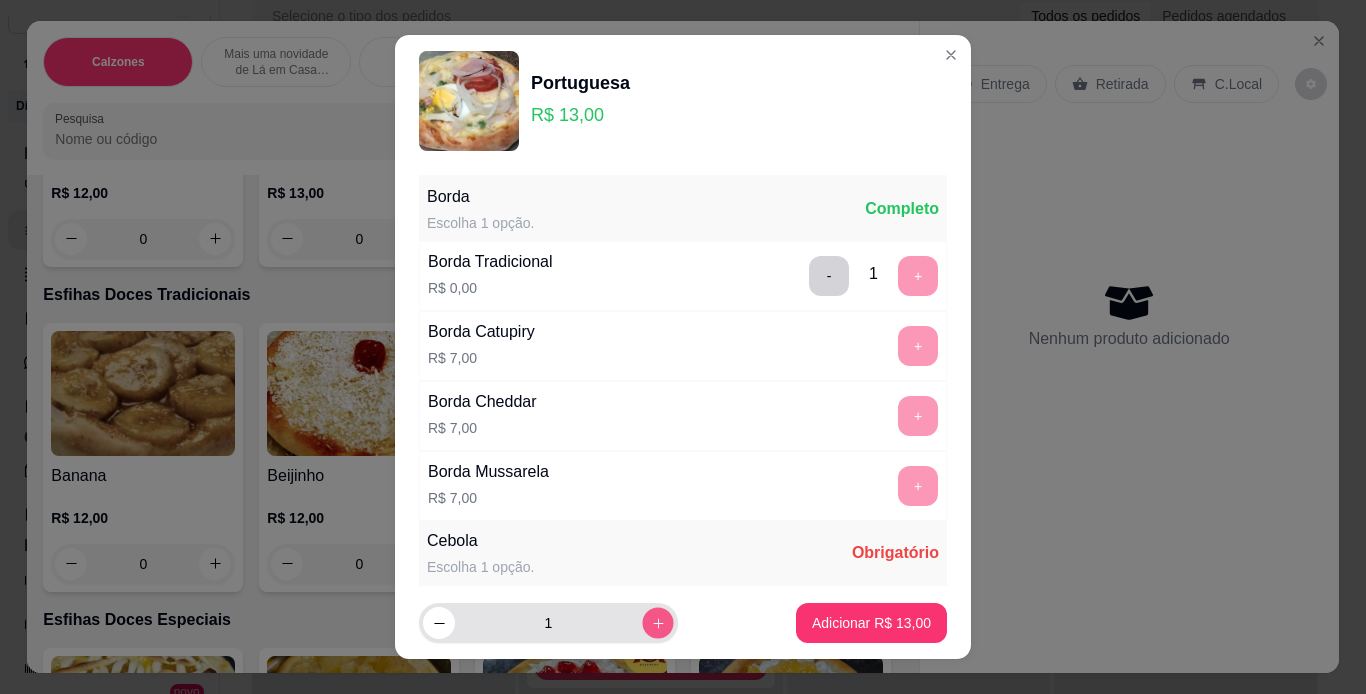 type on "2" 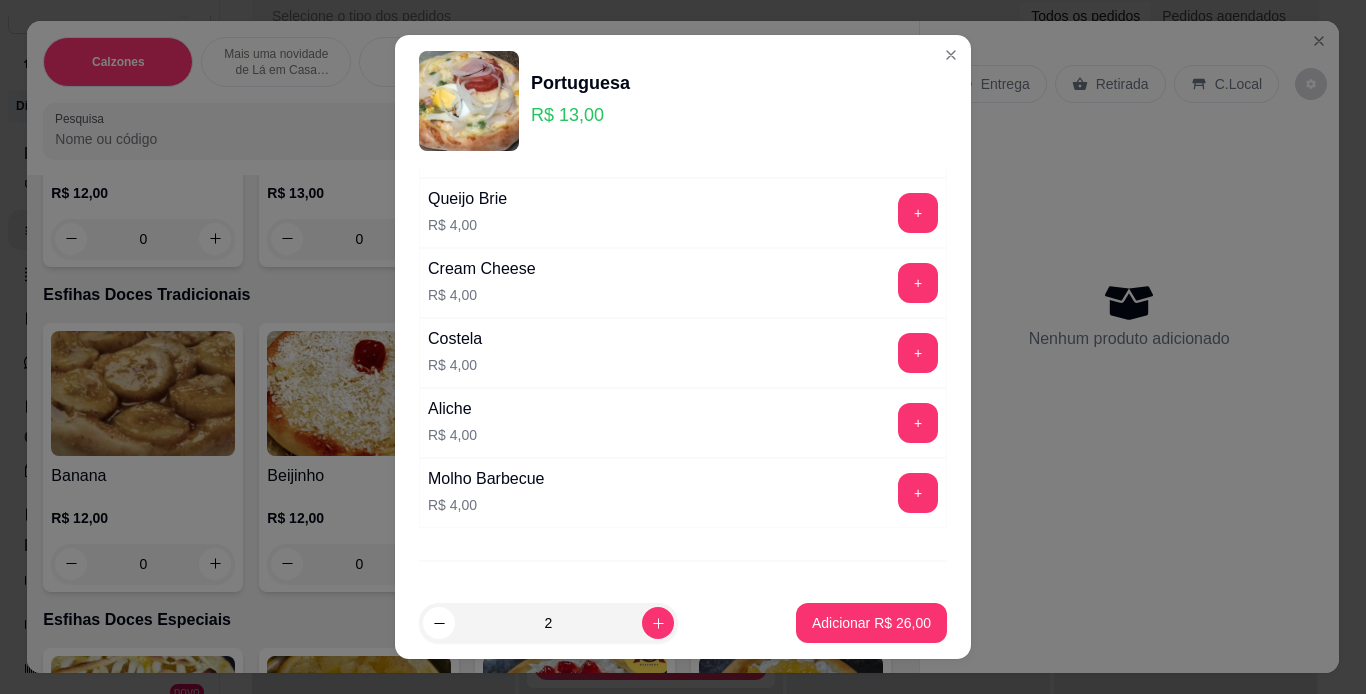 scroll, scrollTop: 2451, scrollLeft: 0, axis: vertical 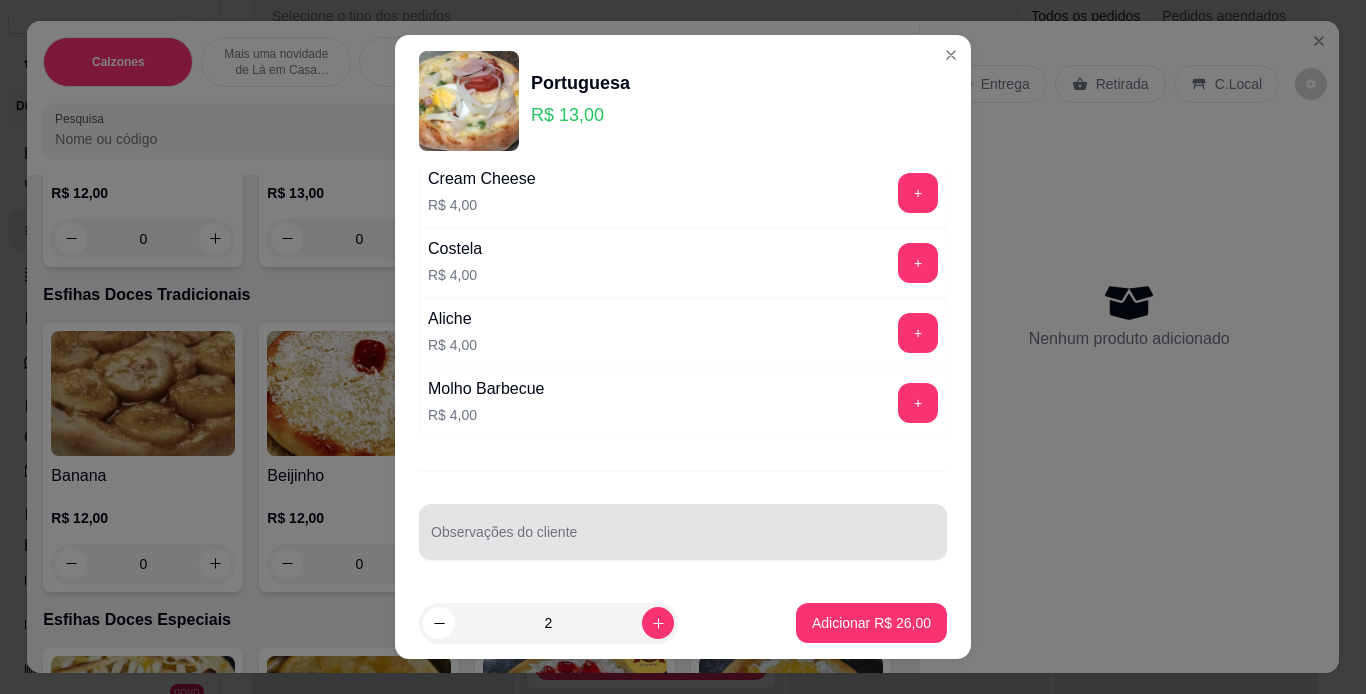 click on "Observações do cliente" at bounding box center [683, 540] 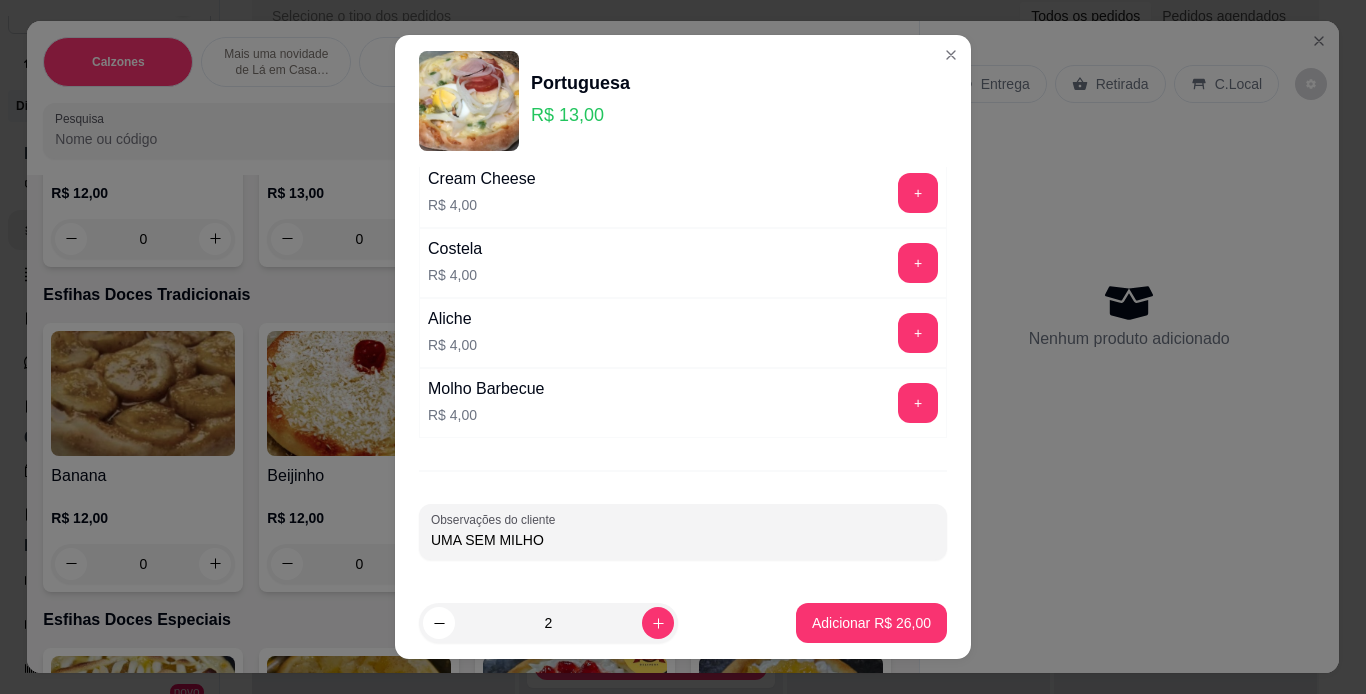 type on "UMA SEM MILHO" 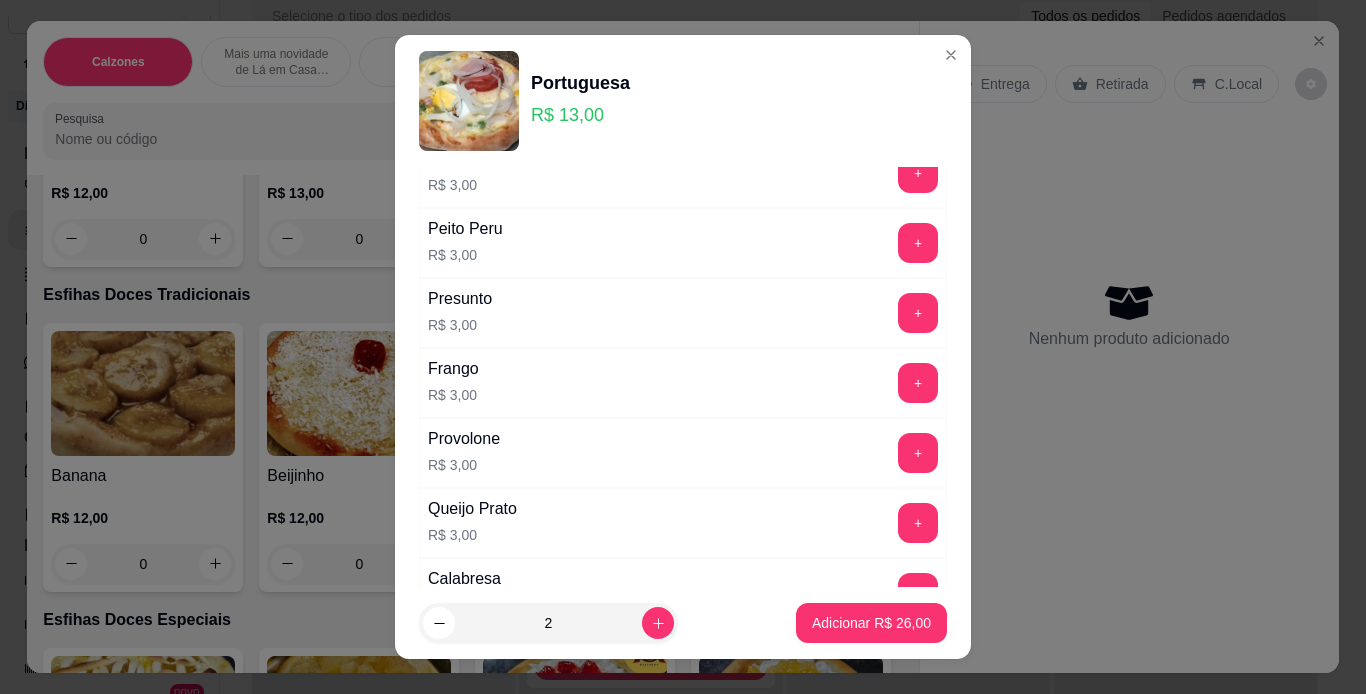 scroll, scrollTop: 941, scrollLeft: 0, axis: vertical 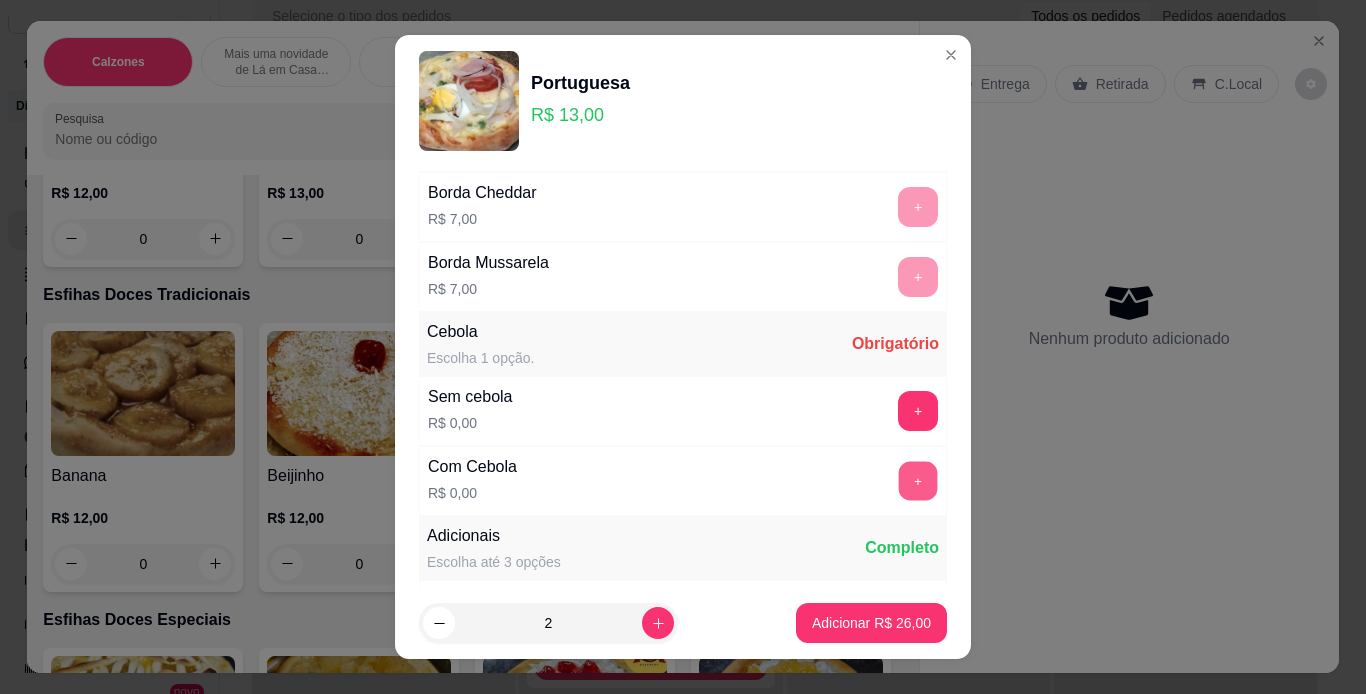 click on "+" at bounding box center (918, 480) 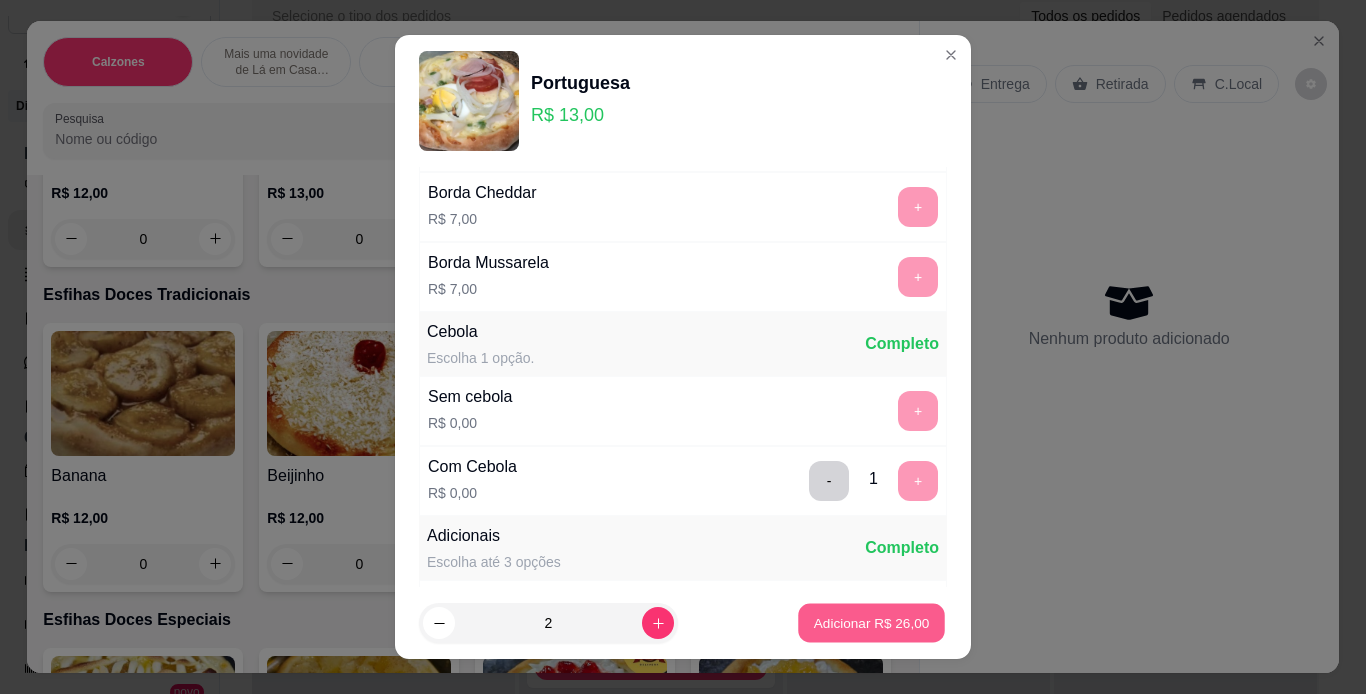 click on "Adicionar   R$ 26,00" at bounding box center [871, 623] 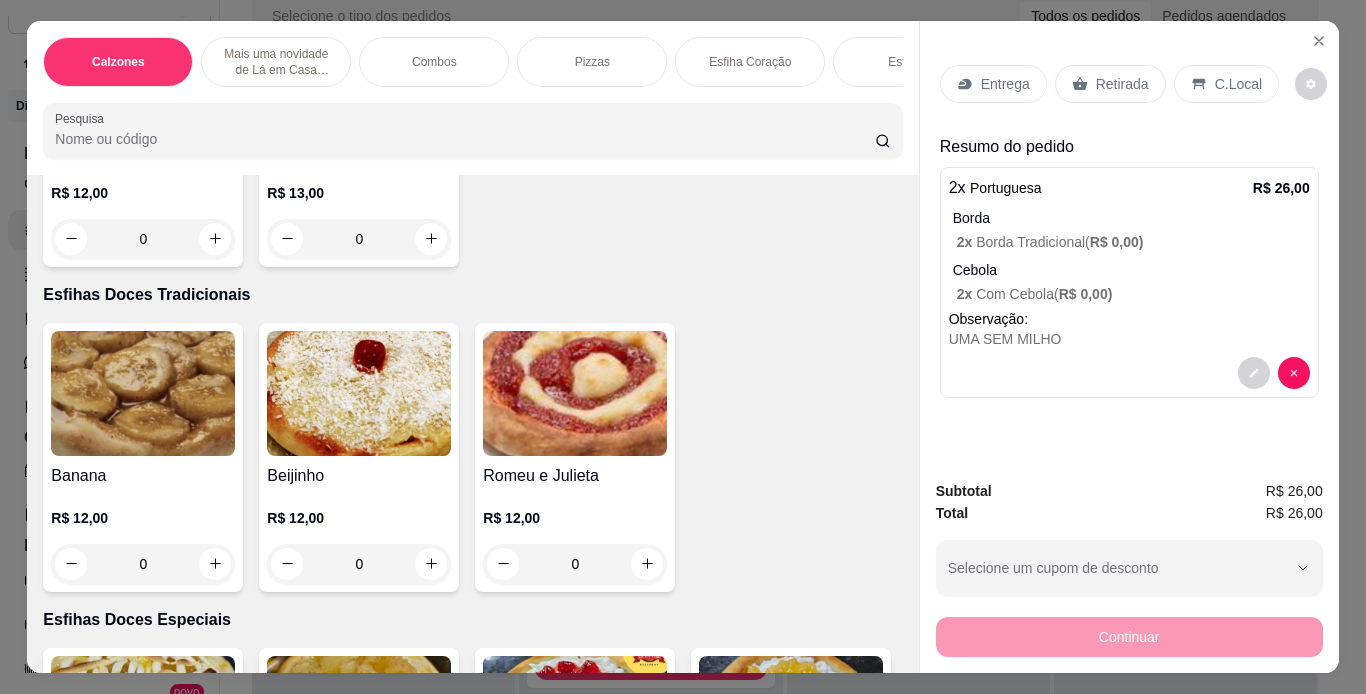 click on "Entrega" at bounding box center [1005, 84] 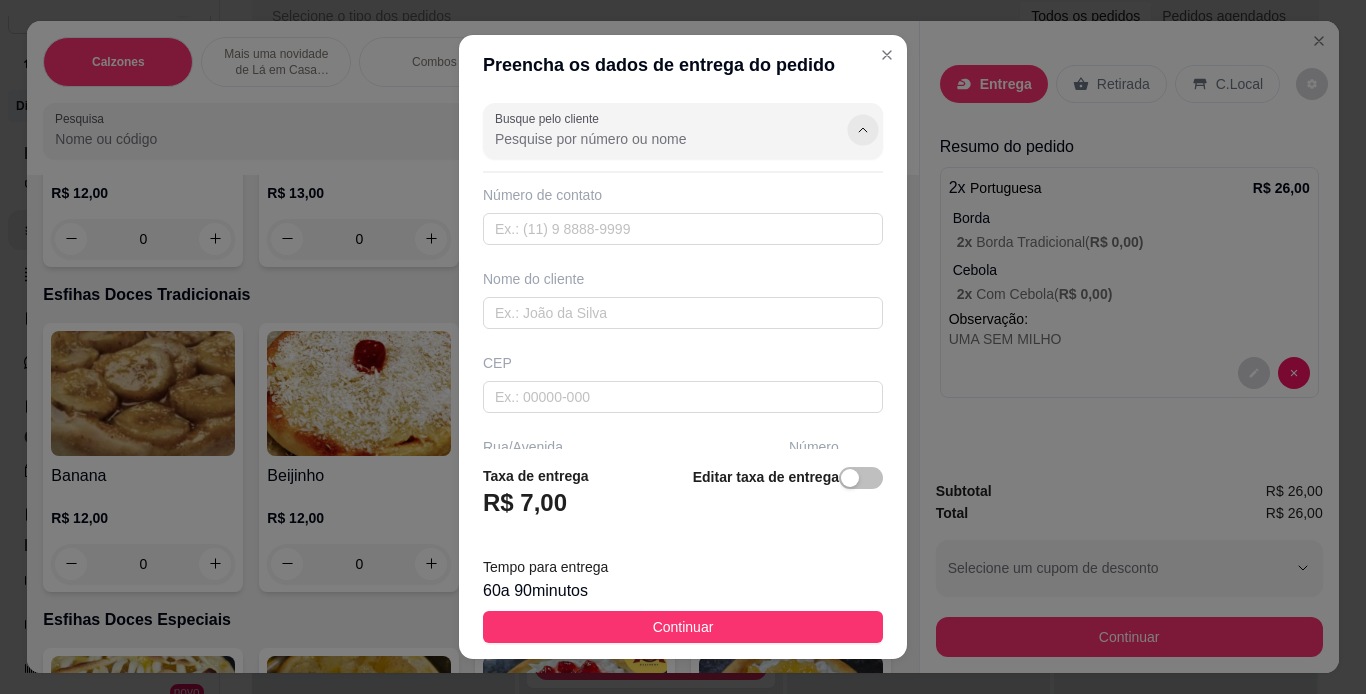 click 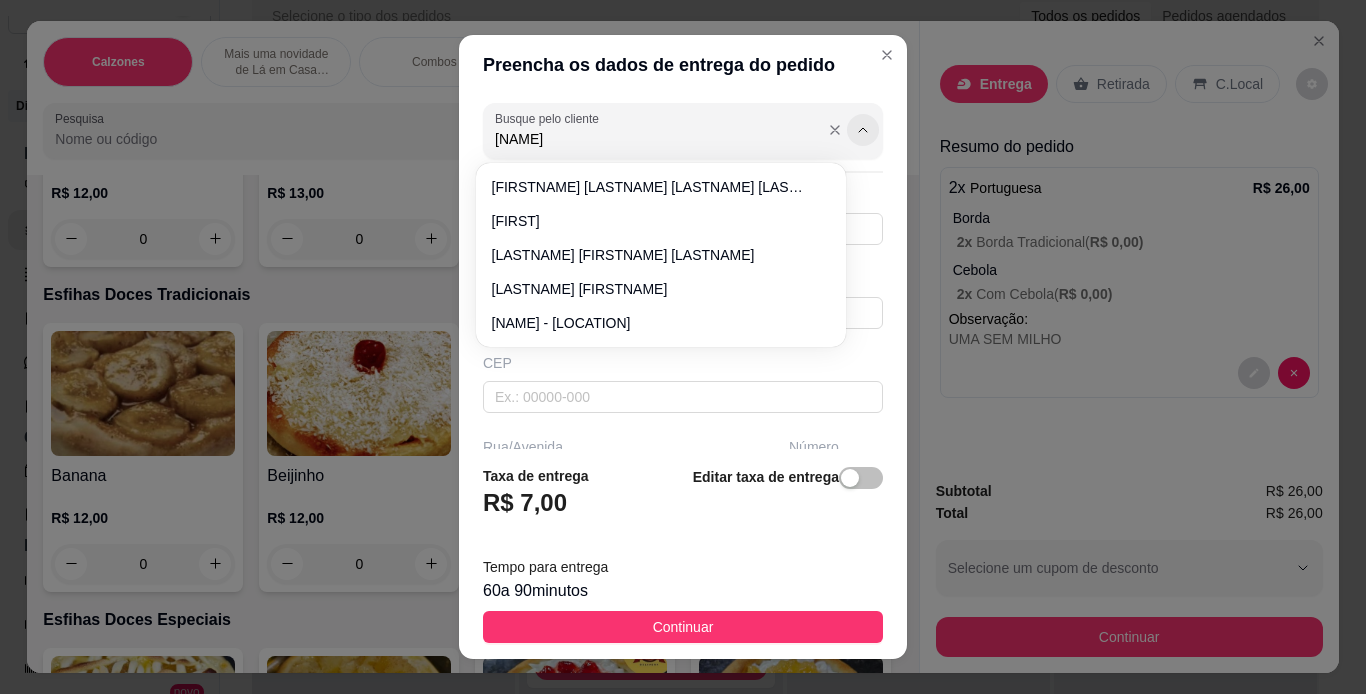type on "[FIRST]" 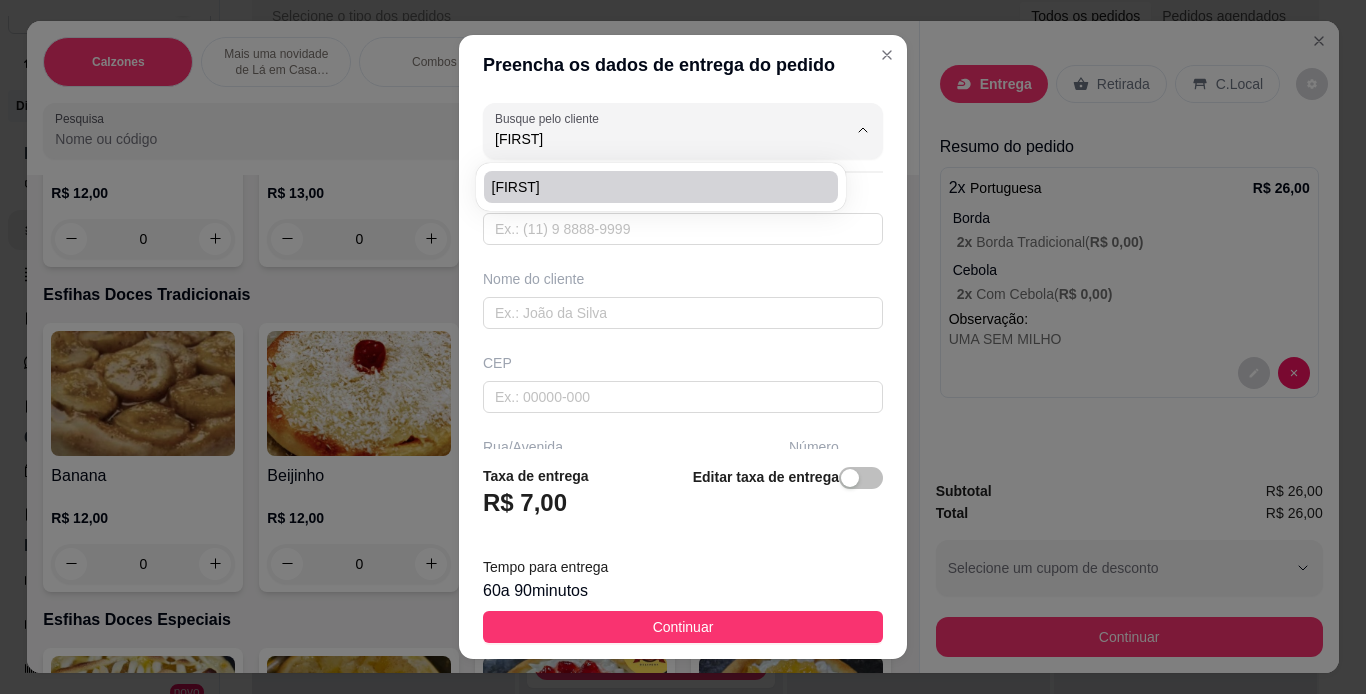 click on "[FIRST]" at bounding box center [651, 187] 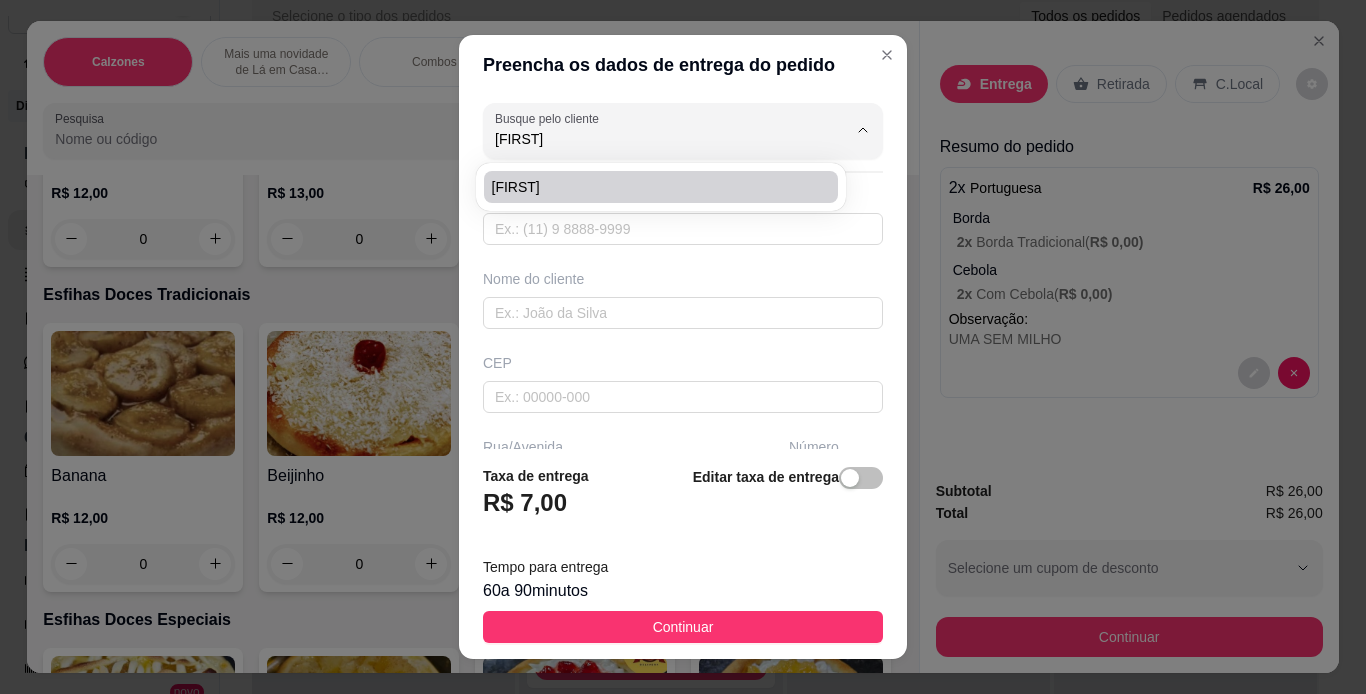 type on "[PHONE]" 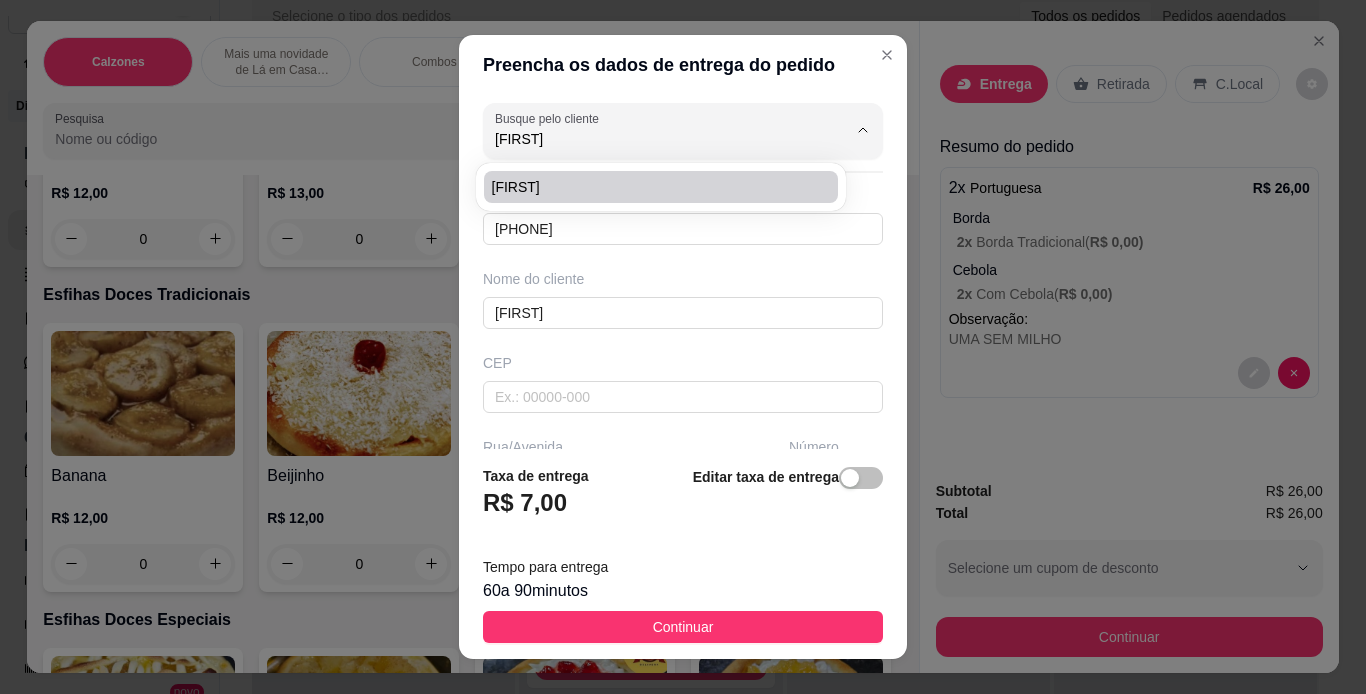 type on "RUA [NUMBER]" 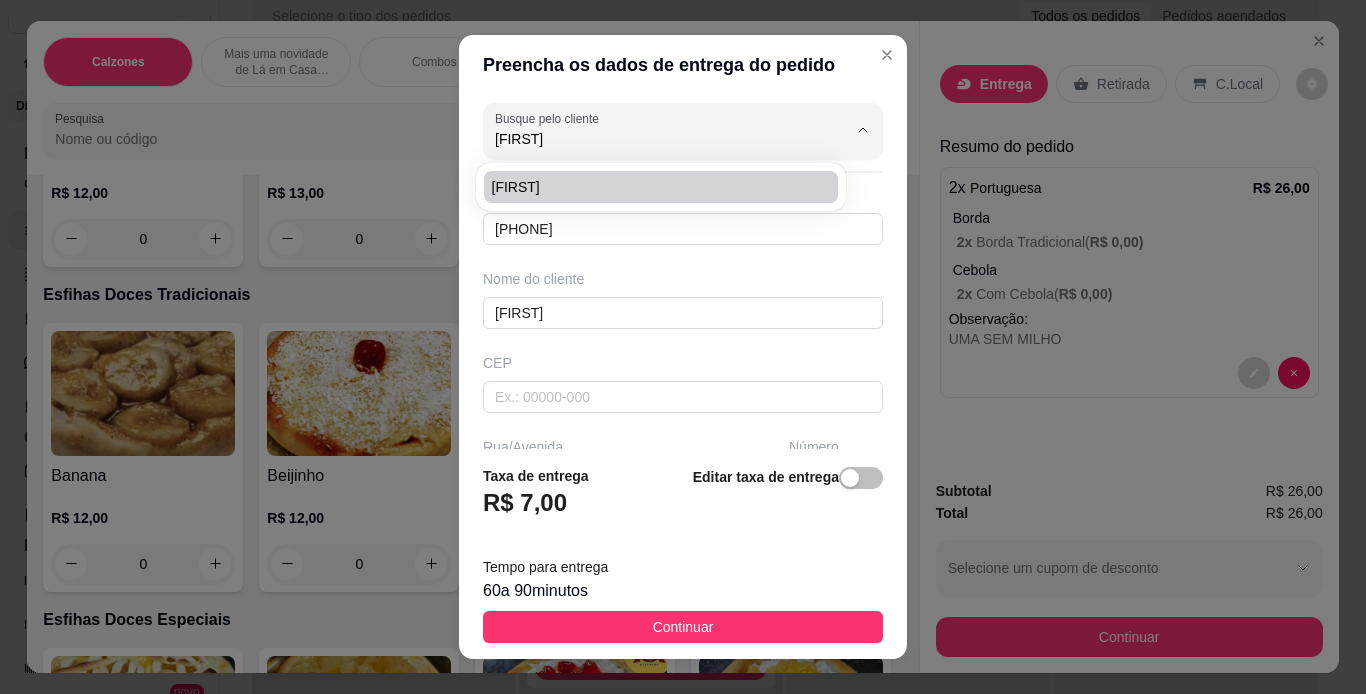 type on "29" 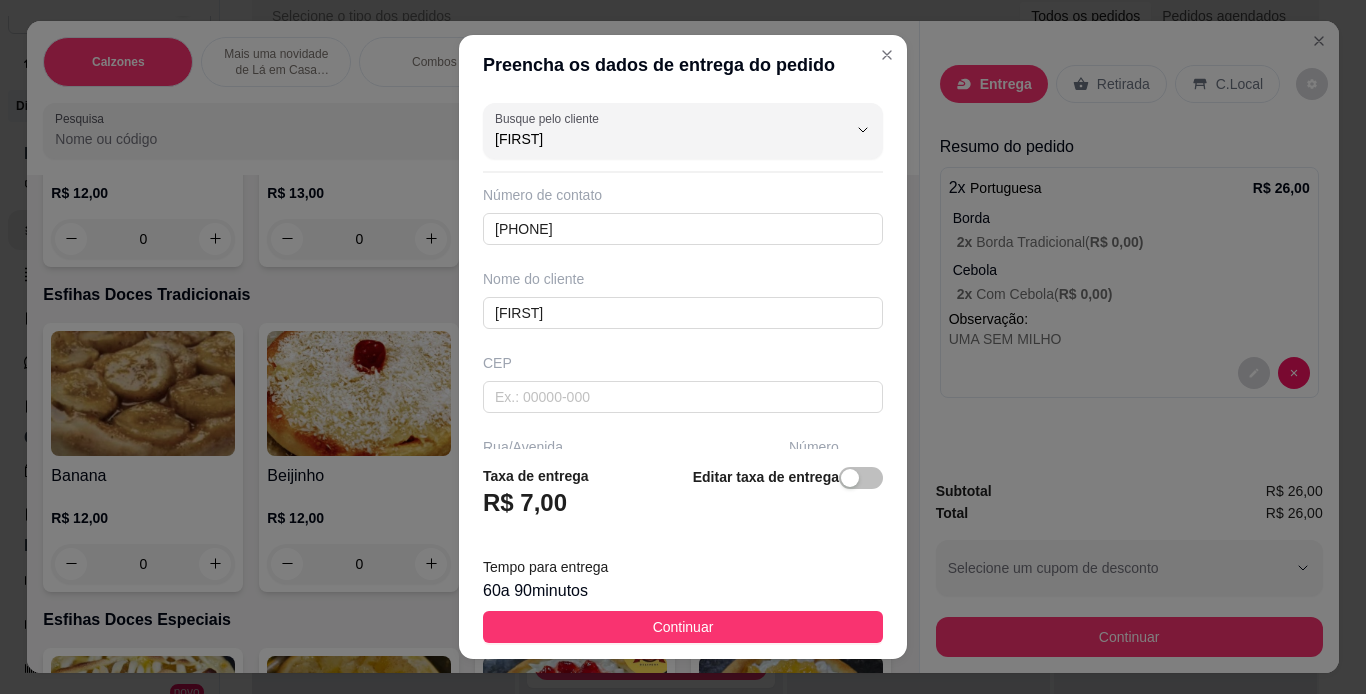type on "[FIRST]" 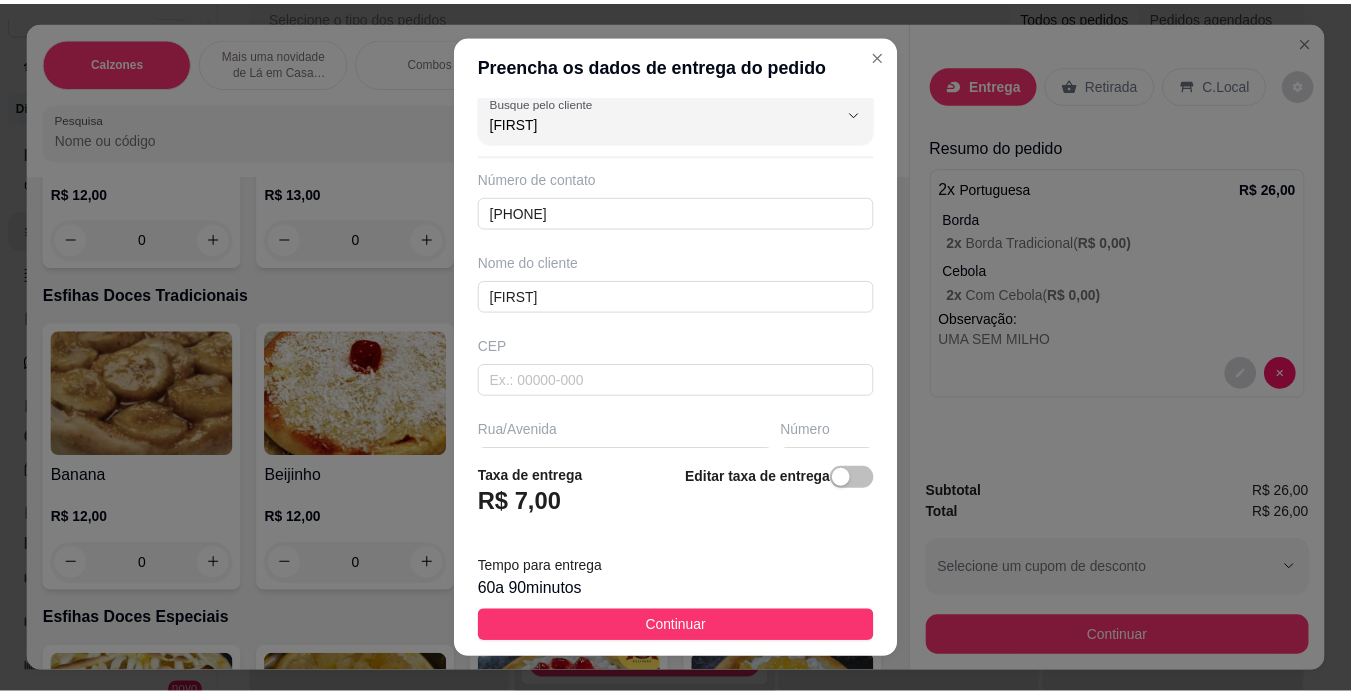 scroll, scrollTop: 21, scrollLeft: 0, axis: vertical 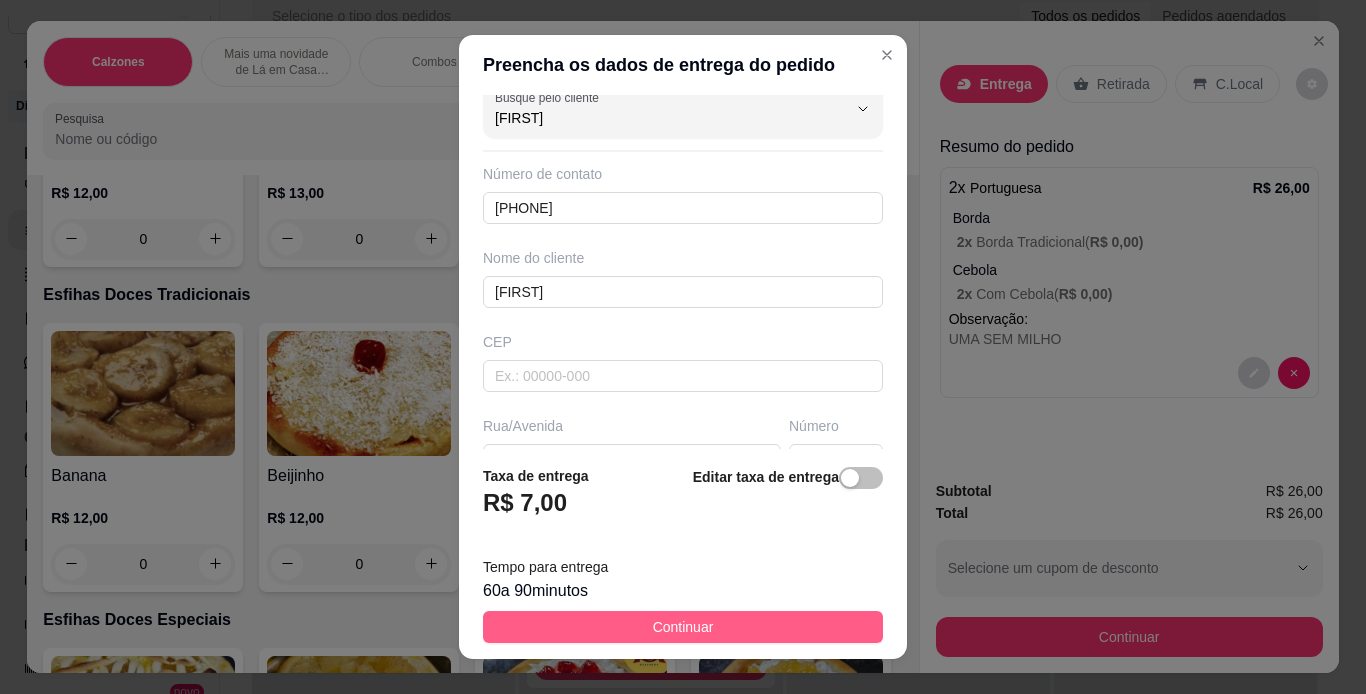 click on "Continuar" at bounding box center [683, 627] 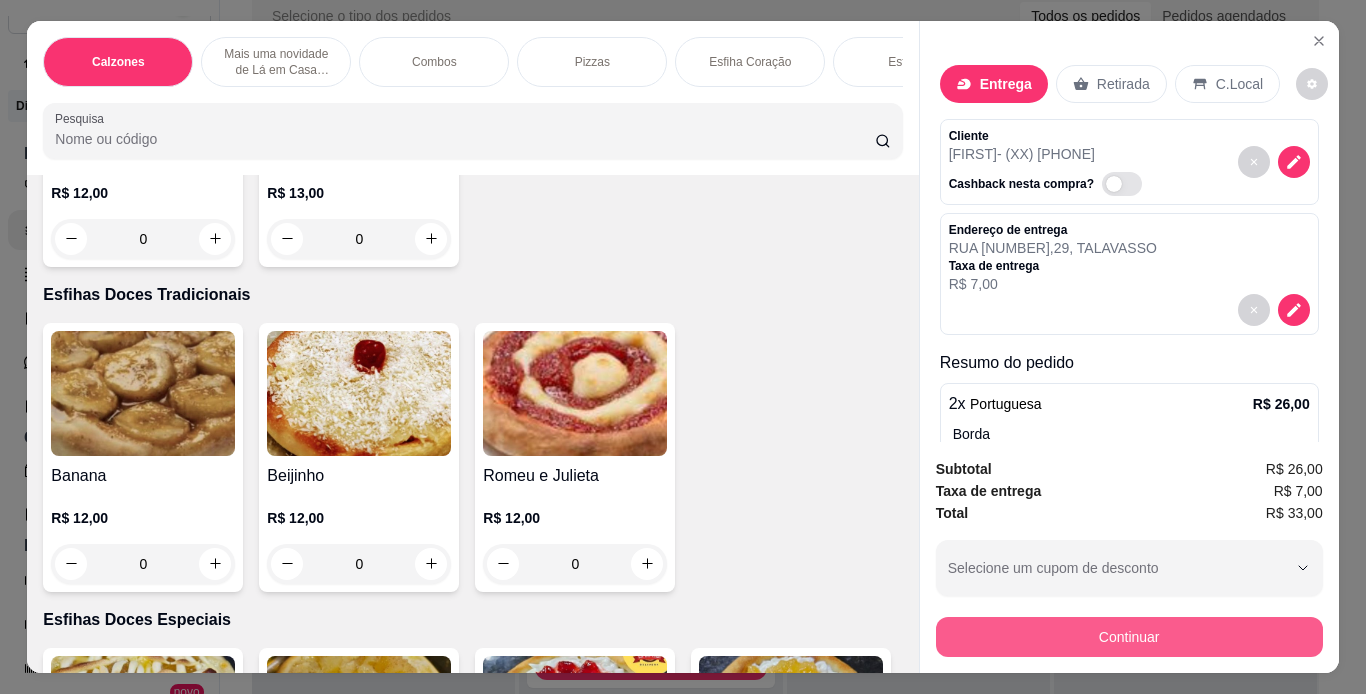 click on "Continuar" at bounding box center (1129, 637) 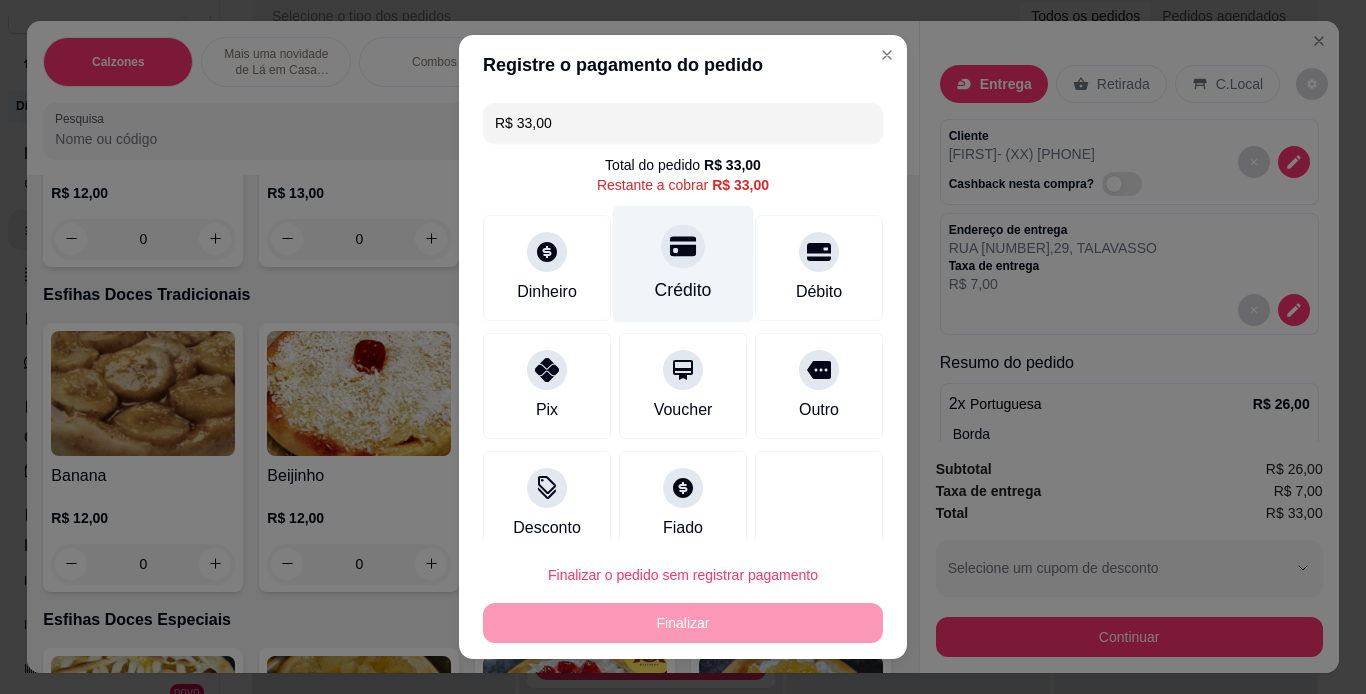 click on "Crédito" at bounding box center [683, 290] 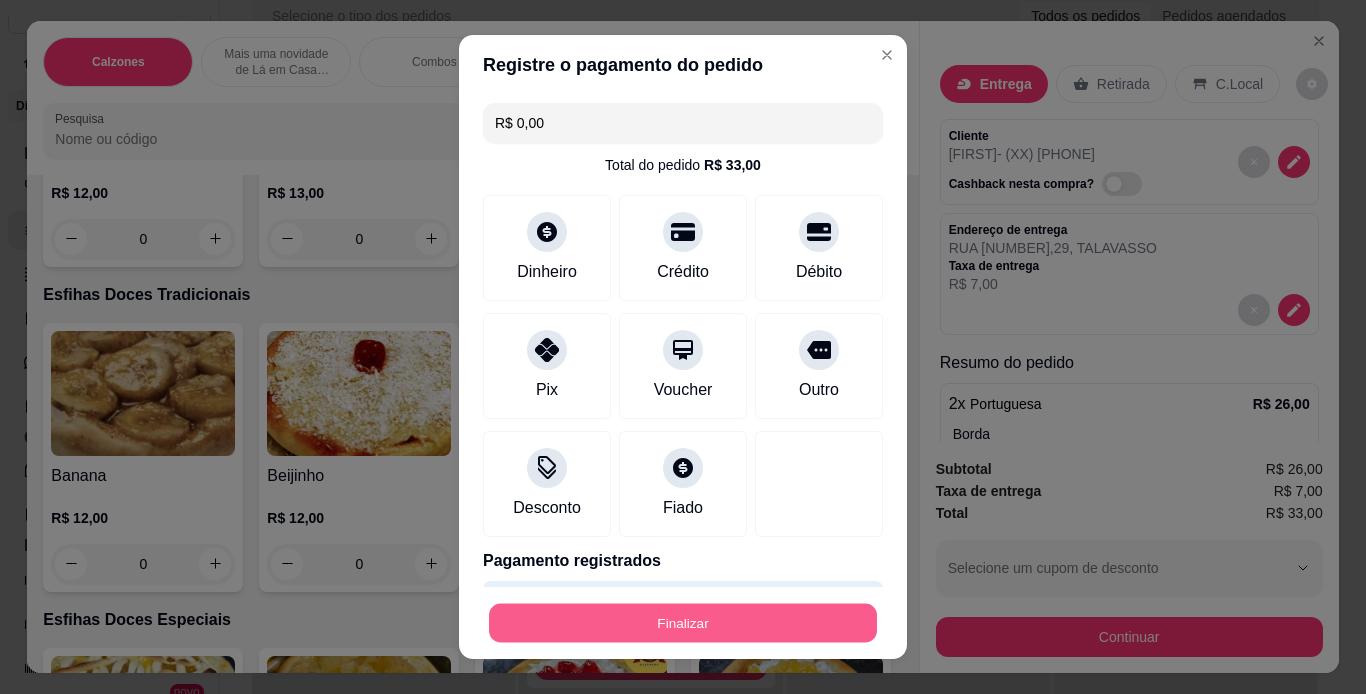 click on "Finalizar" at bounding box center [683, 623] 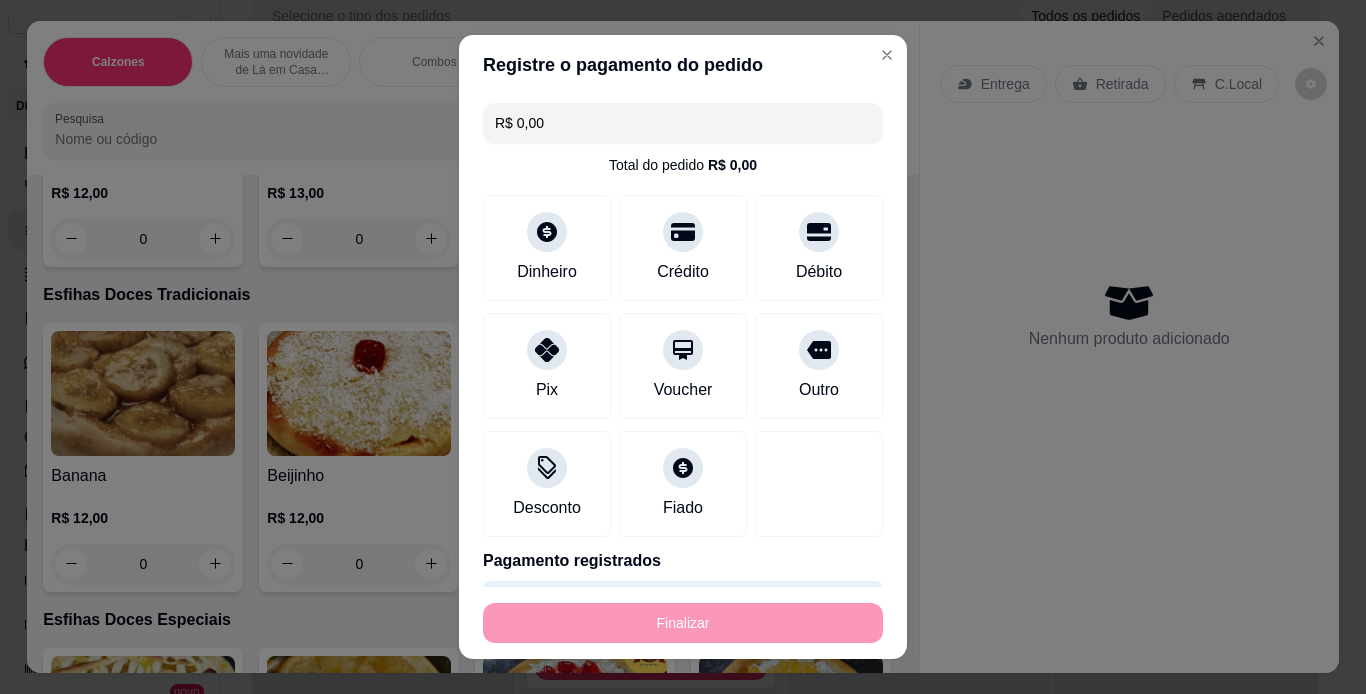 type on "-R$ 33,00" 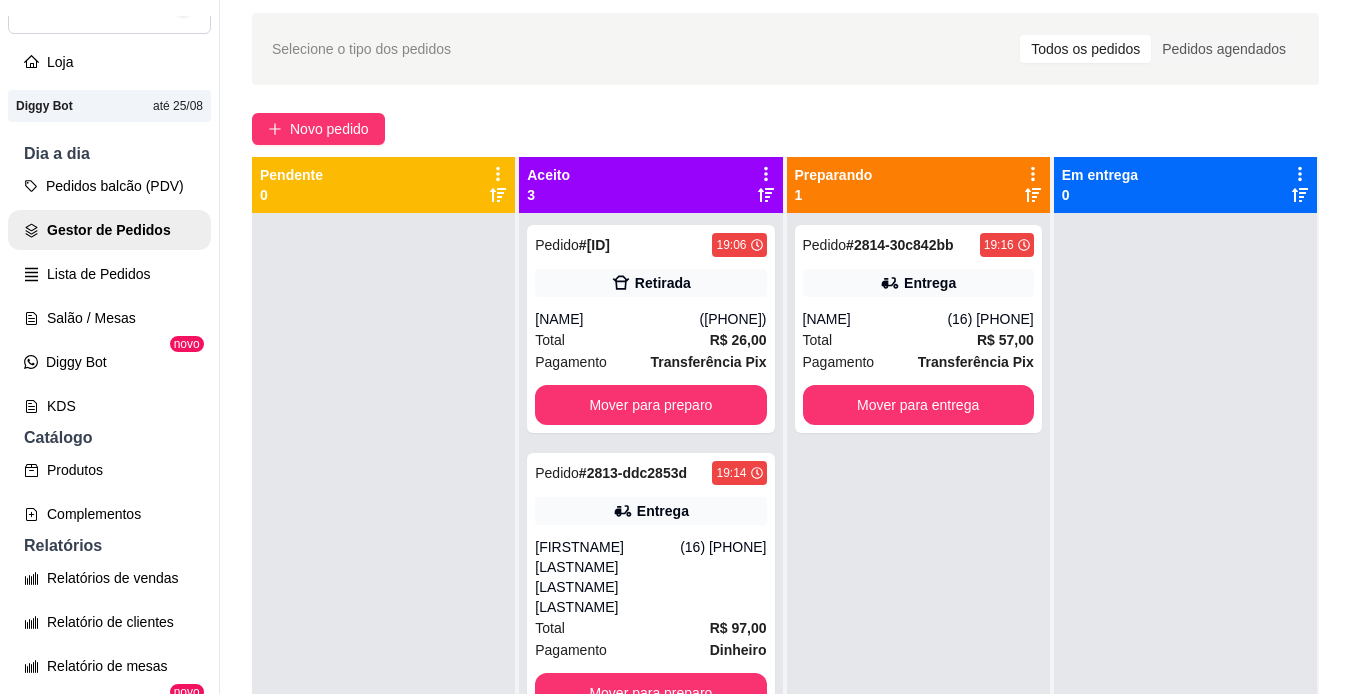 scroll, scrollTop: 319, scrollLeft: 0, axis: vertical 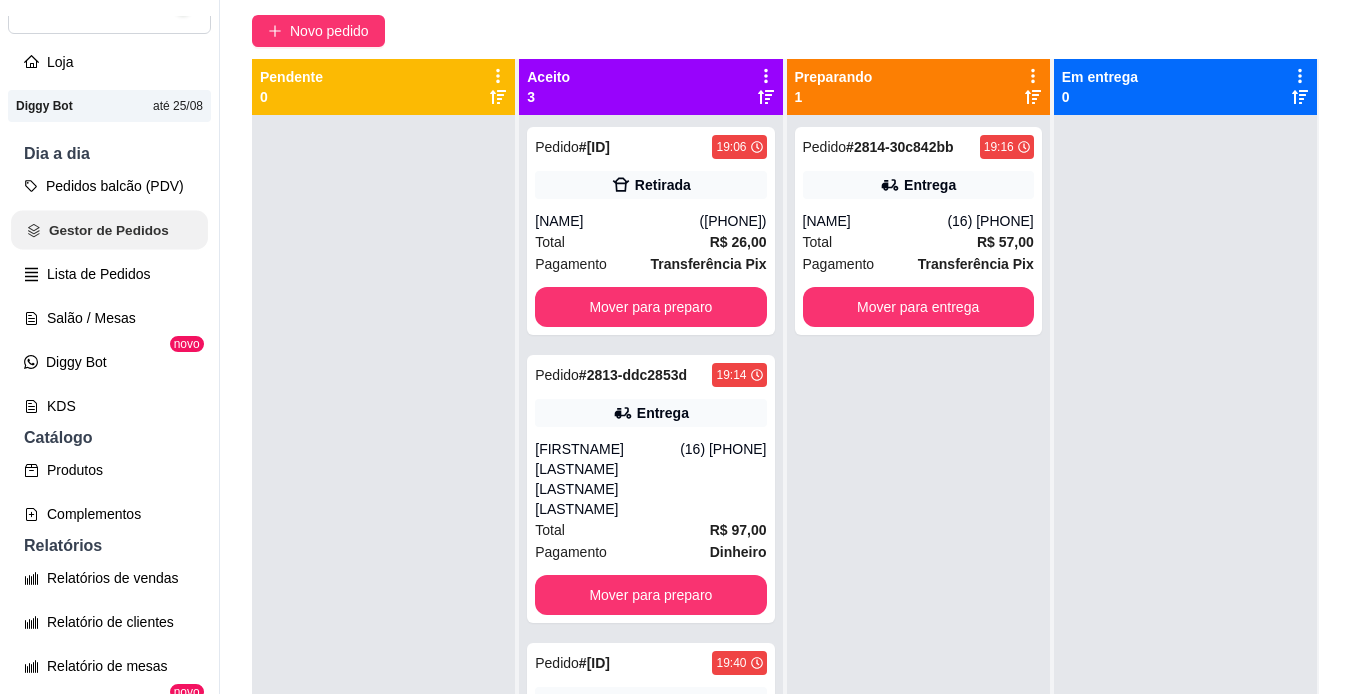 click on "Gestor de Pedidos" at bounding box center (109, 230) 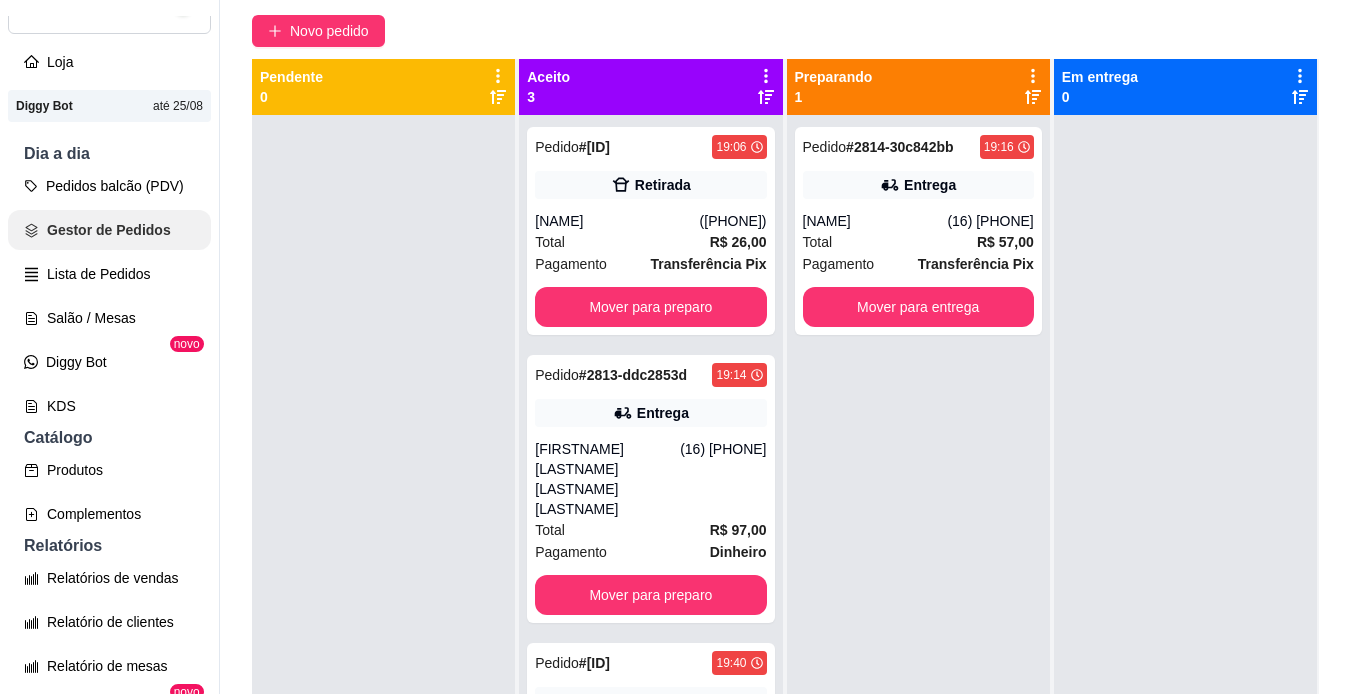 scroll, scrollTop: 0, scrollLeft: 0, axis: both 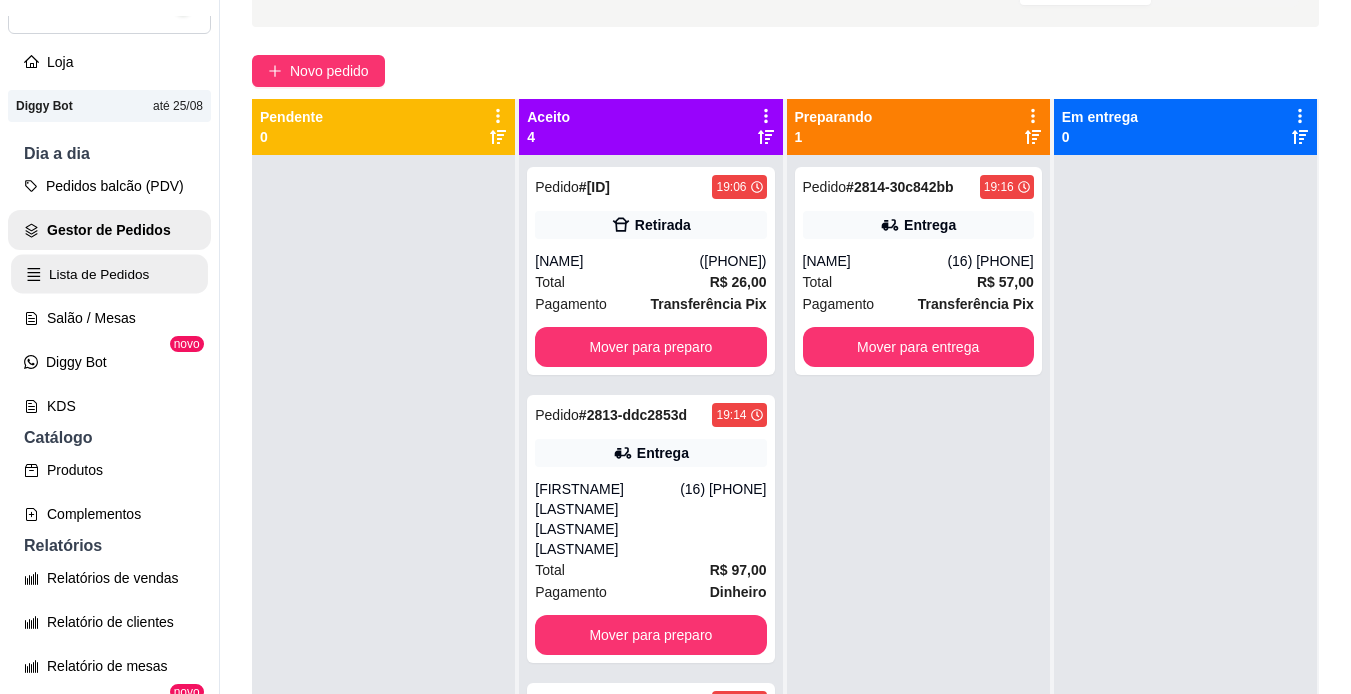 click on "Lista de Pedidos" at bounding box center [109, 274] 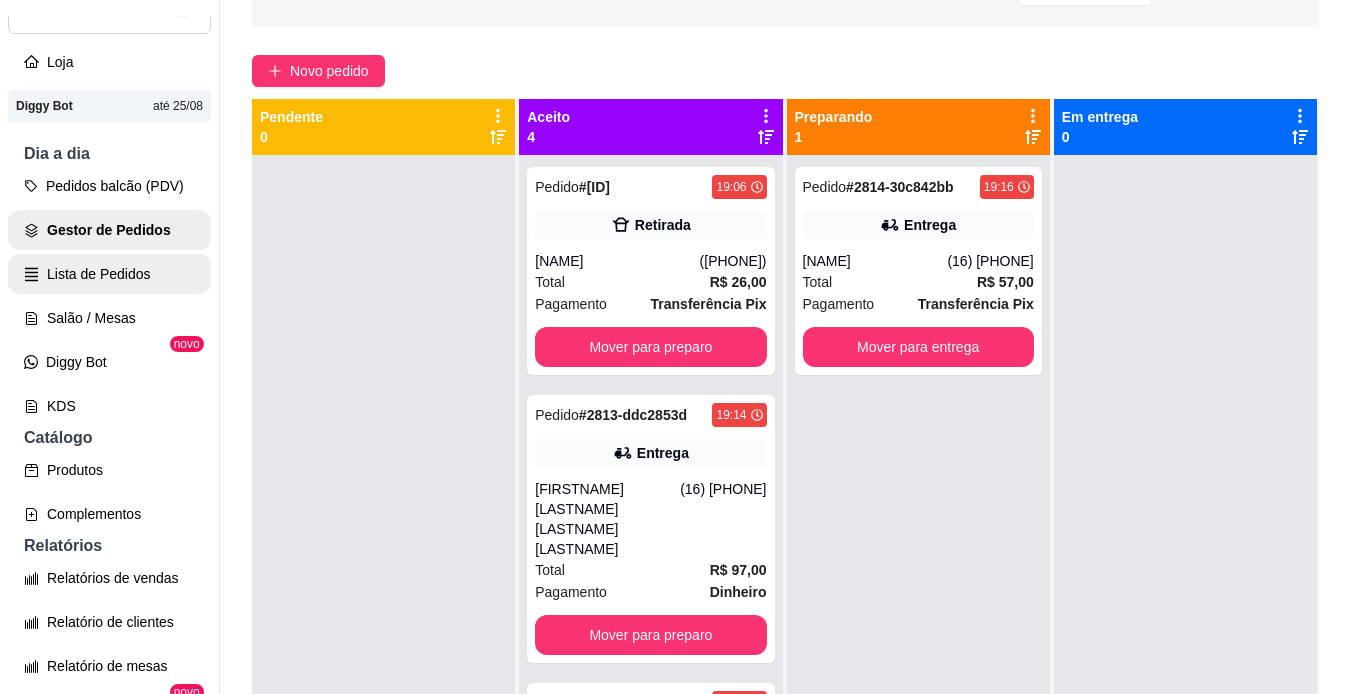 scroll, scrollTop: 0, scrollLeft: 0, axis: both 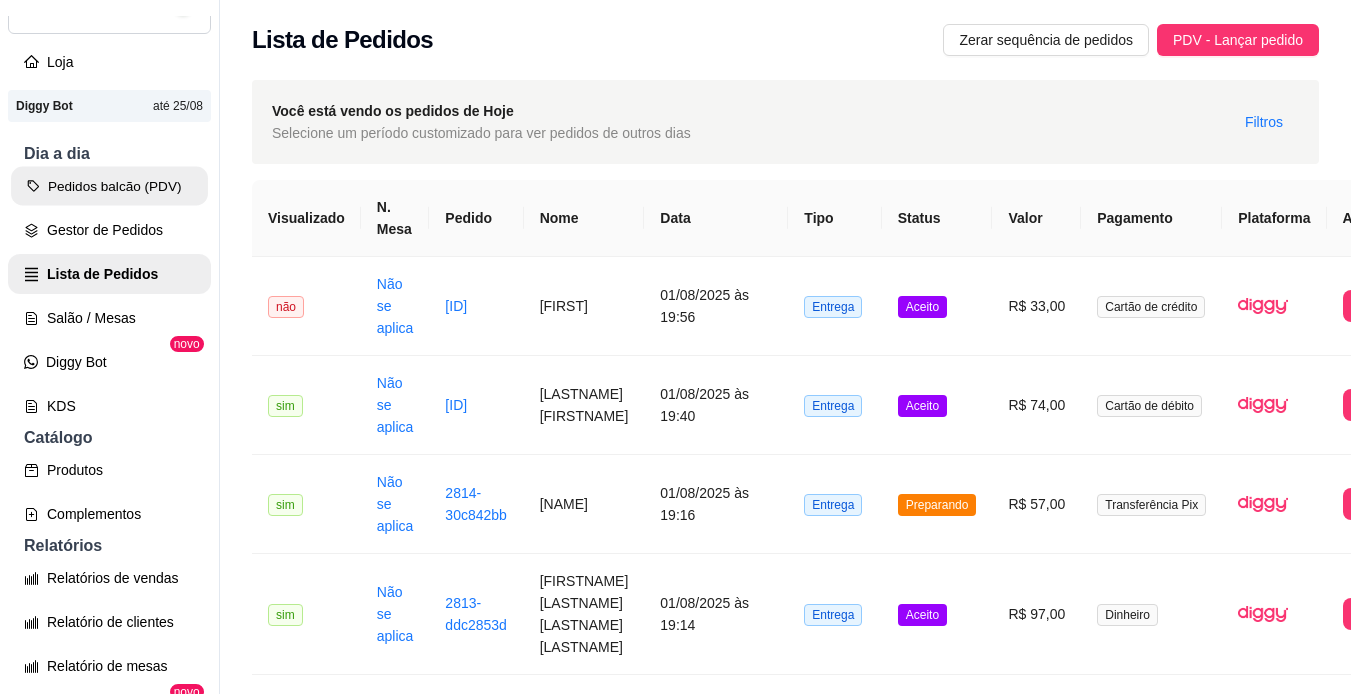 click on "Pedidos balcão (PDV)" at bounding box center (109, 186) 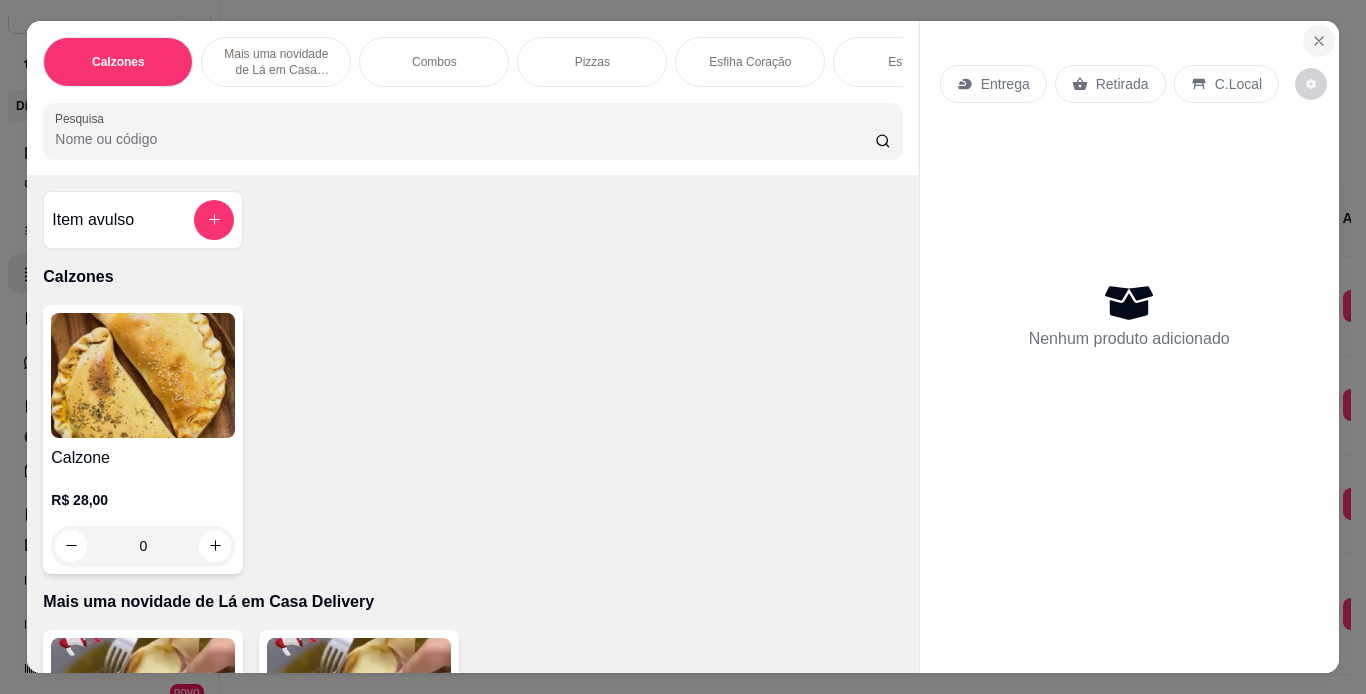click 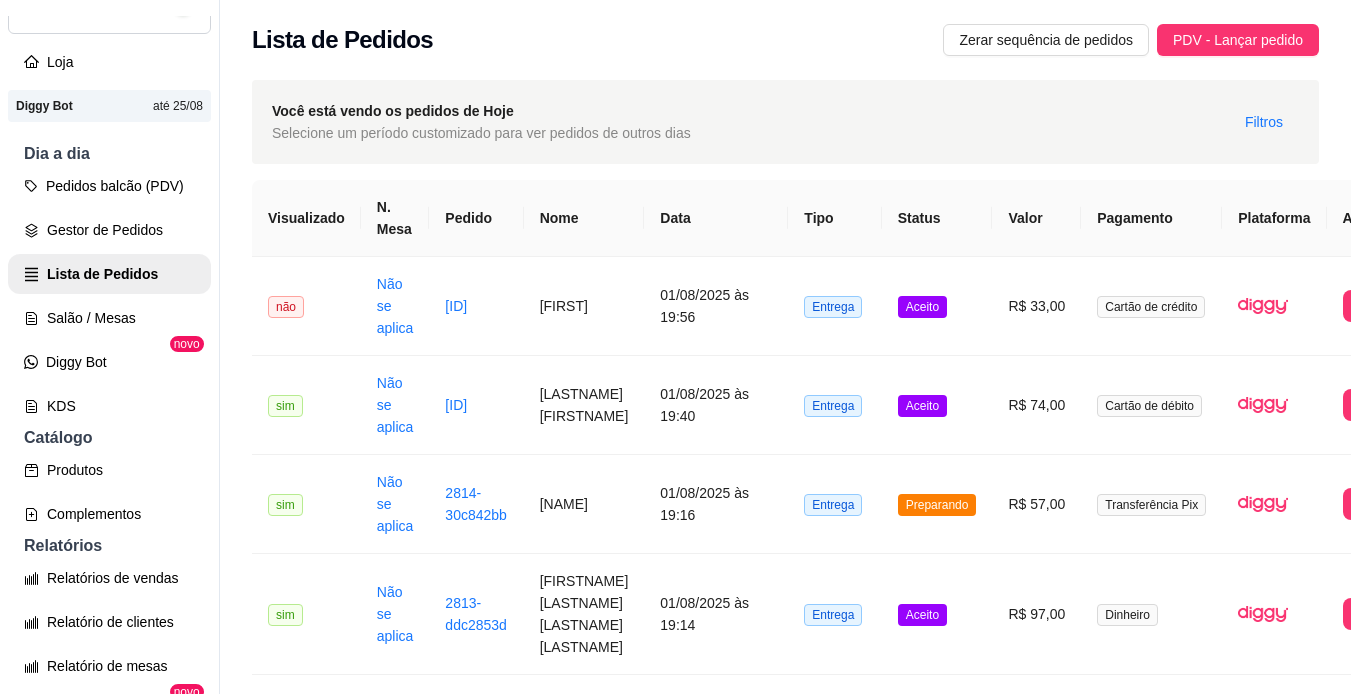 click on "Pedido" at bounding box center [476, 218] 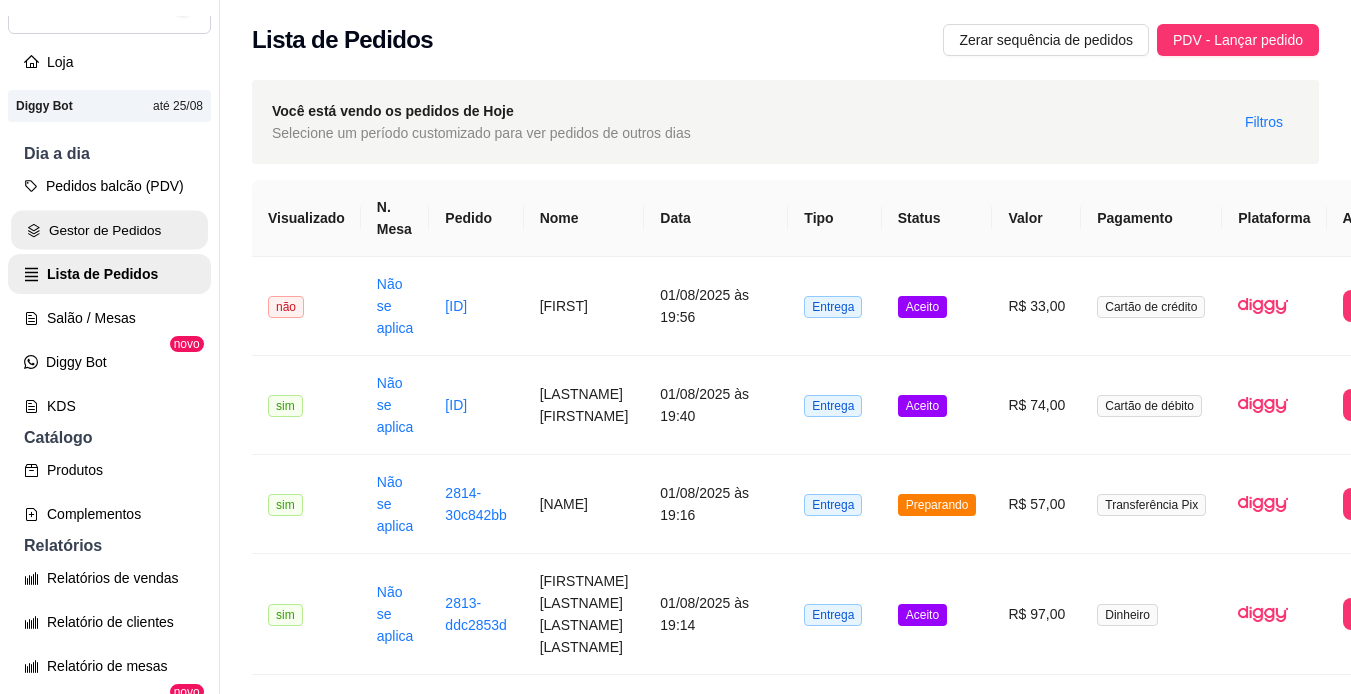 click on "Gestor de Pedidos" at bounding box center [109, 230] 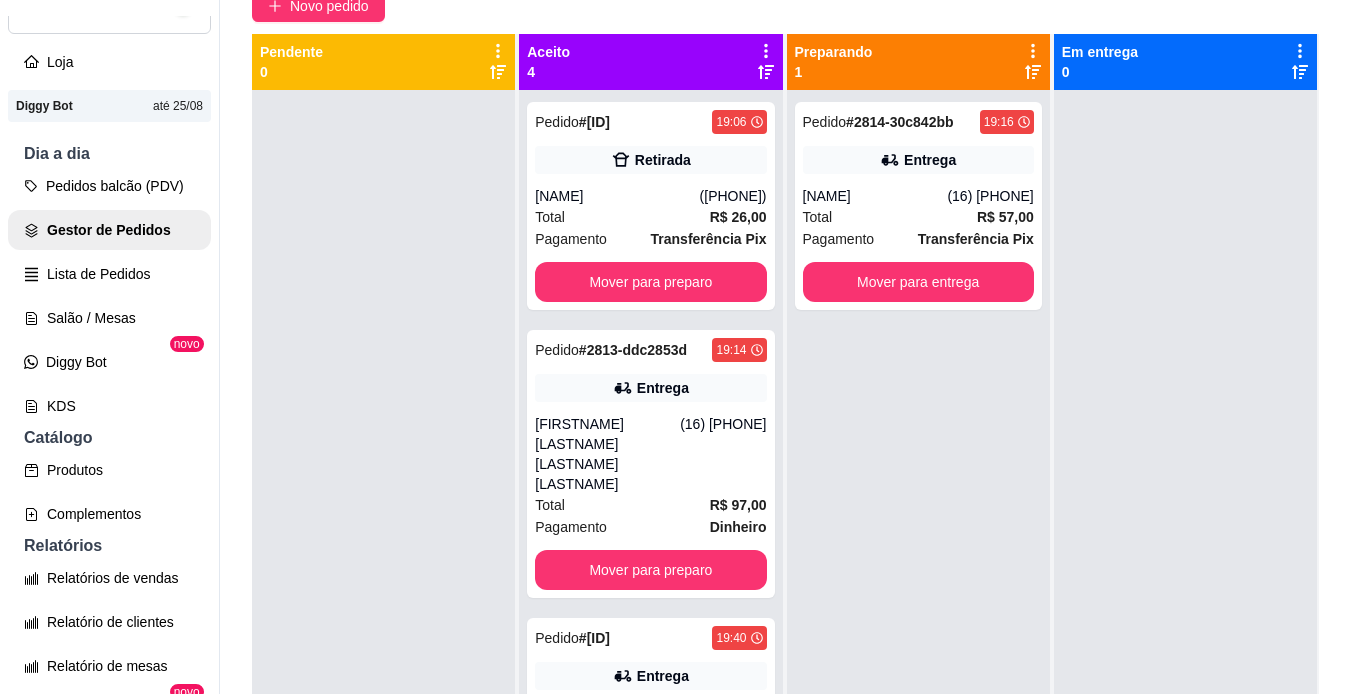 scroll, scrollTop: 0, scrollLeft: 0, axis: both 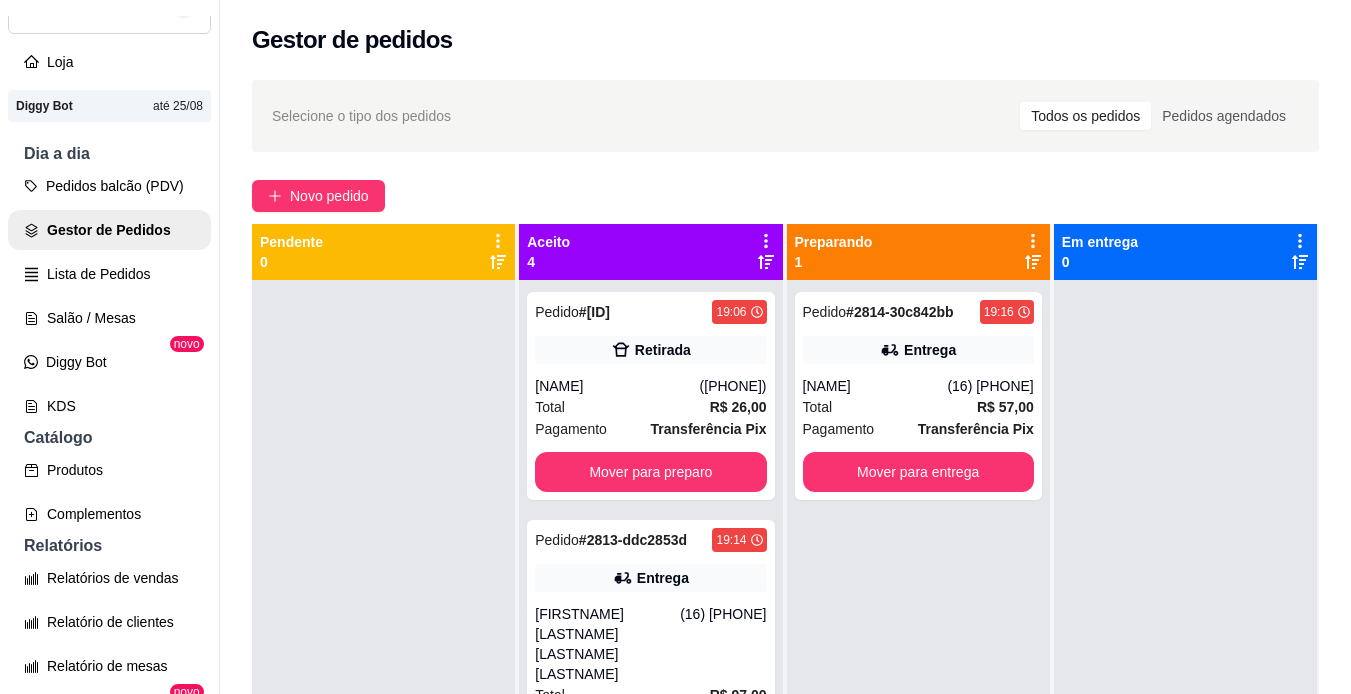 click 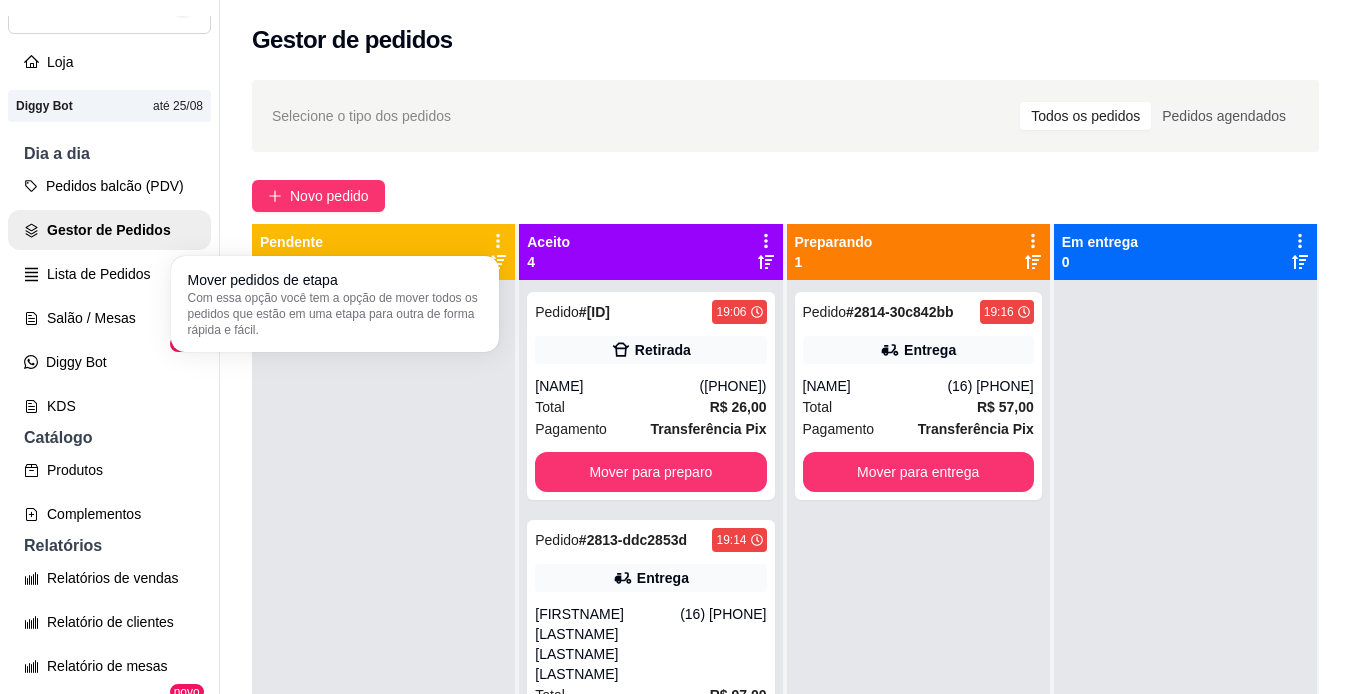 click at bounding box center [383, 627] 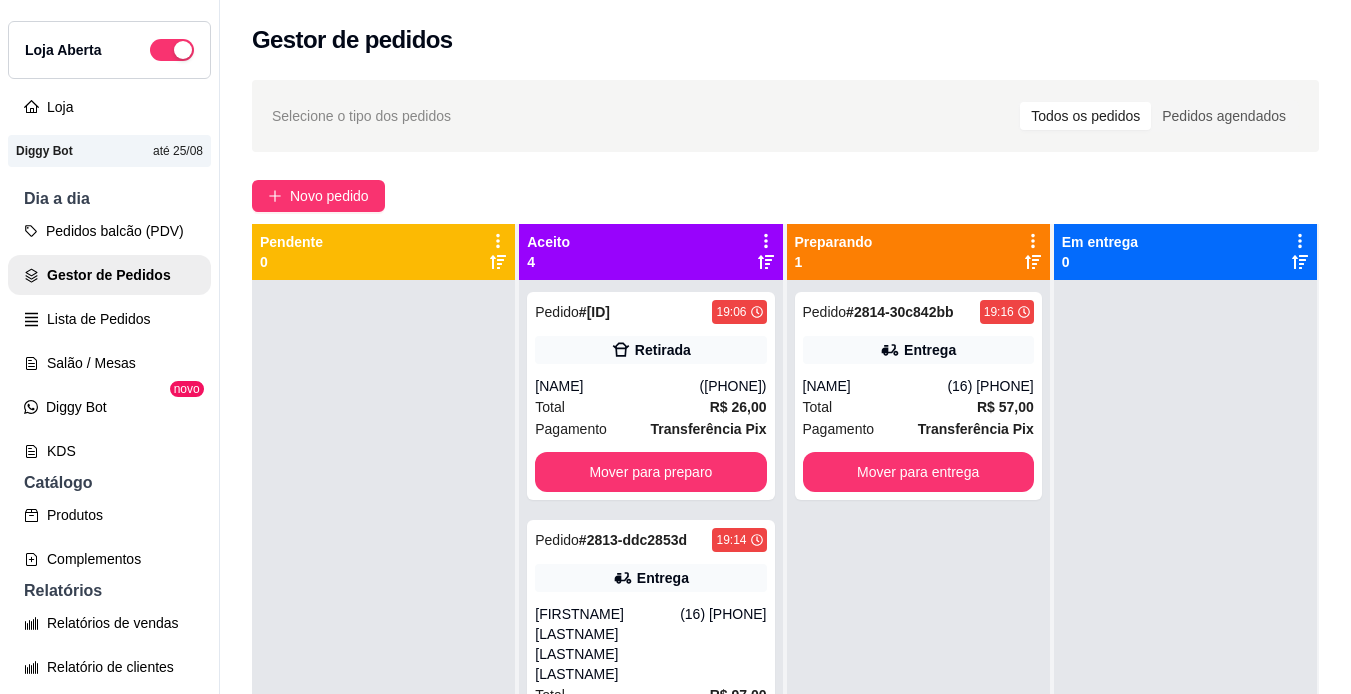 scroll, scrollTop: 48, scrollLeft: 0, axis: vertical 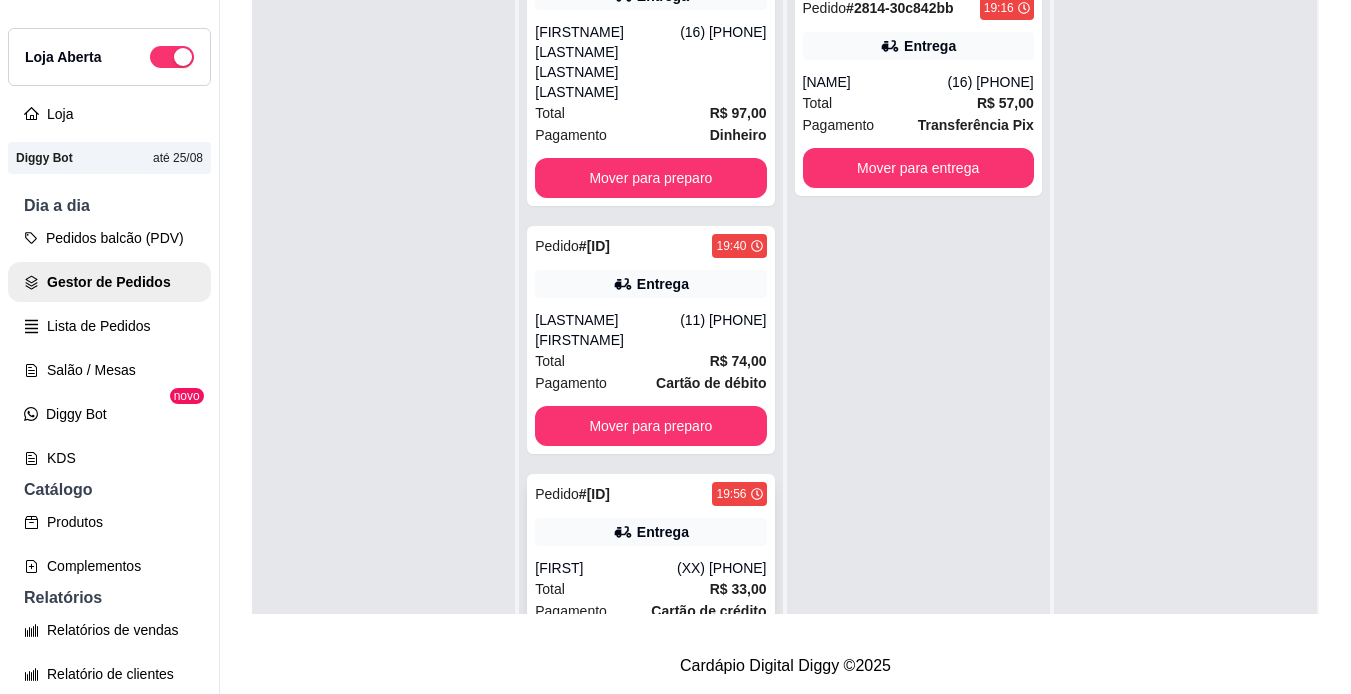 click on "Entrega" at bounding box center (650, 532) 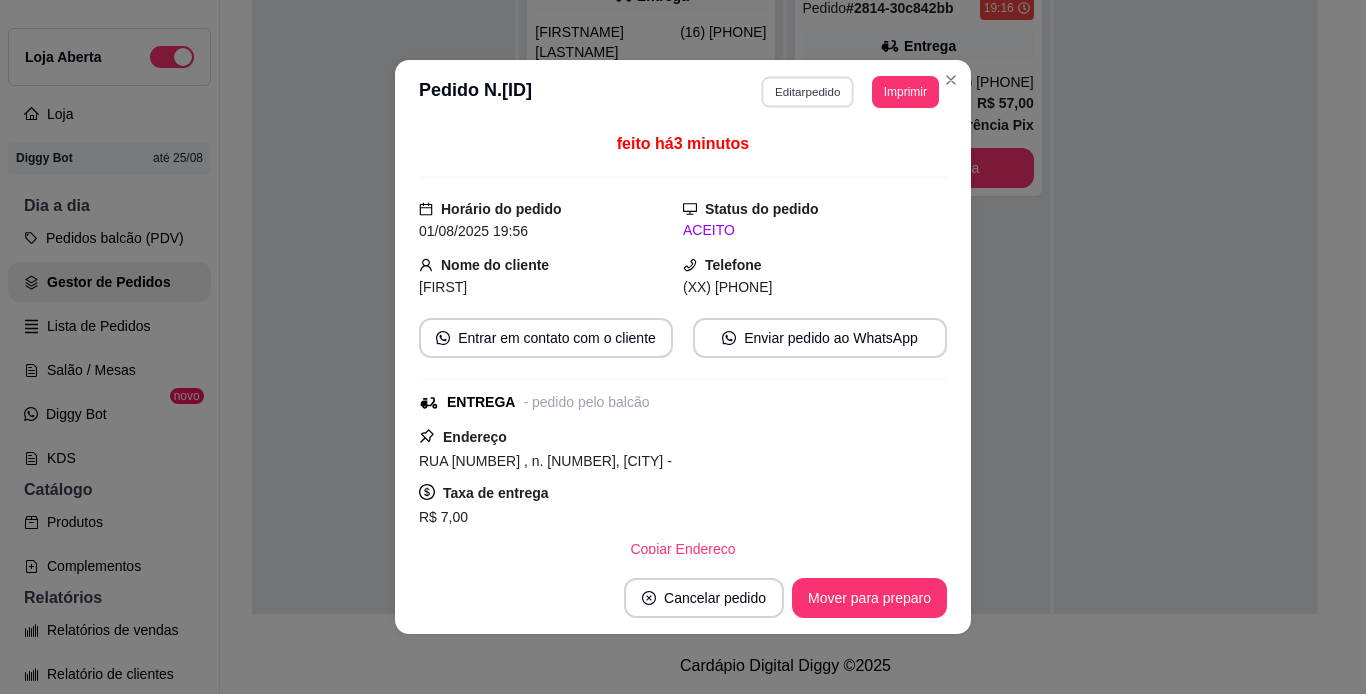 click on "Editar  pedido" at bounding box center [808, 91] 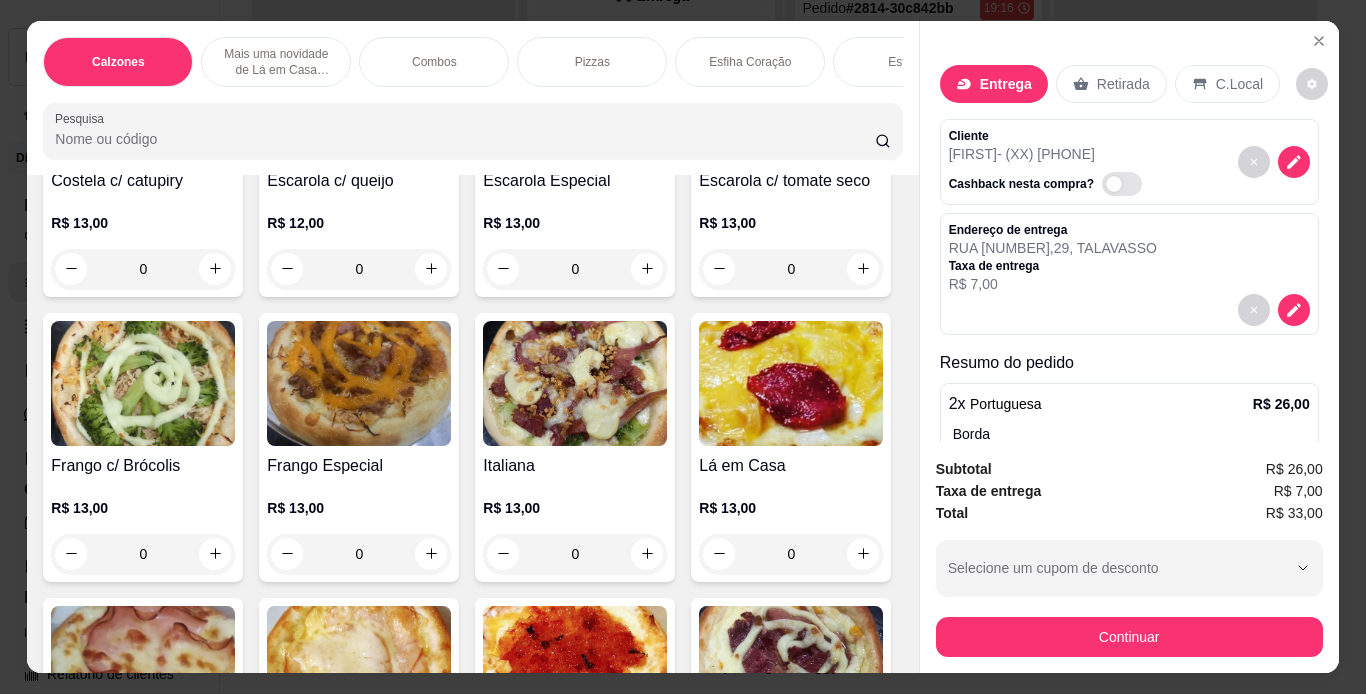 scroll, scrollTop: 7333, scrollLeft: 0, axis: vertical 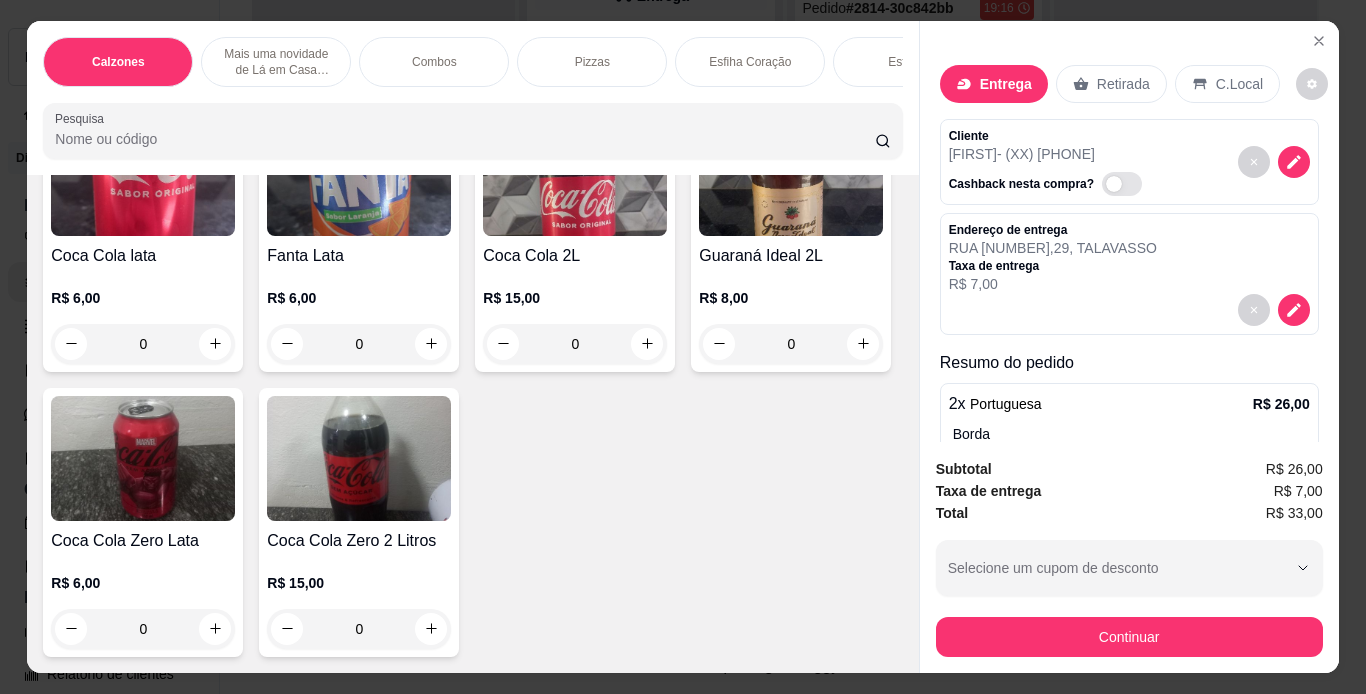click at bounding box center [575, 173] 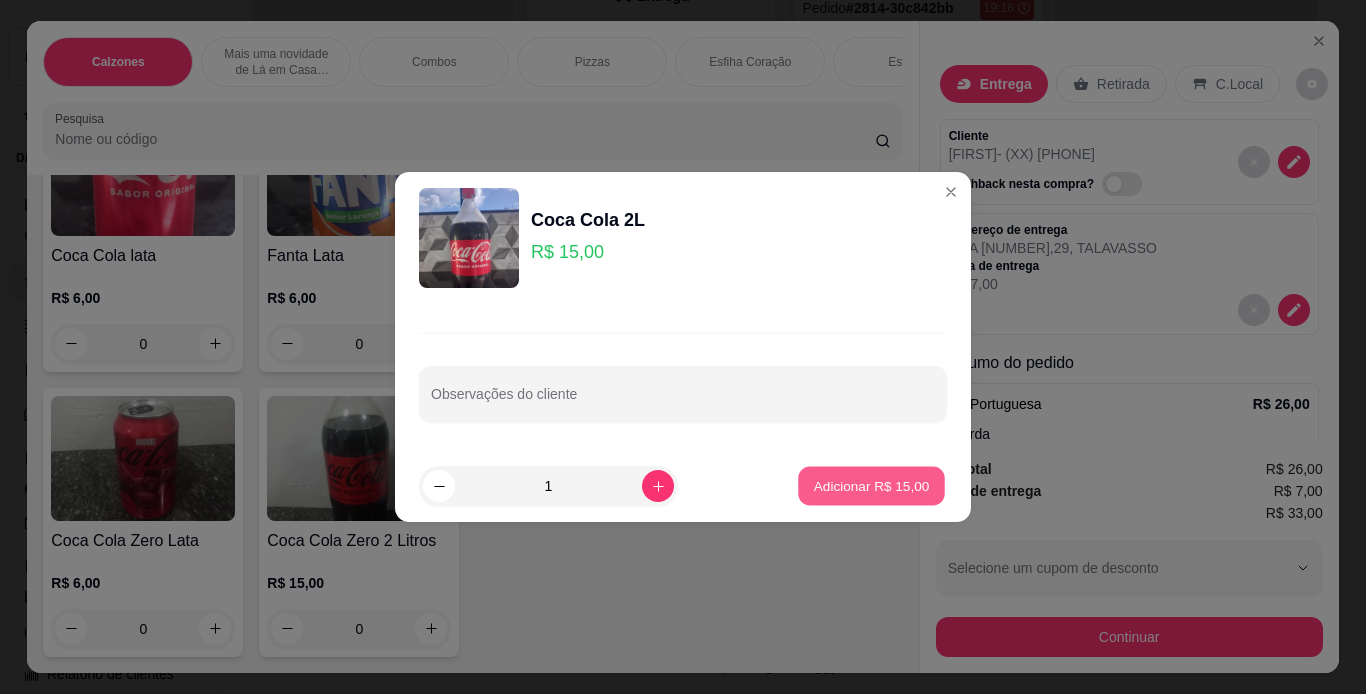 click on "Adicionar   R$ 15,00" at bounding box center [872, 485] 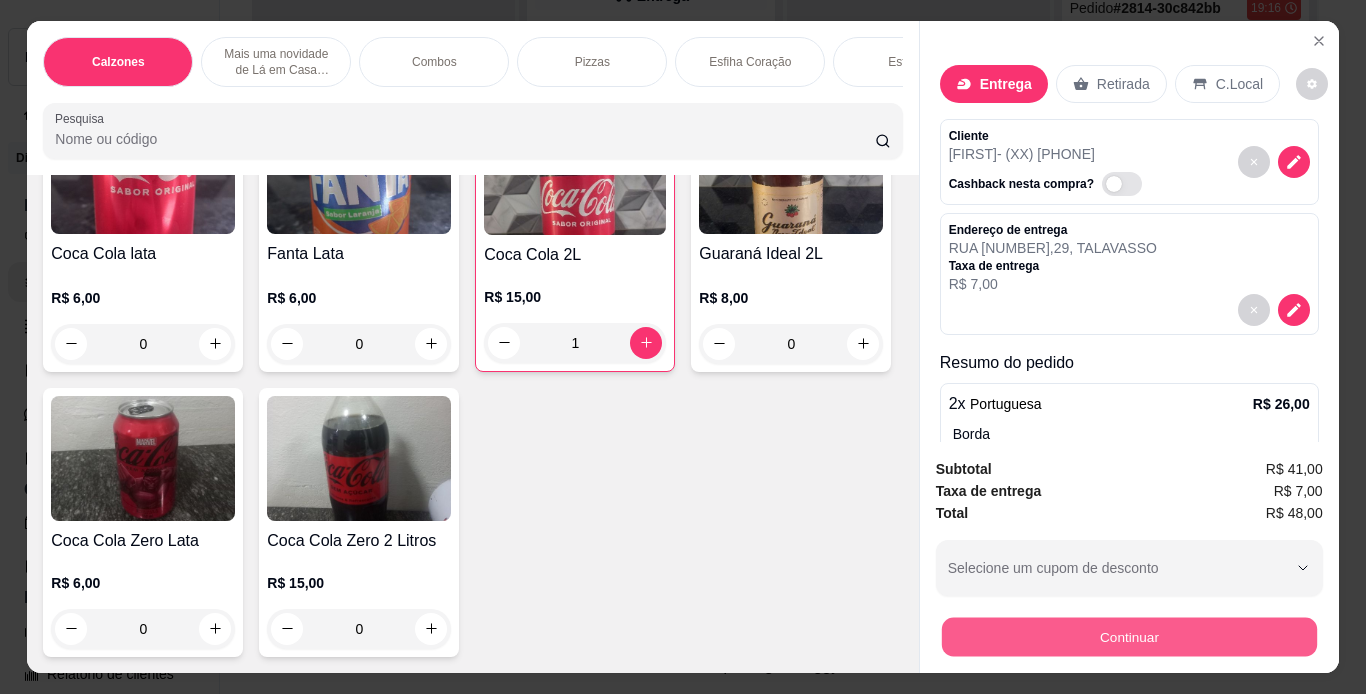 click on "Continuar" at bounding box center [1128, 637] 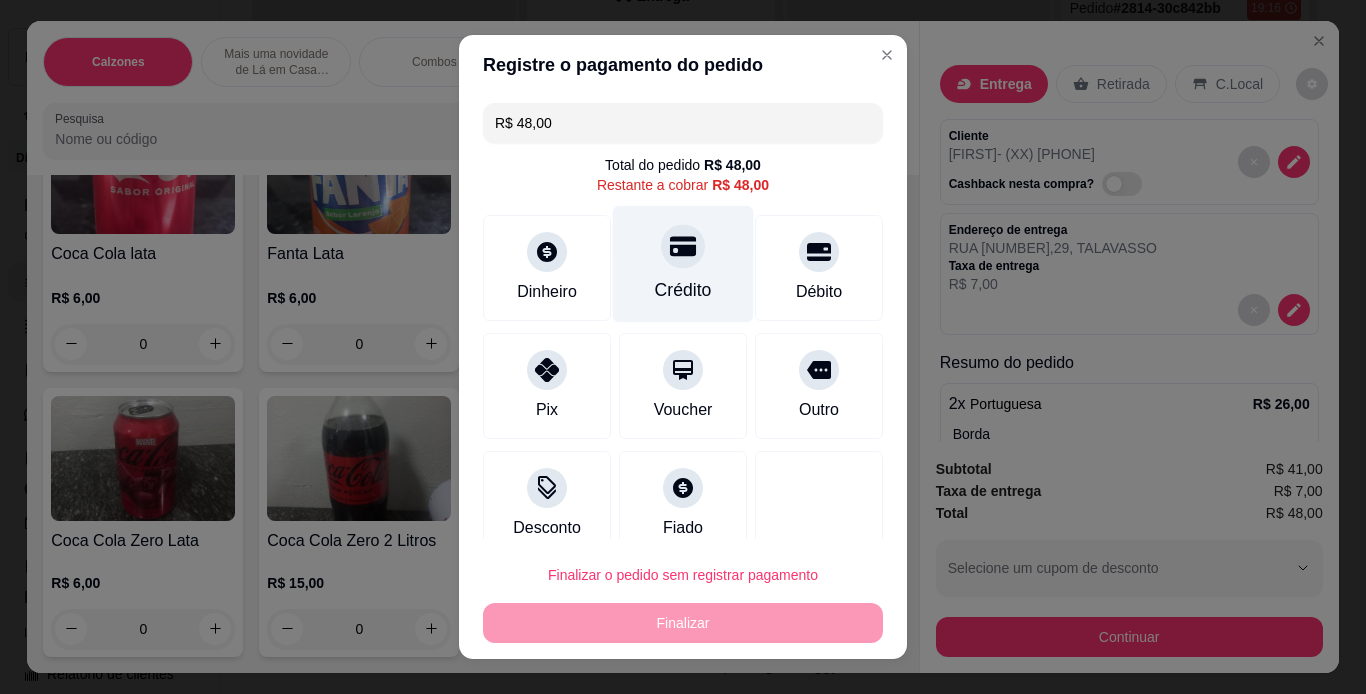 click on "Crédito" at bounding box center [683, 290] 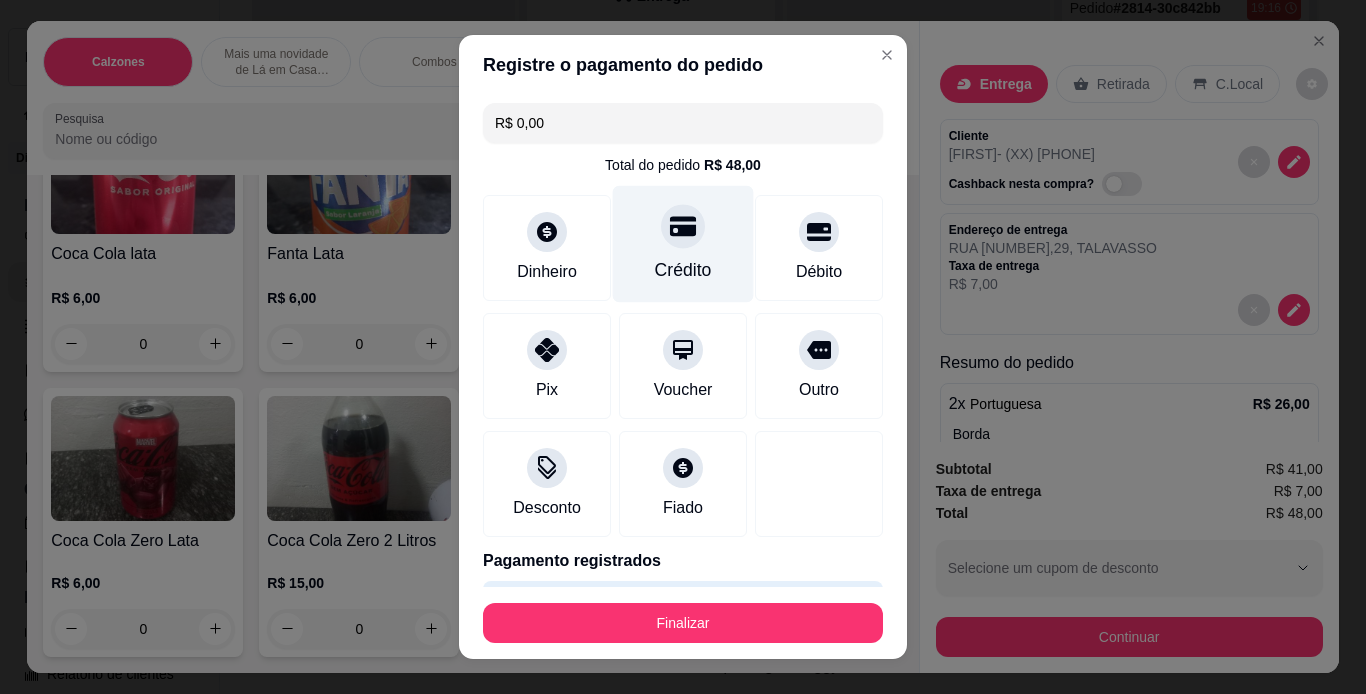 type on "R$ 0,00" 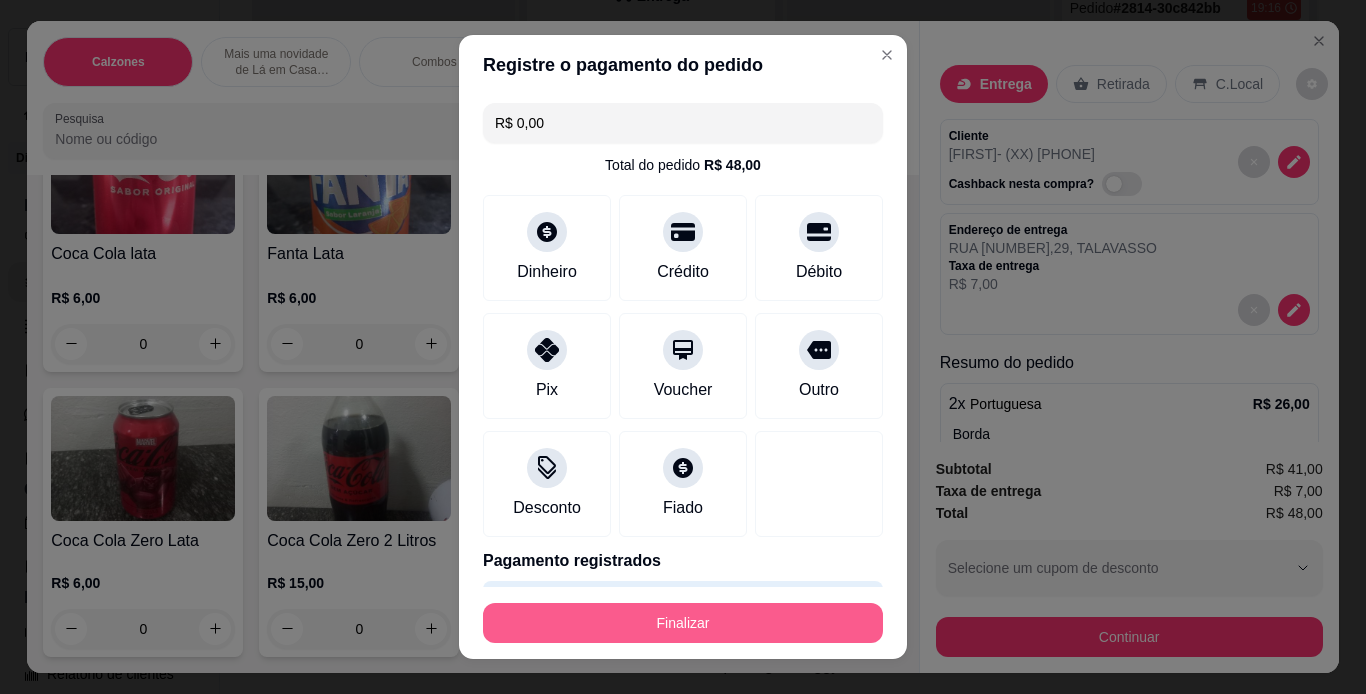 click on "Finalizar" at bounding box center (683, 623) 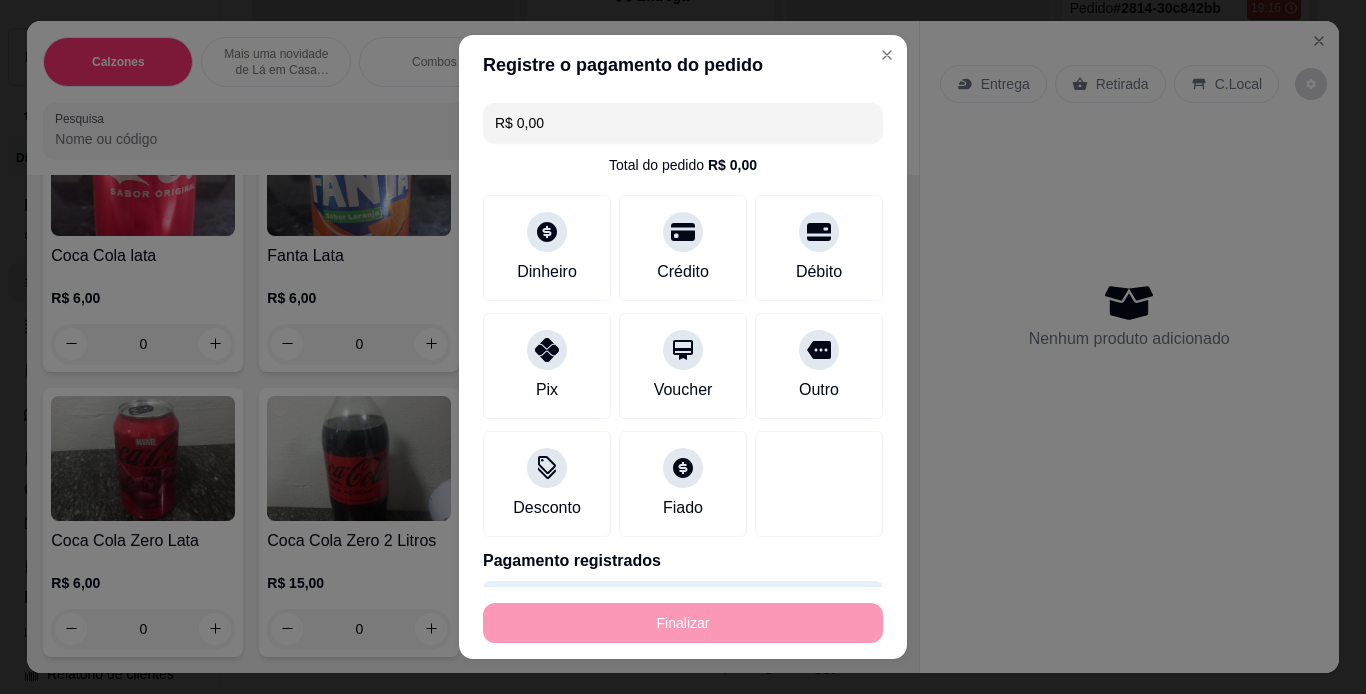 type on "0" 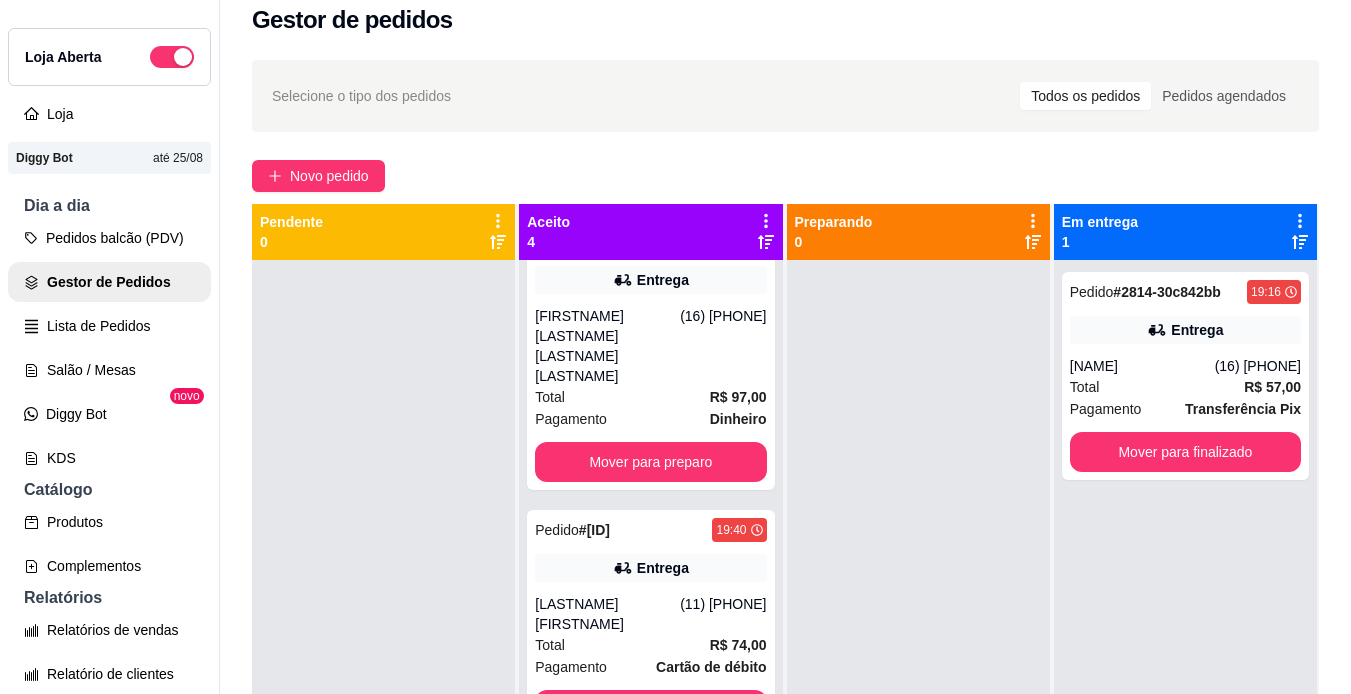 scroll, scrollTop: 0, scrollLeft: 0, axis: both 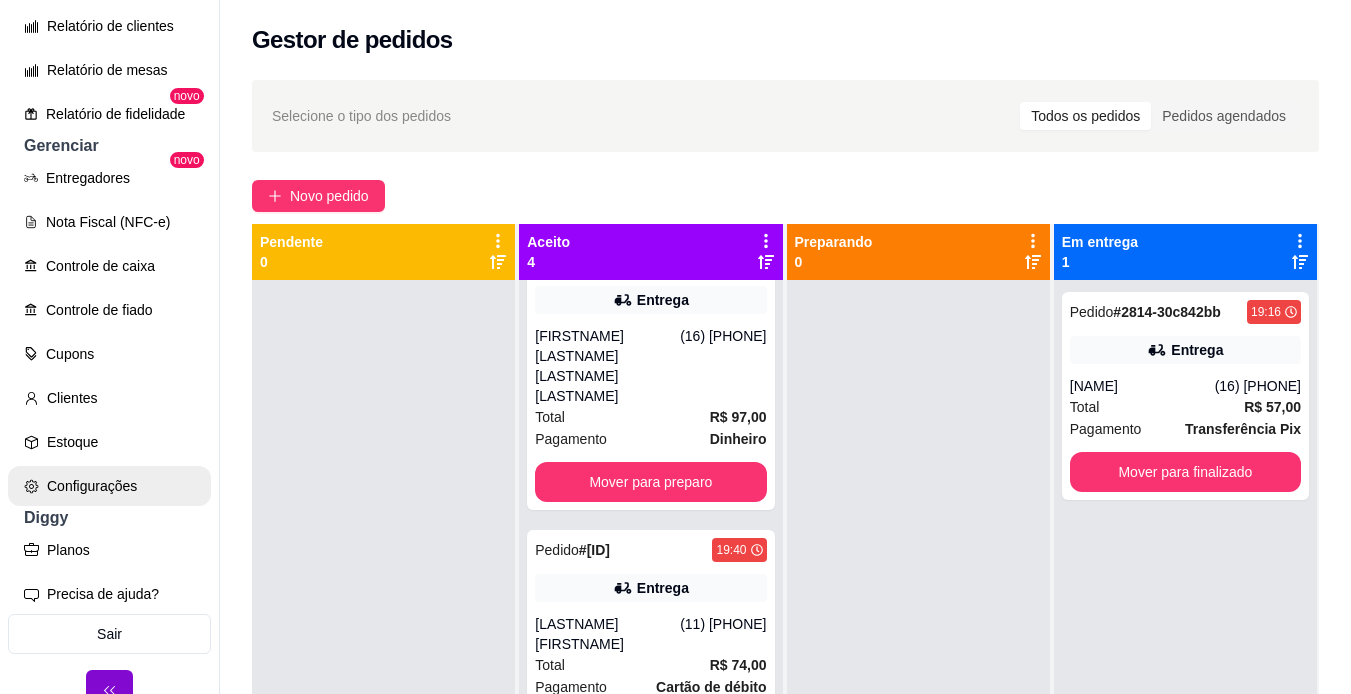 click on "Configurações" at bounding box center (109, 486) 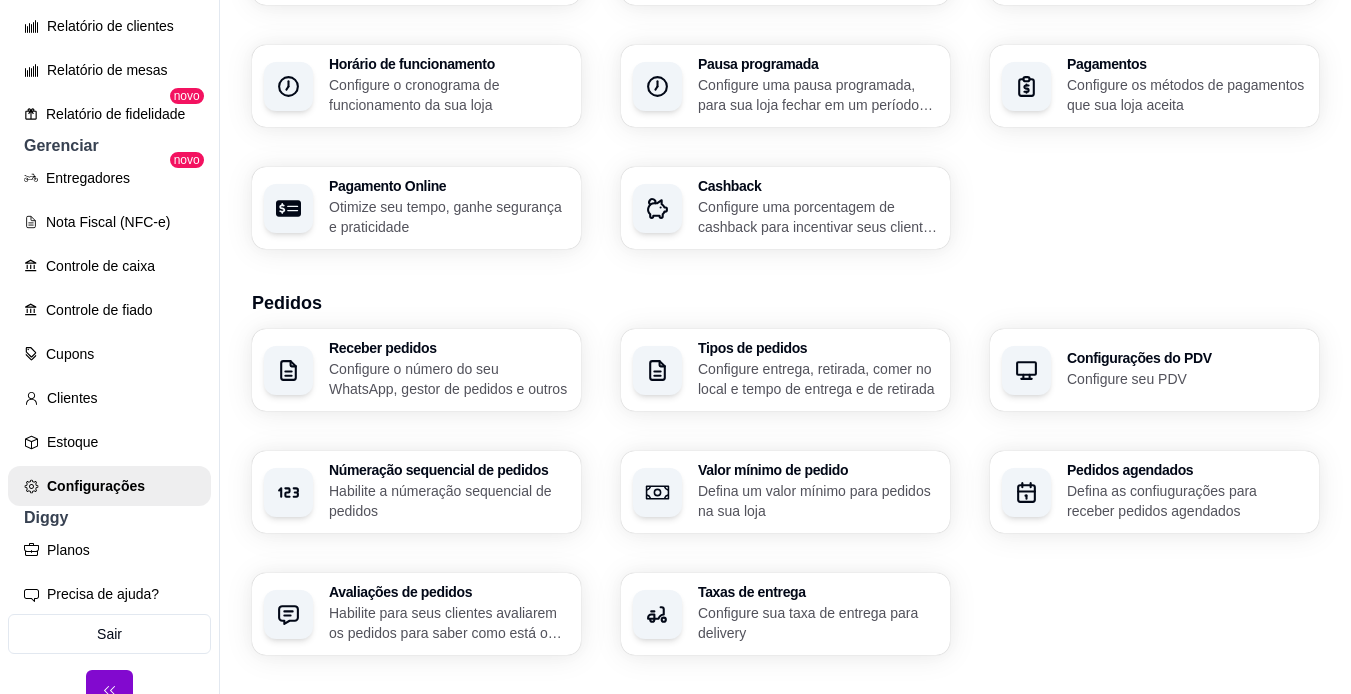scroll, scrollTop: 200, scrollLeft: 0, axis: vertical 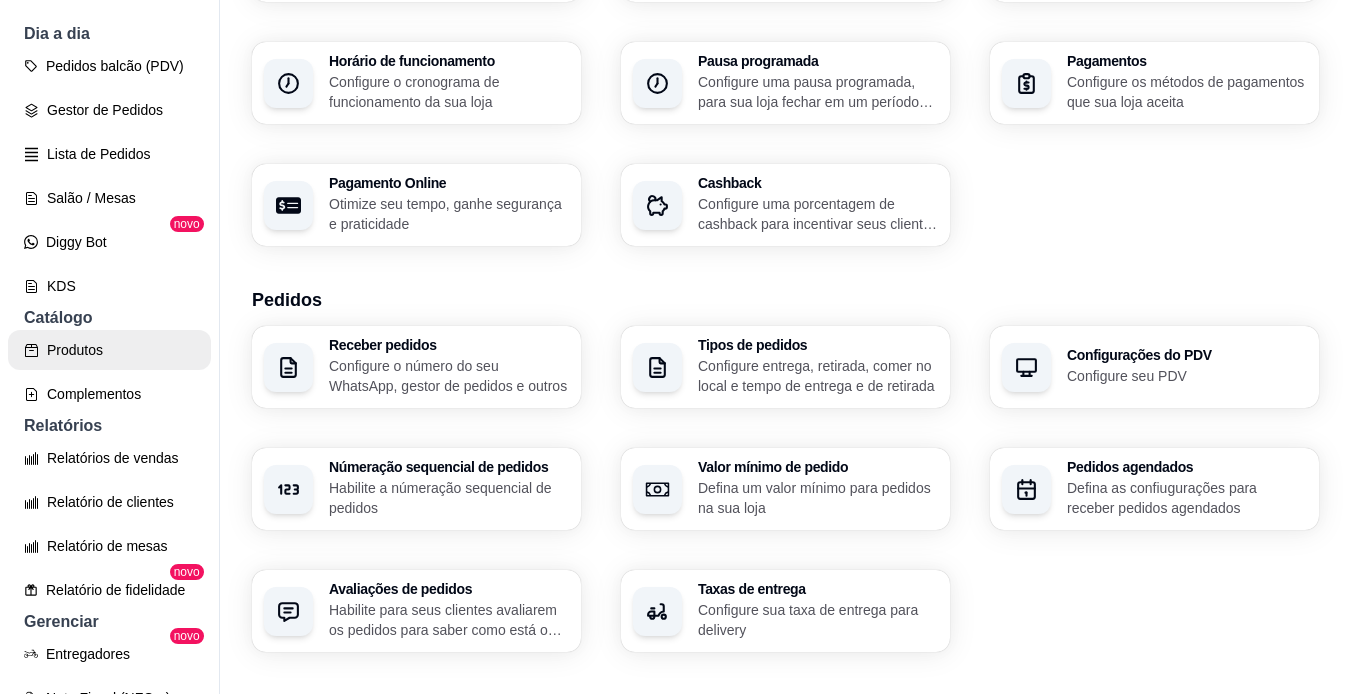 click on "Produtos" at bounding box center (109, 350) 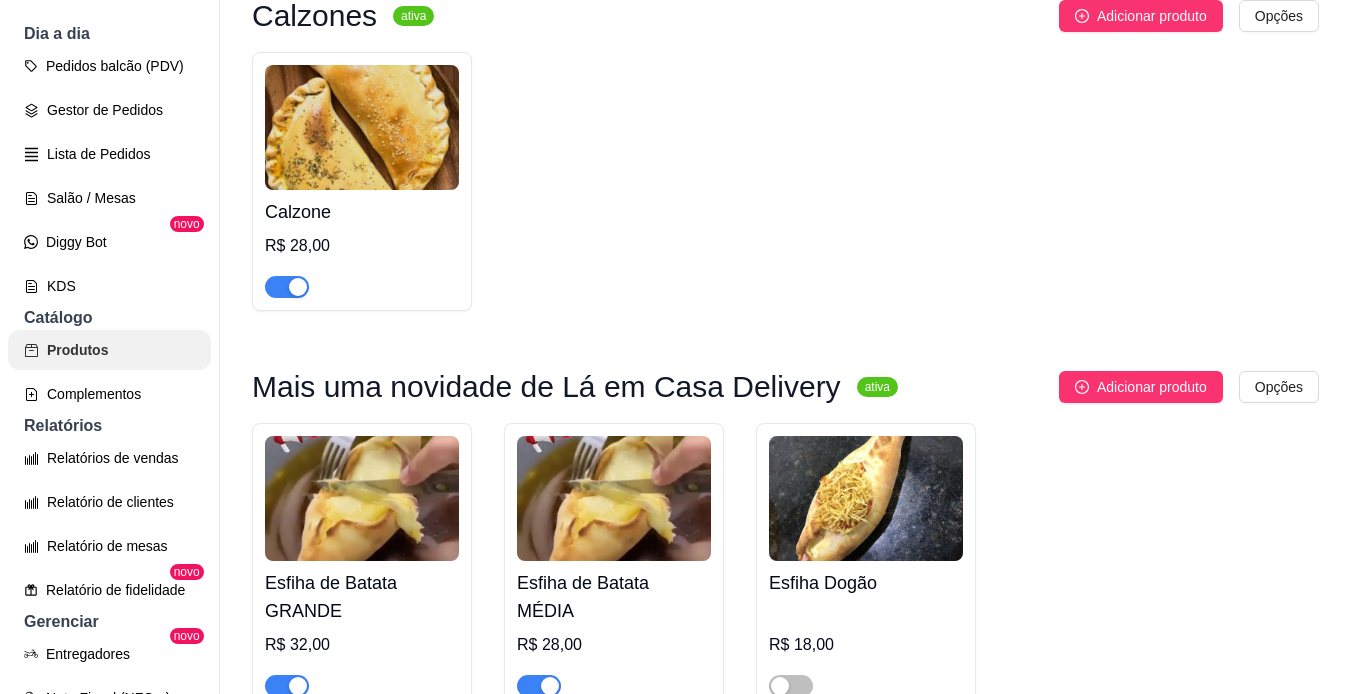 scroll, scrollTop: 0, scrollLeft: 0, axis: both 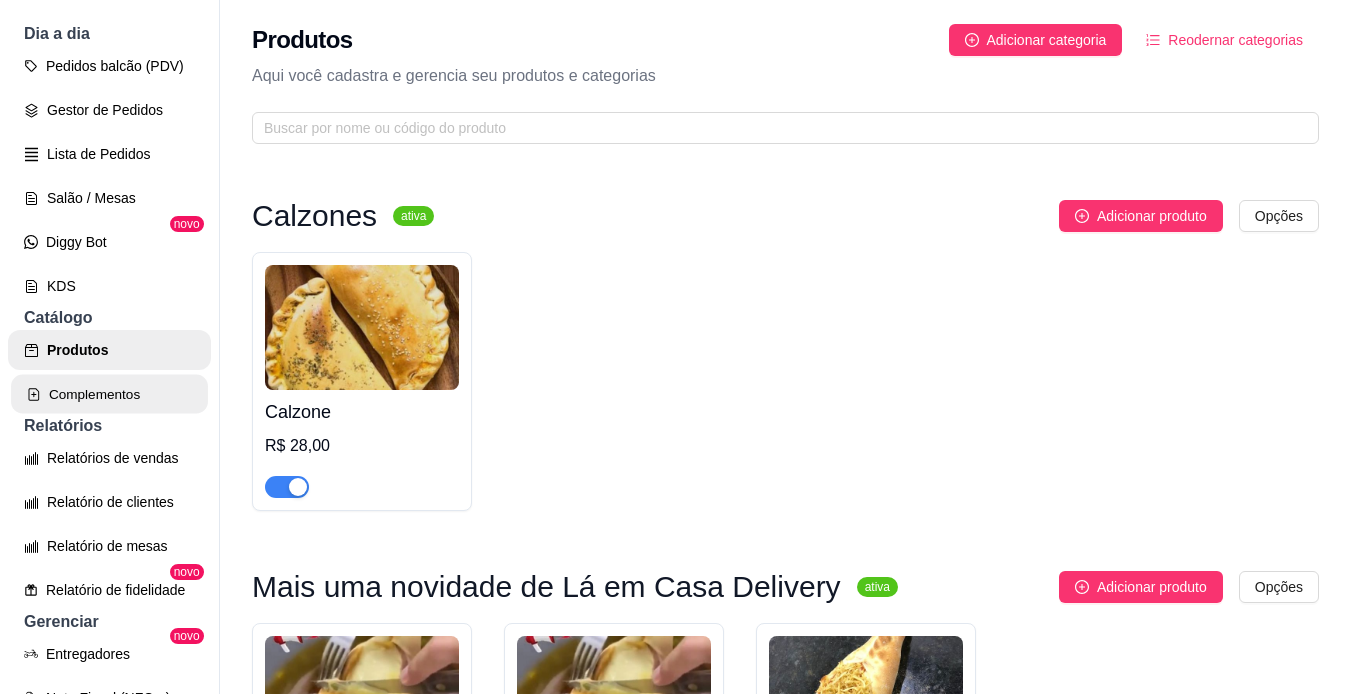 click on "Complementos" at bounding box center [109, 394] 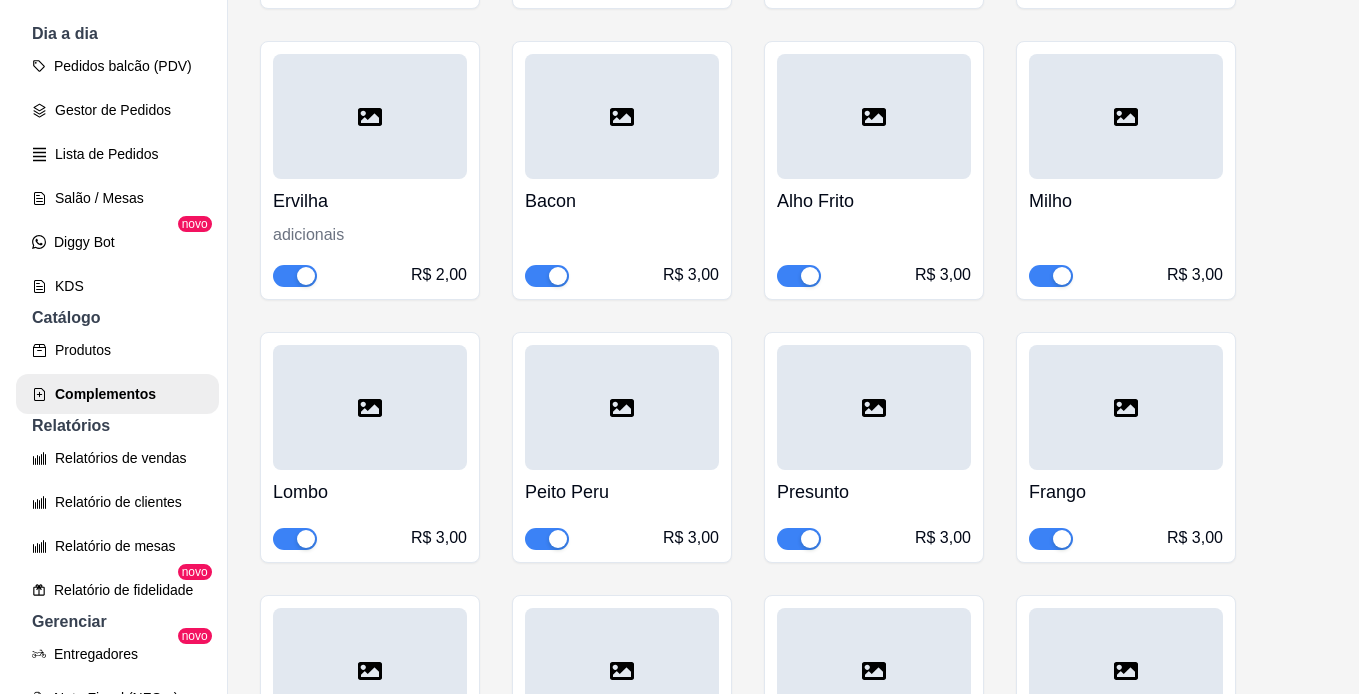 scroll, scrollTop: 15700, scrollLeft: 0, axis: vertical 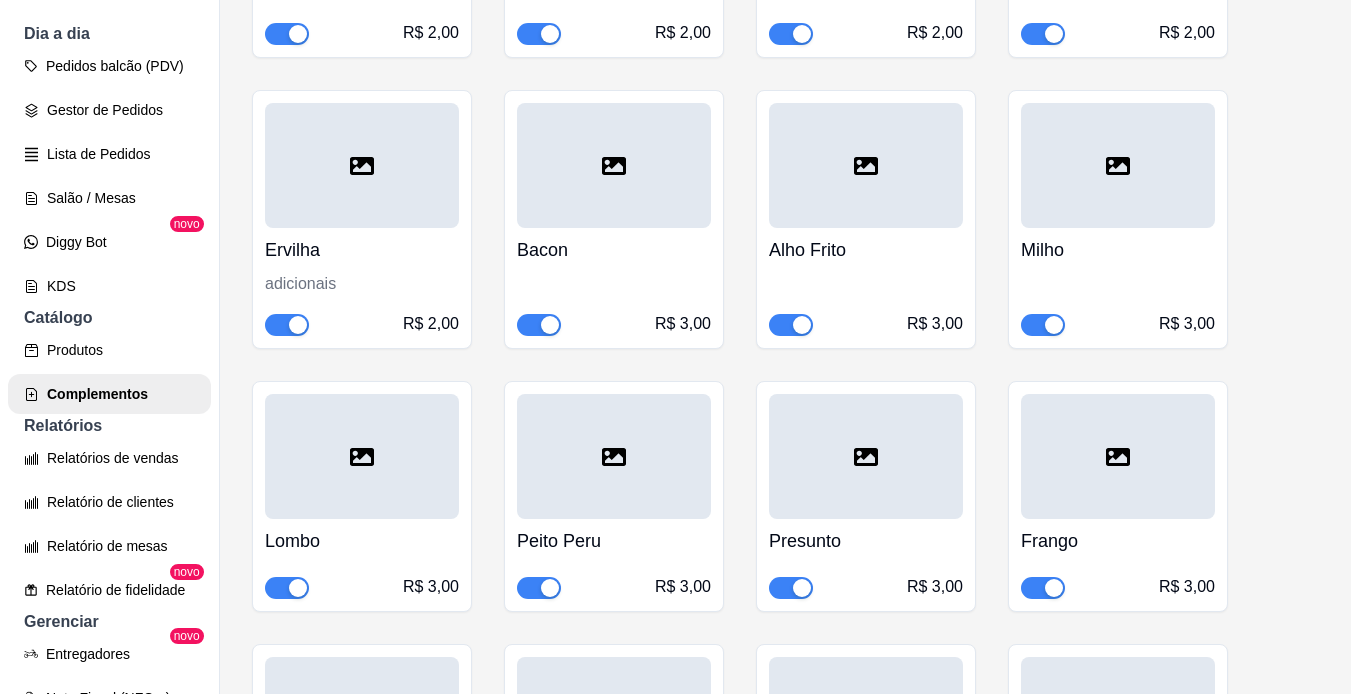 click at bounding box center [1118, -126] 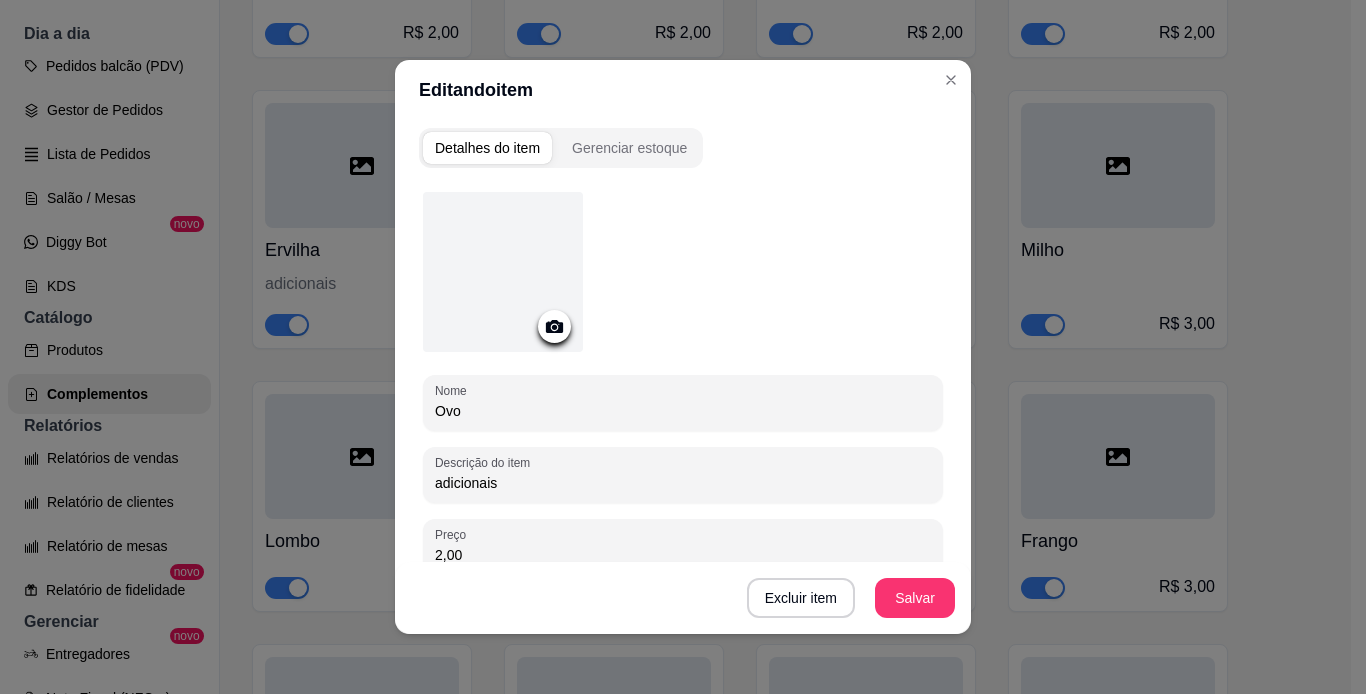 click on "Ovo" at bounding box center [683, 411] 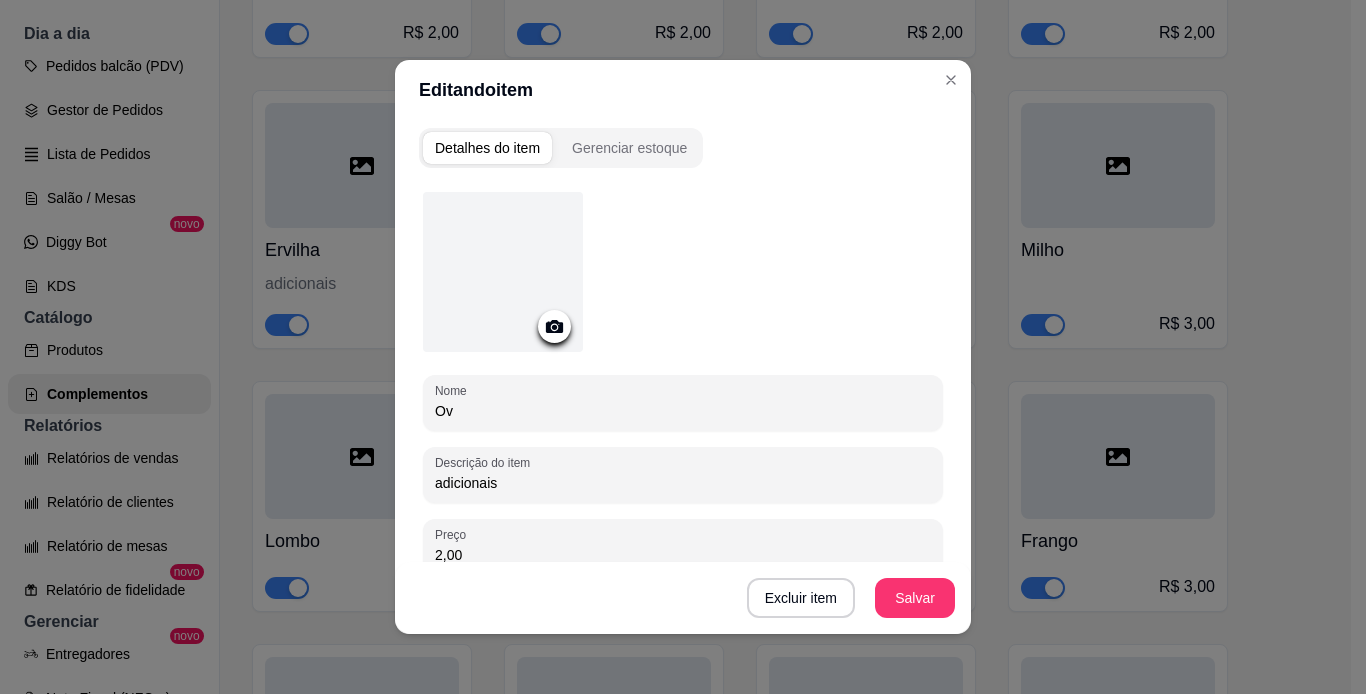 type on "O" 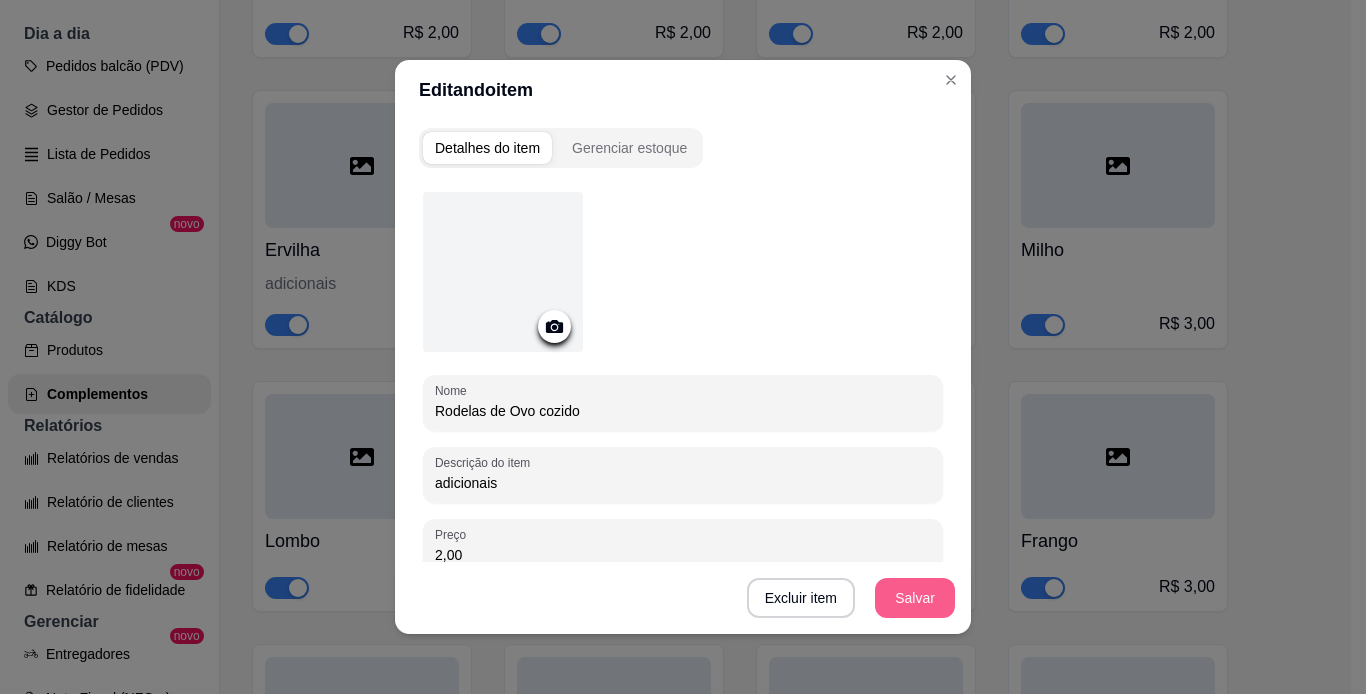 type on "Rodelas de Ovo cozido" 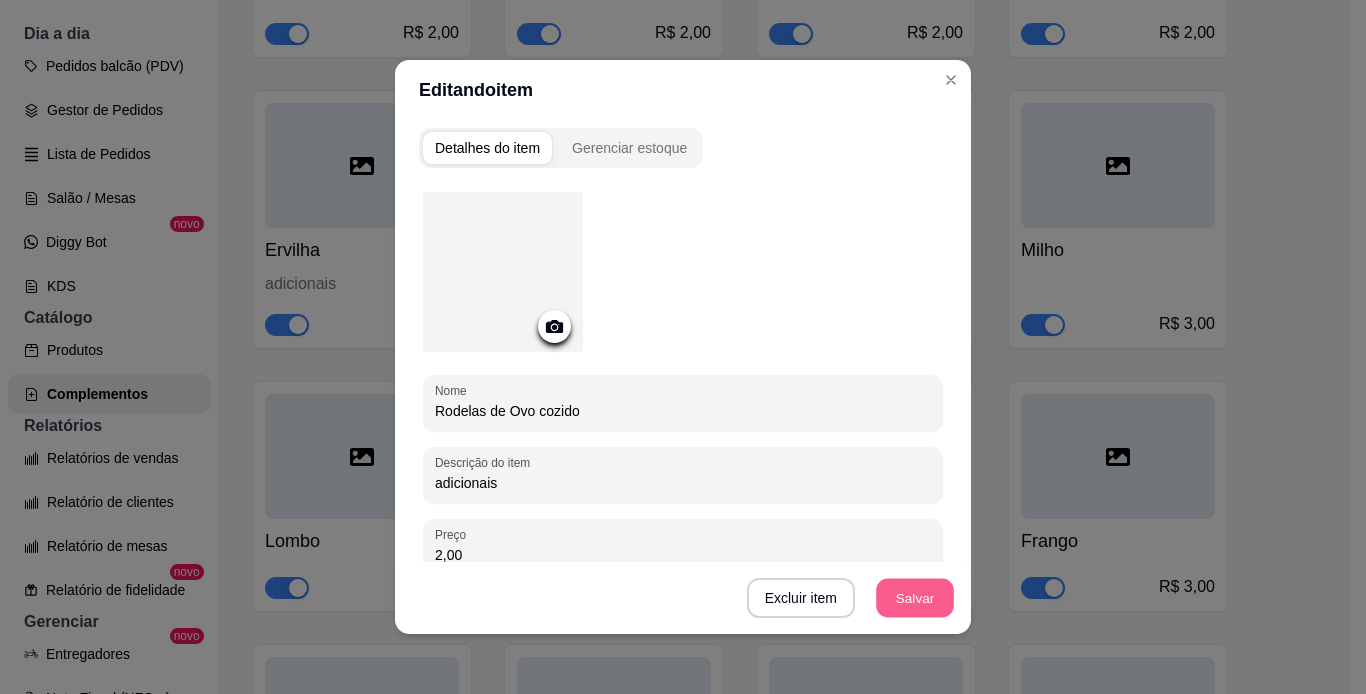 click on "Salvar" at bounding box center [915, 598] 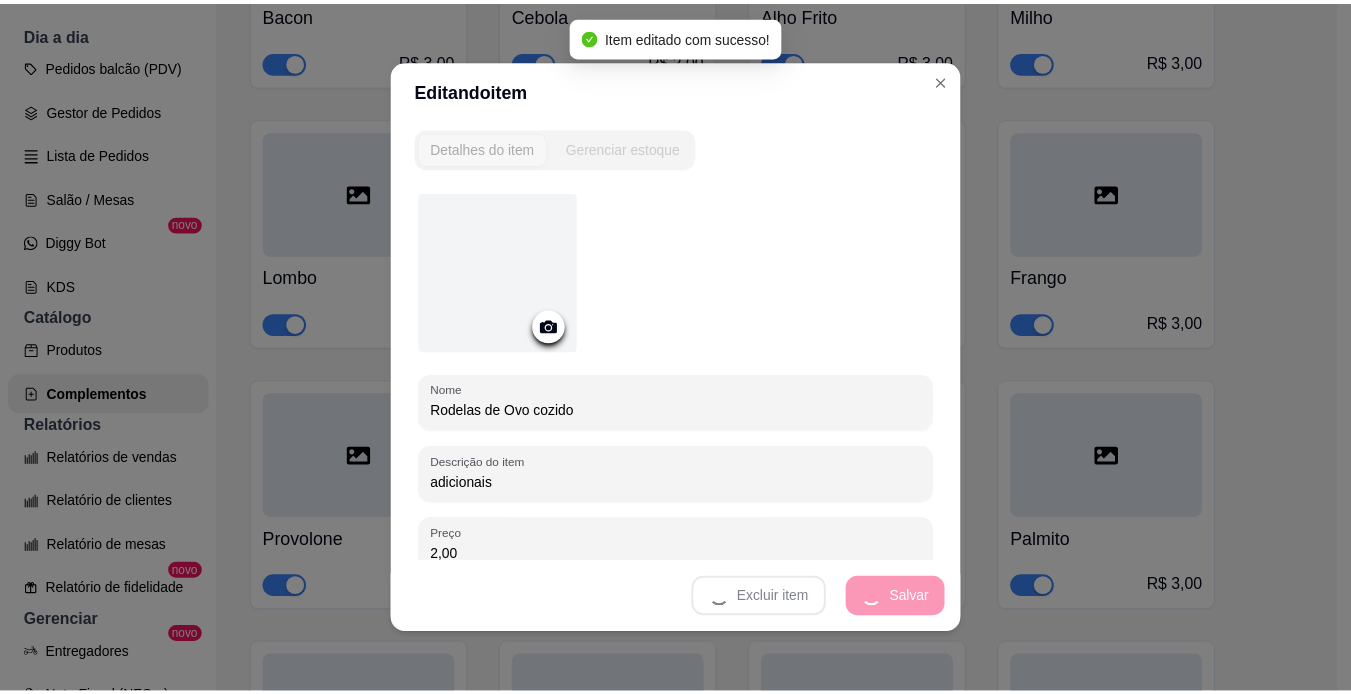 scroll, scrollTop: 15464, scrollLeft: 0, axis: vertical 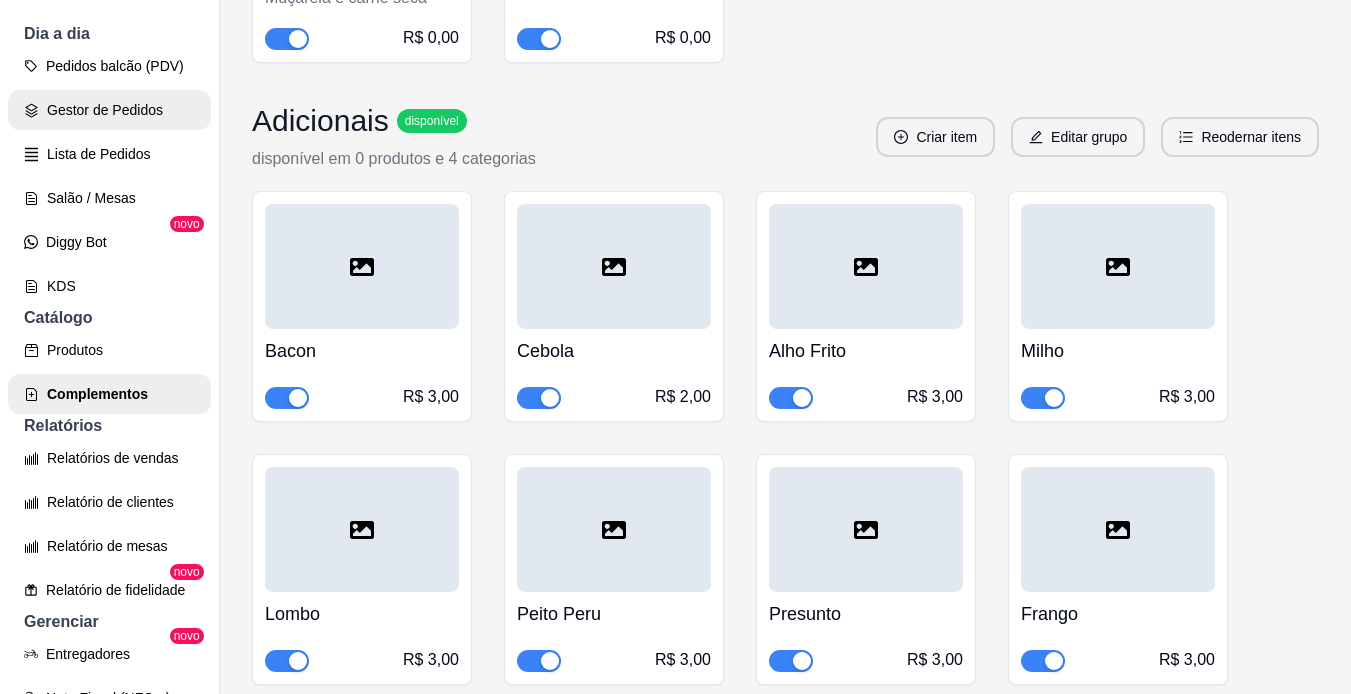 click on "Gestor de Pedidos" at bounding box center [109, 110] 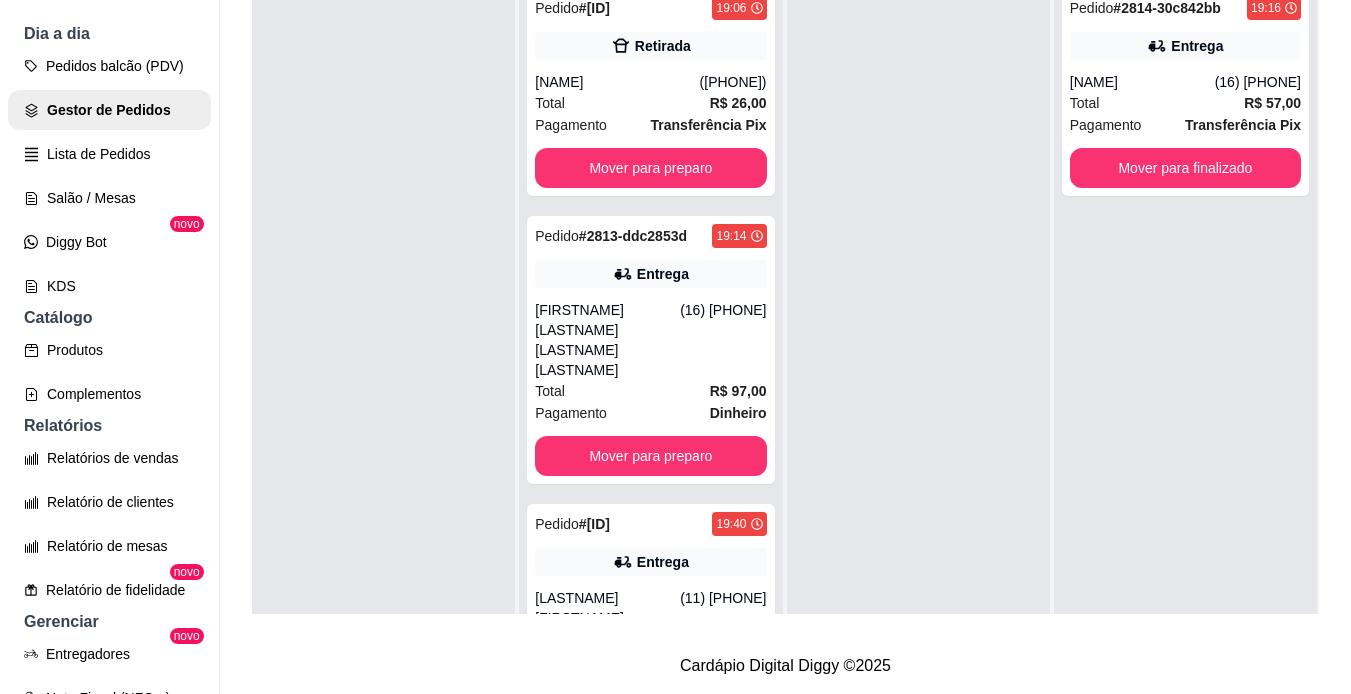 scroll, scrollTop: 0, scrollLeft: 0, axis: both 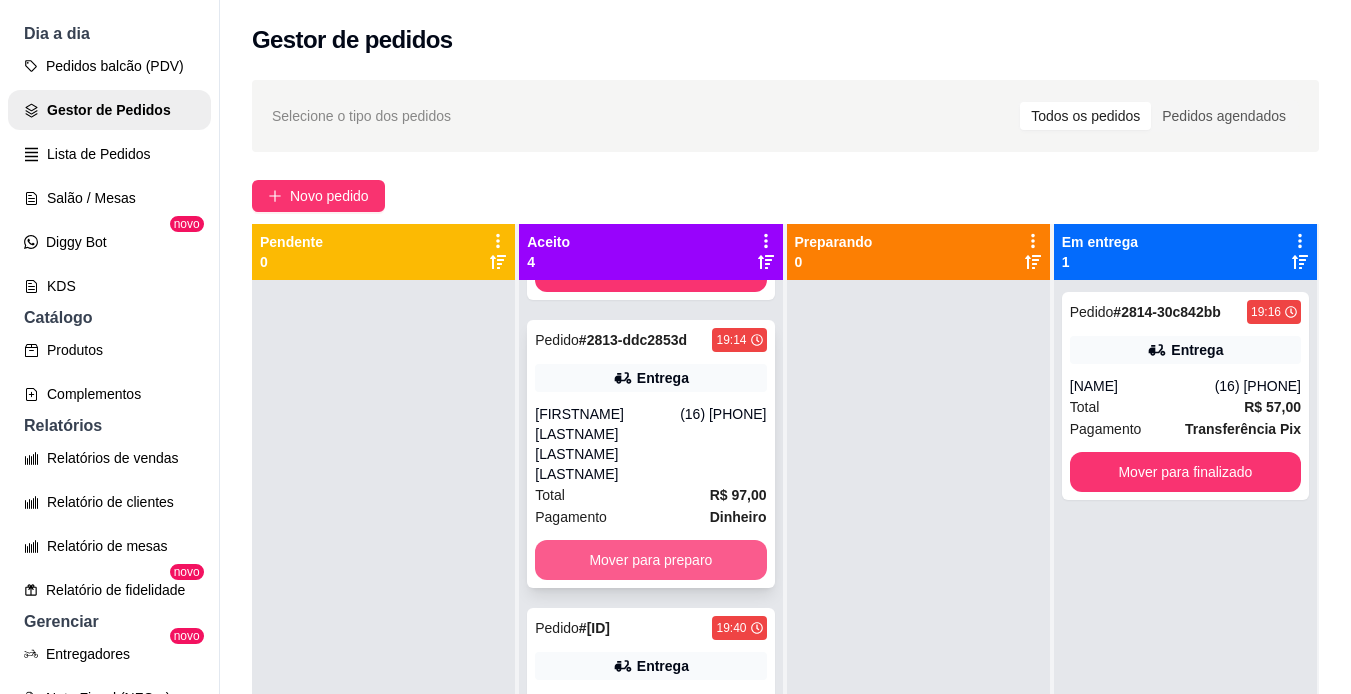 click on "Mover para preparo" at bounding box center (650, 560) 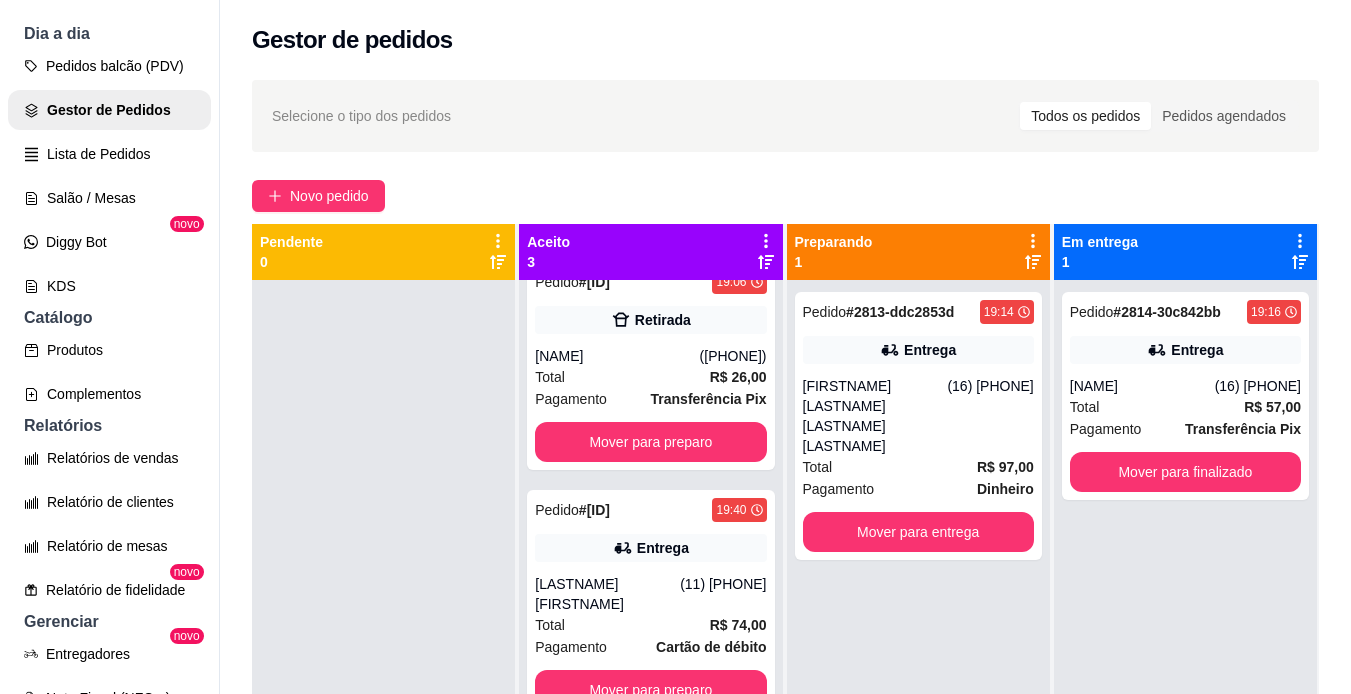 scroll, scrollTop: 10, scrollLeft: 0, axis: vertical 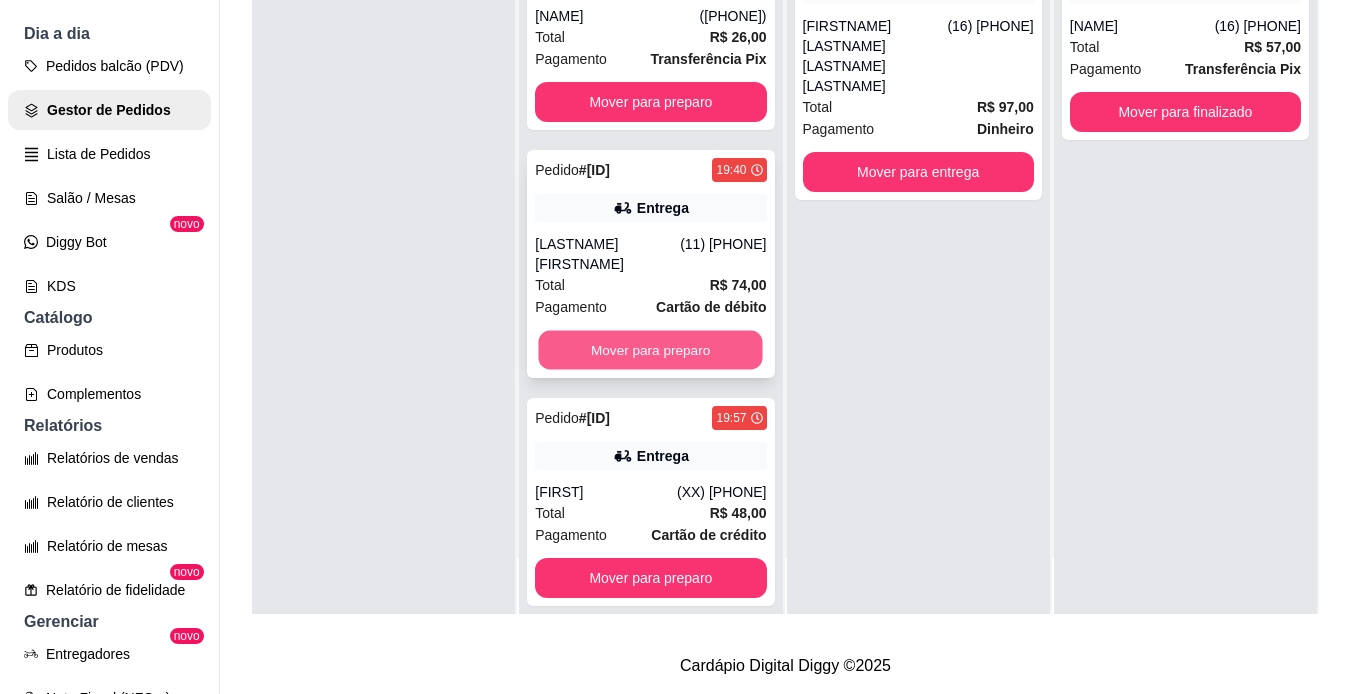click on "Mover para preparo" at bounding box center (651, 350) 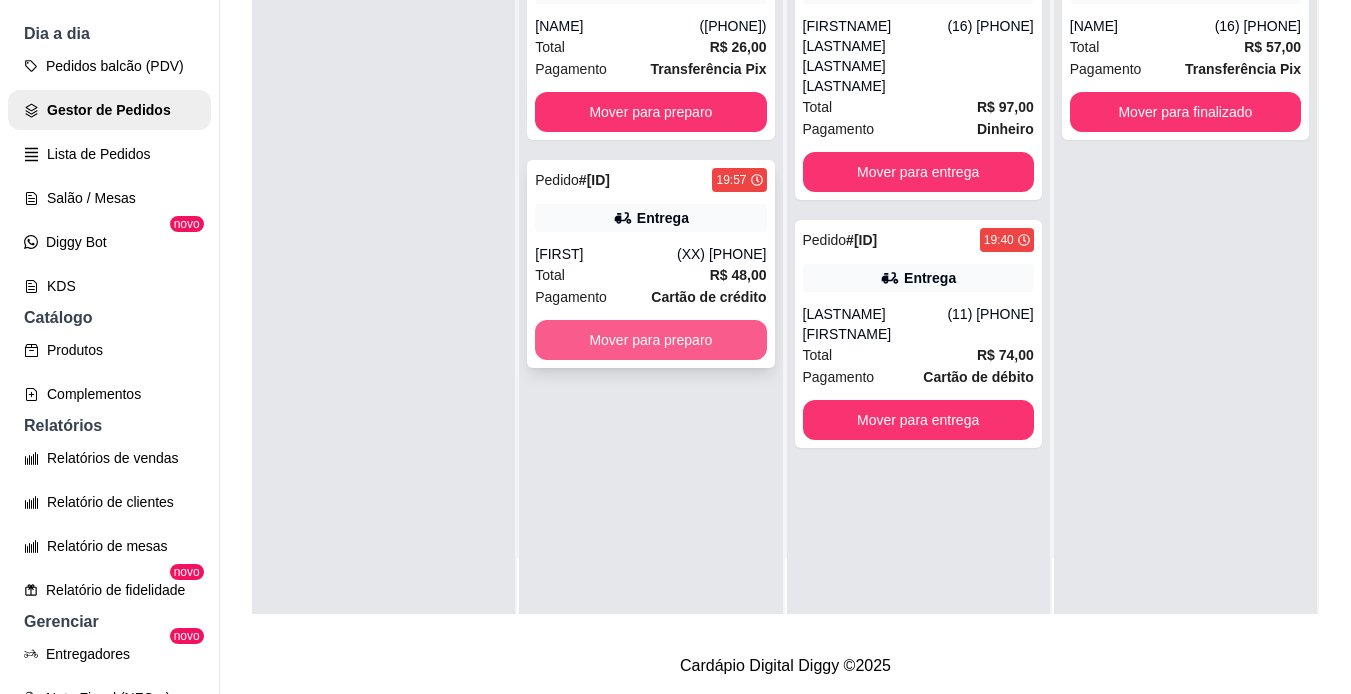 scroll, scrollTop: 0, scrollLeft: 0, axis: both 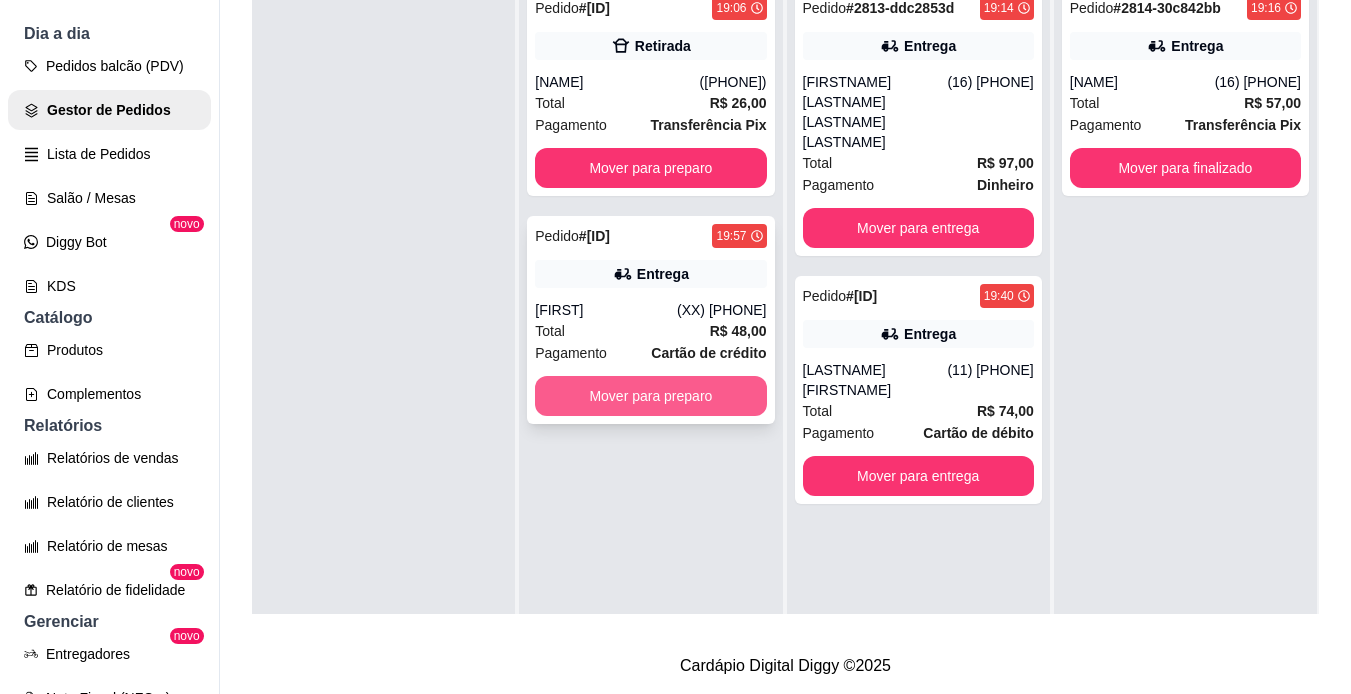 click on "Mover para preparo" at bounding box center [650, 396] 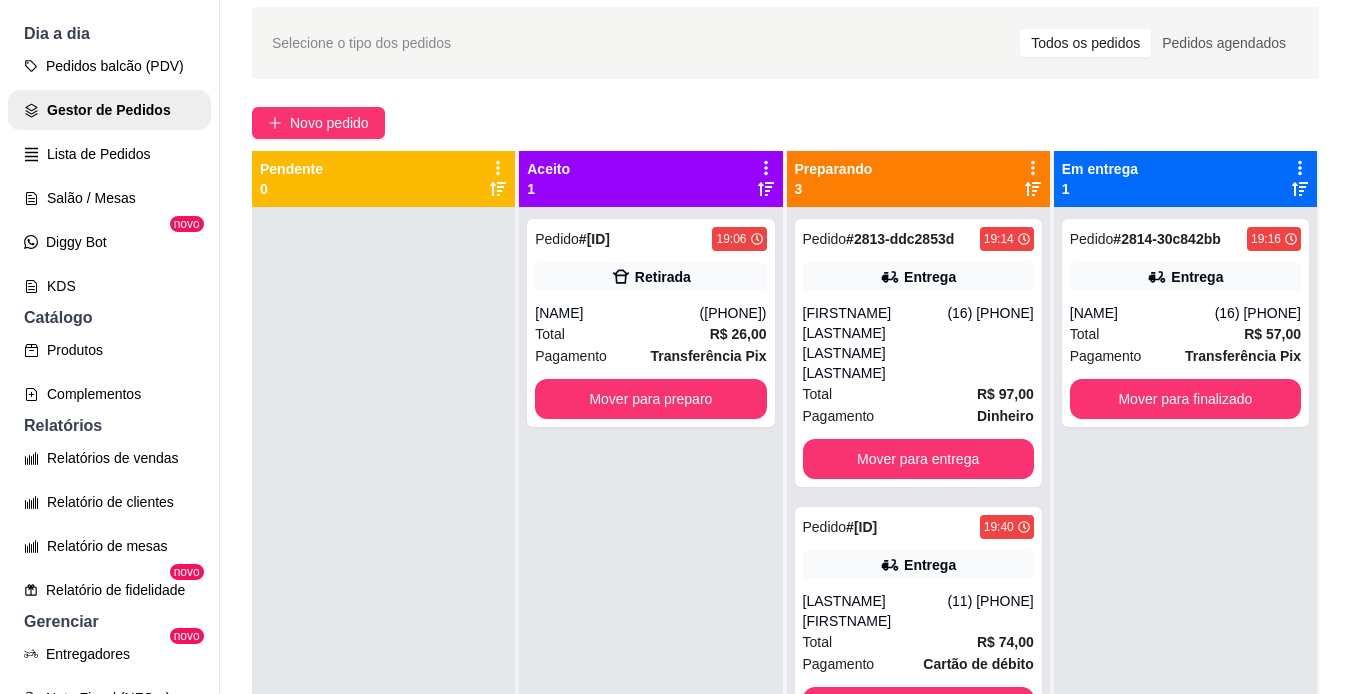 scroll, scrollTop: 19, scrollLeft: 0, axis: vertical 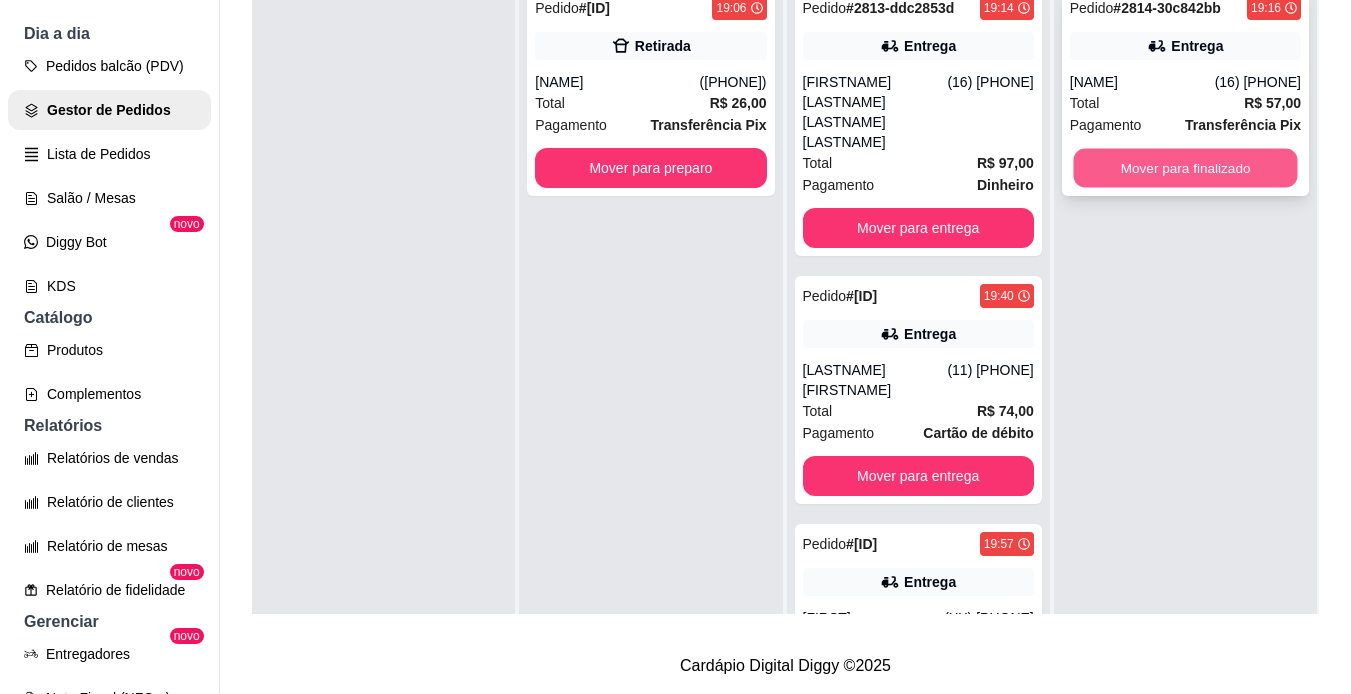 click on "Mover para finalizado" at bounding box center (1185, 168) 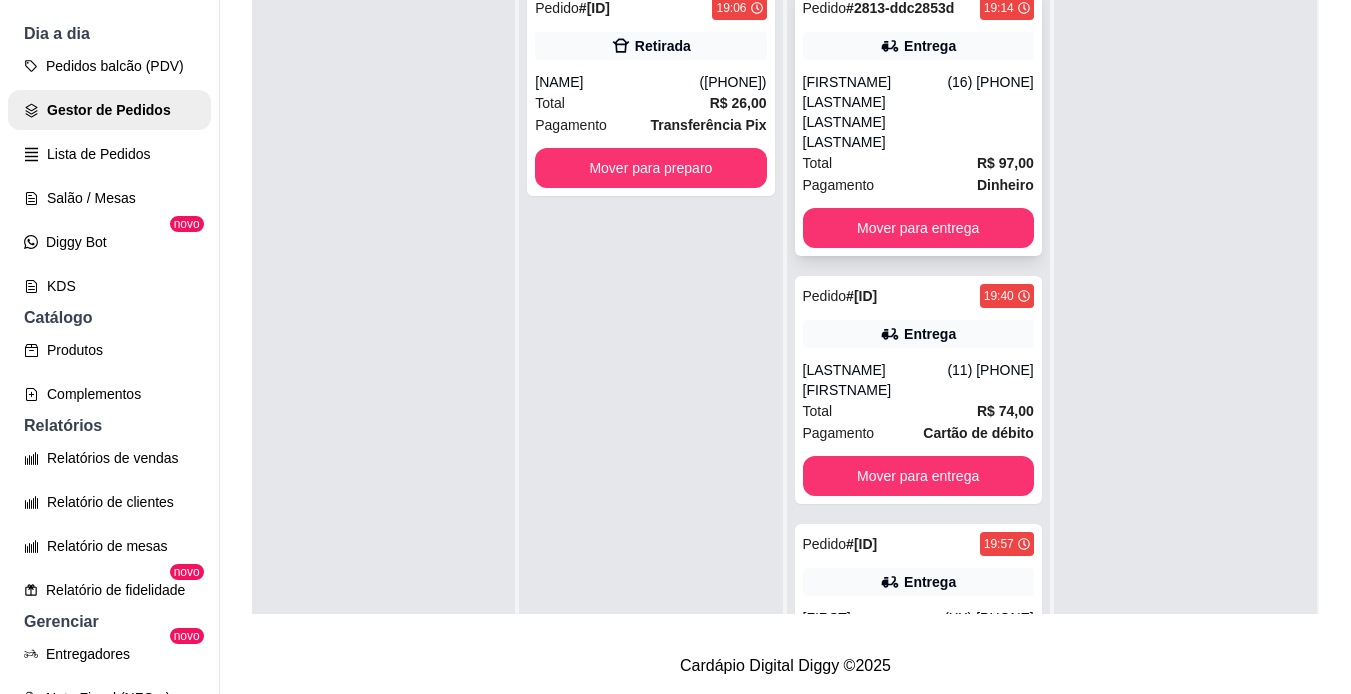 click on "[FIRSTNAME] [LASTNAME] [LASTNAME] [LASTNAME]" at bounding box center (875, 112) 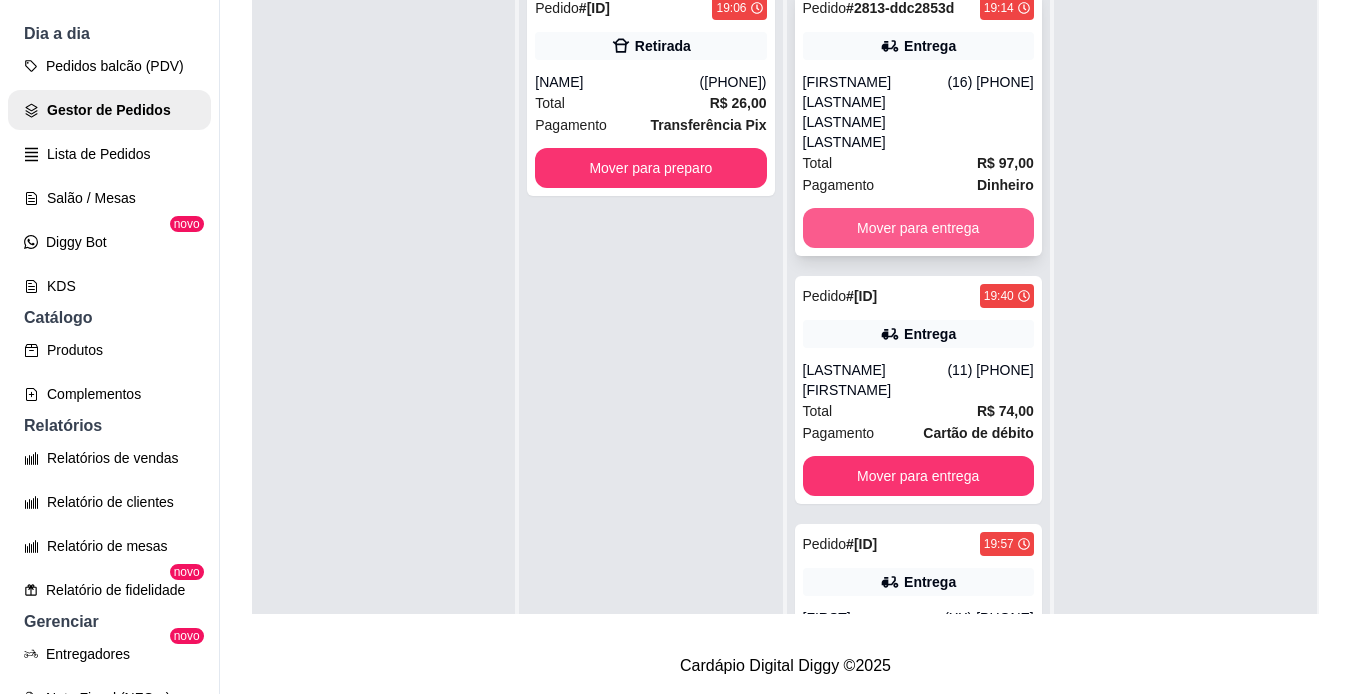 click on "Mover para entrega" at bounding box center (918, 228) 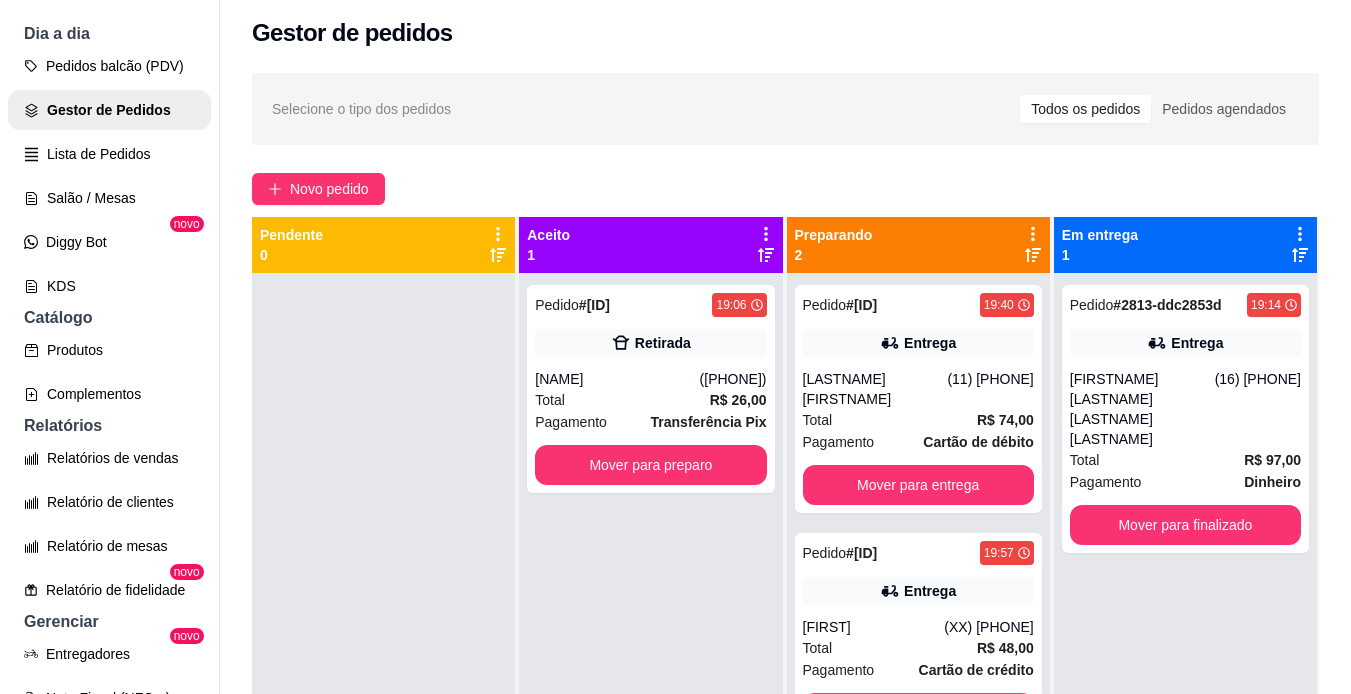 scroll, scrollTop: 0, scrollLeft: 0, axis: both 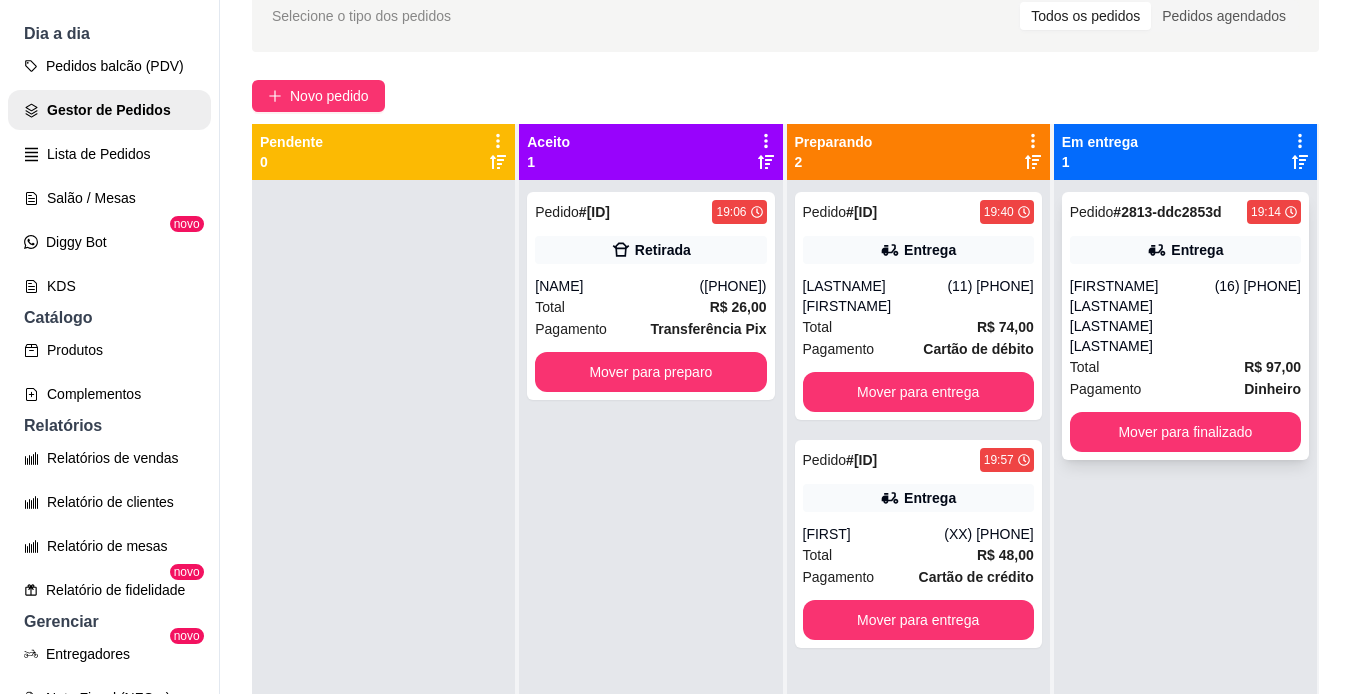 click on "[FIRSTNAME] [LASTNAME] [LASTNAME] [LASTNAME]" at bounding box center (1142, 316) 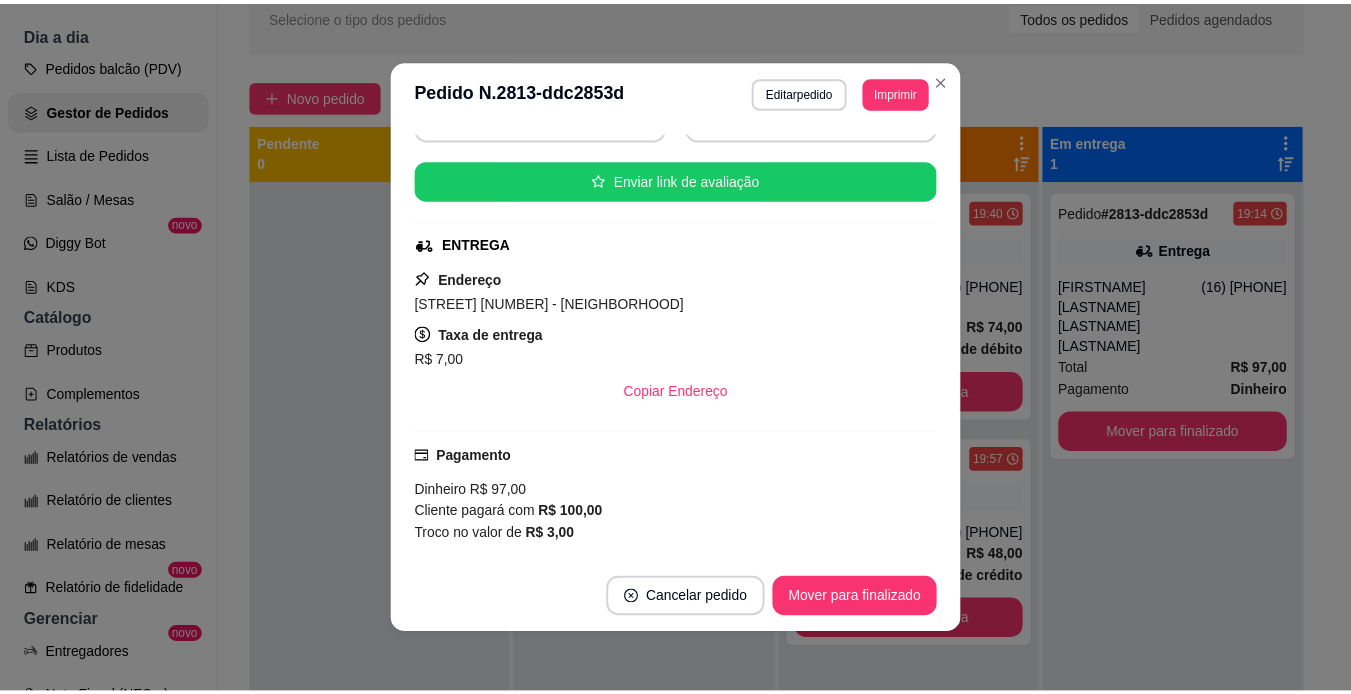scroll, scrollTop: 0, scrollLeft: 0, axis: both 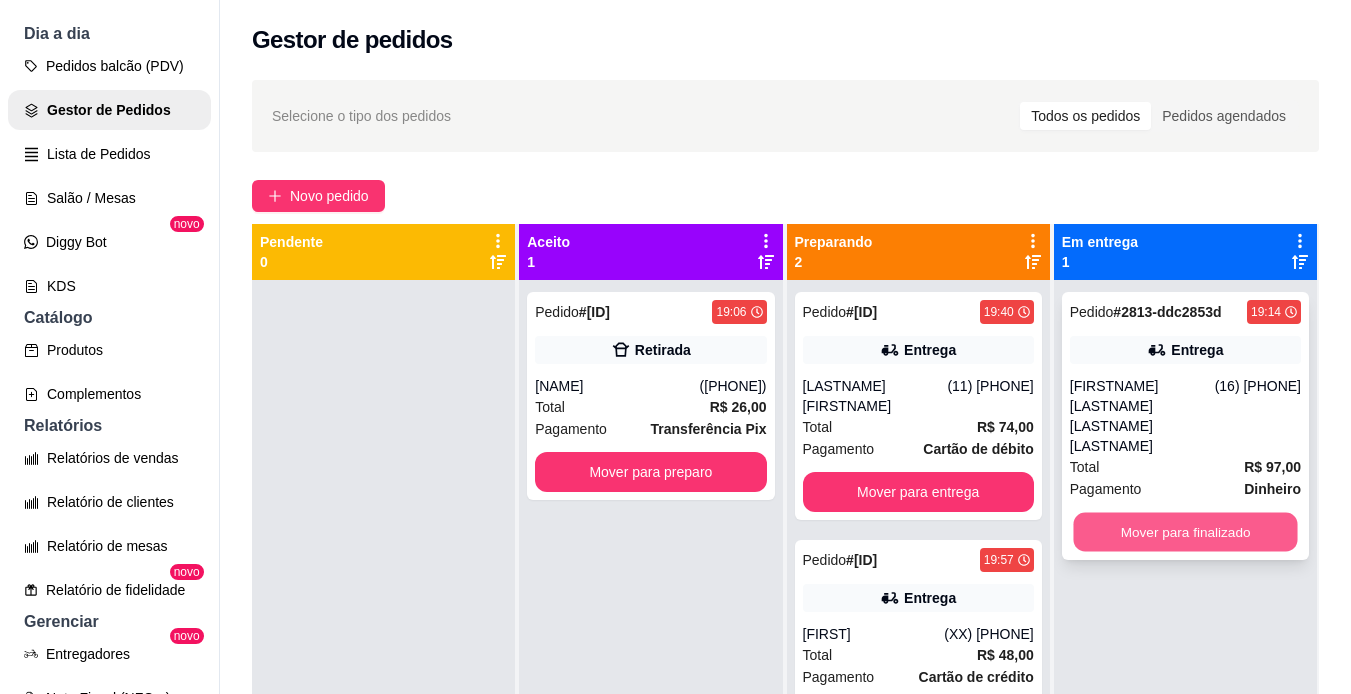 click on "Mover para finalizado" at bounding box center (1185, 532) 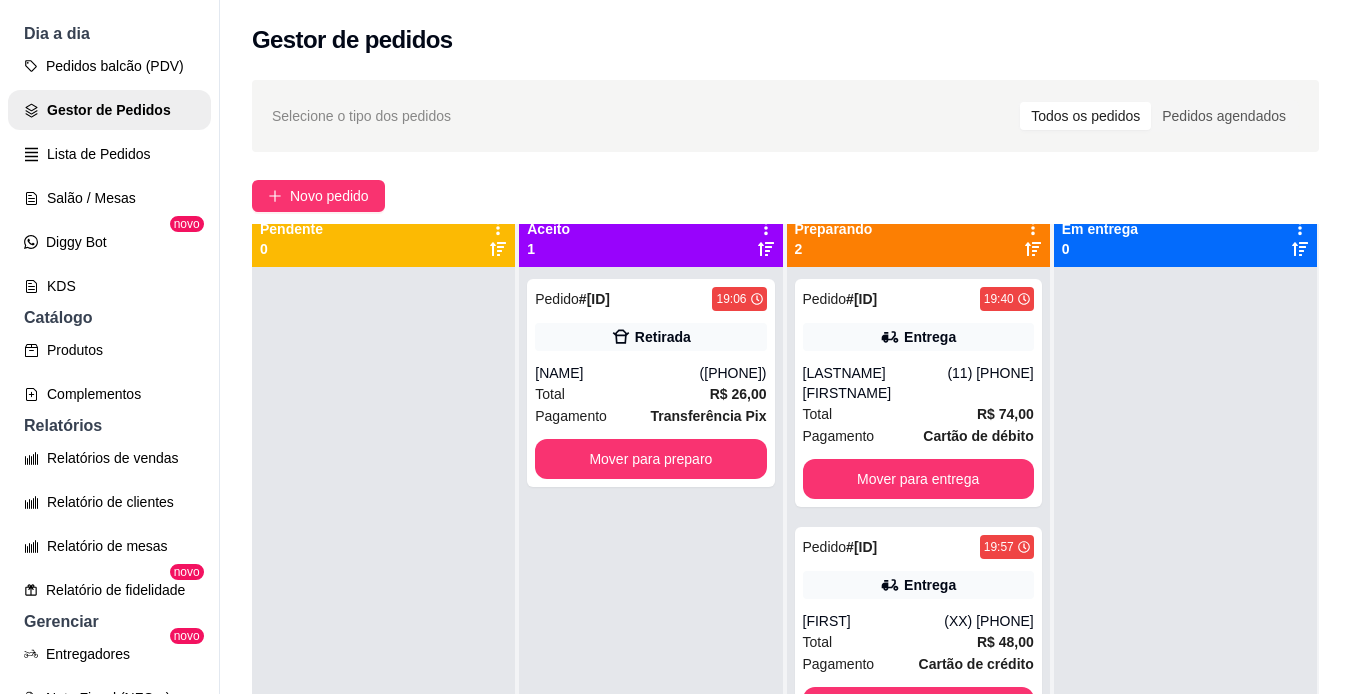 scroll, scrollTop: 0, scrollLeft: 0, axis: both 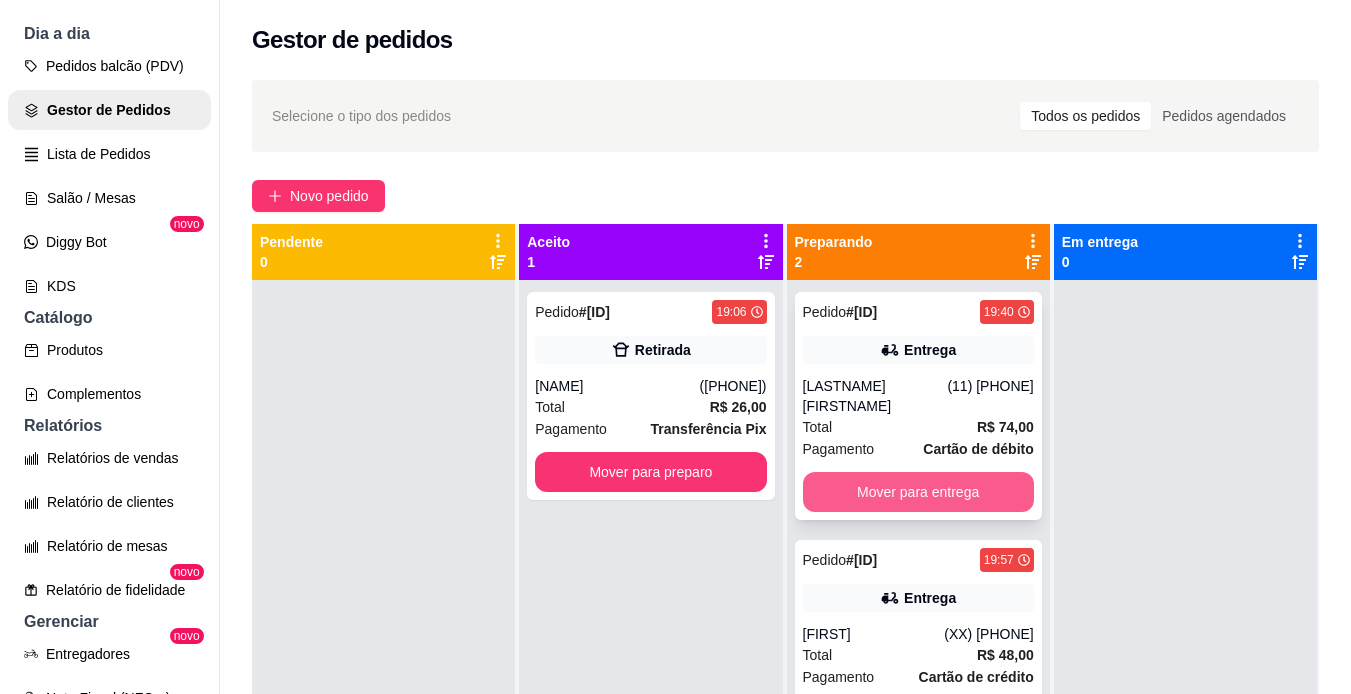 click on "Mover para entrega" at bounding box center [918, 492] 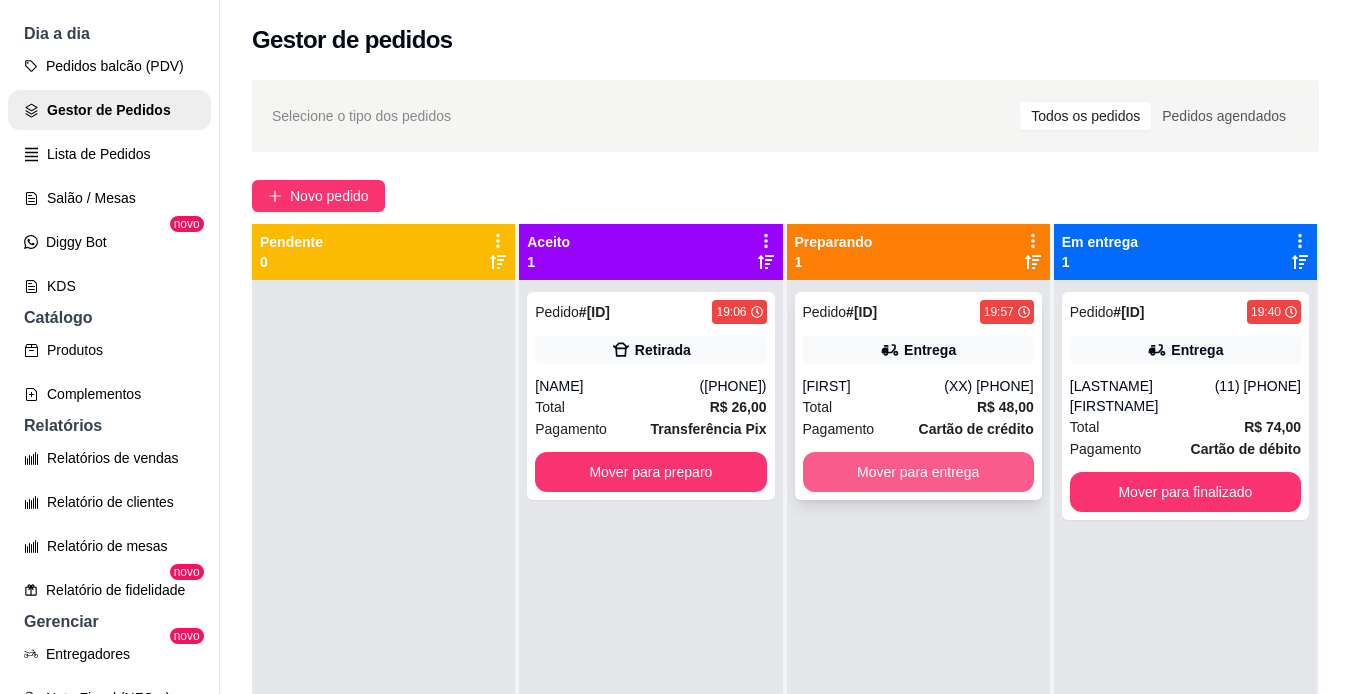 click on "Mover para entrega" at bounding box center [918, 472] 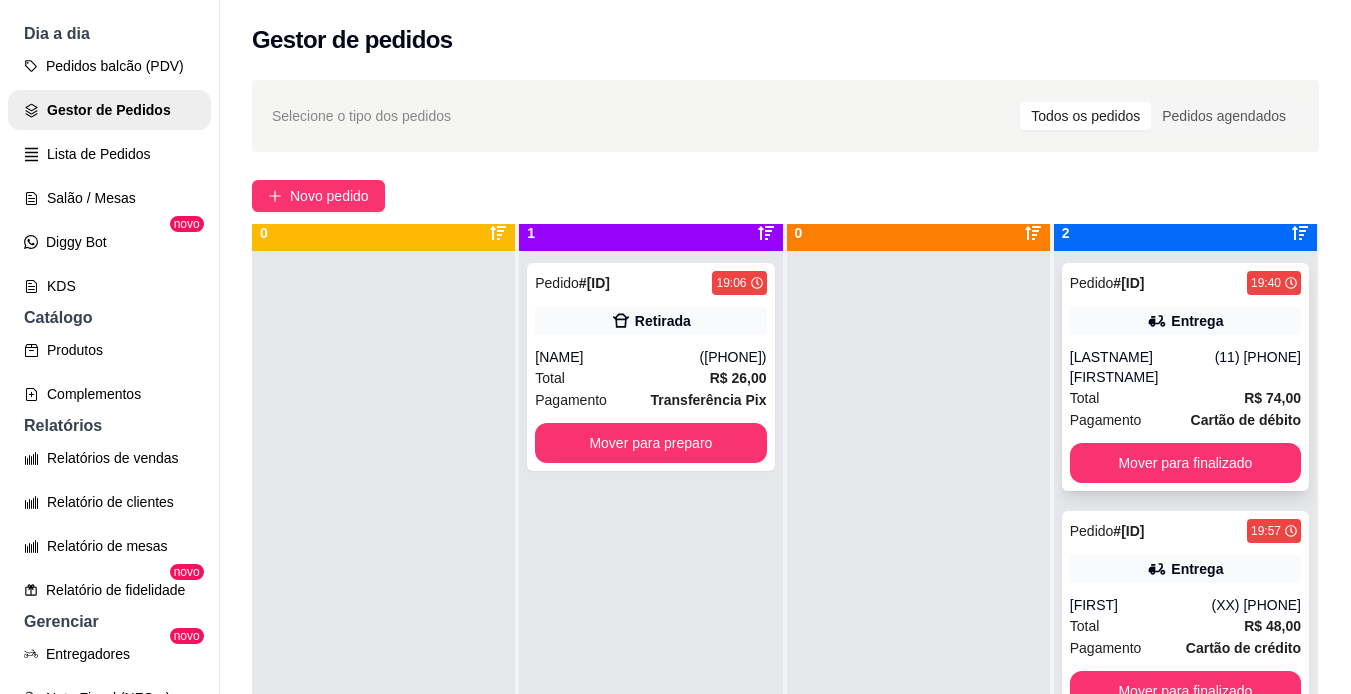 scroll, scrollTop: 56, scrollLeft: 0, axis: vertical 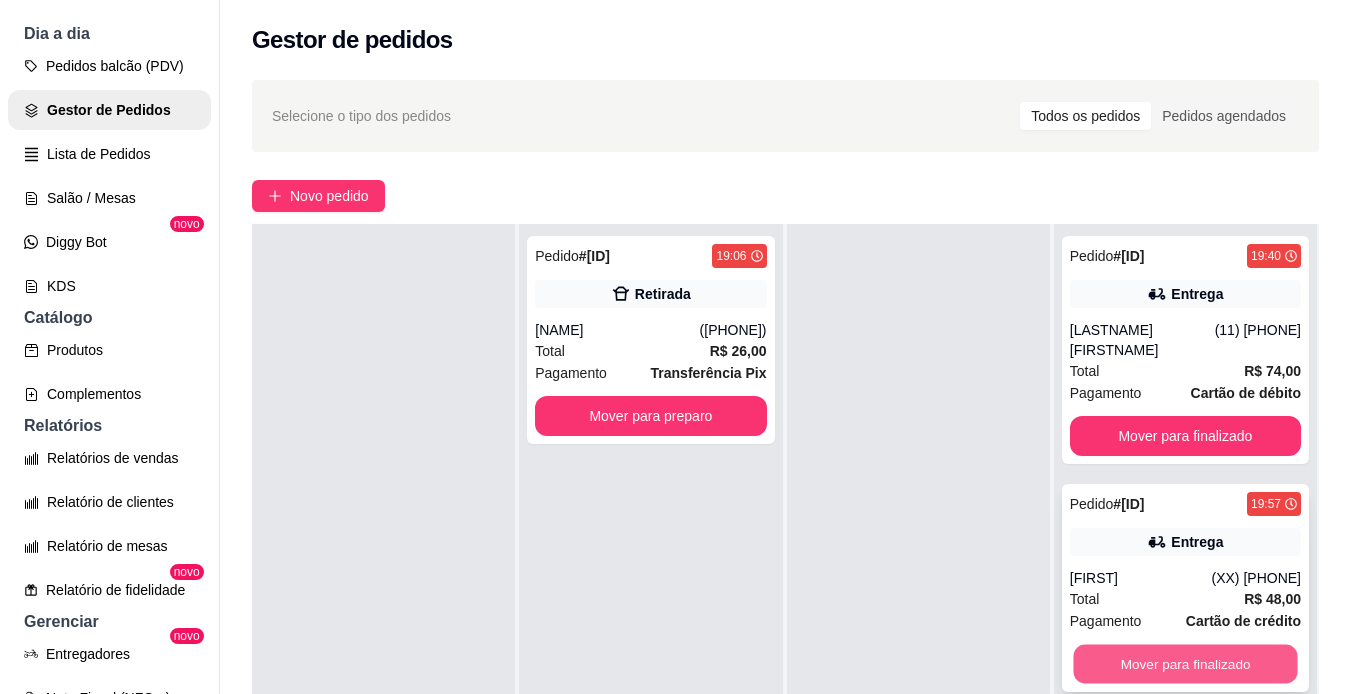 click on "Mover para finalizado" at bounding box center (1185, 664) 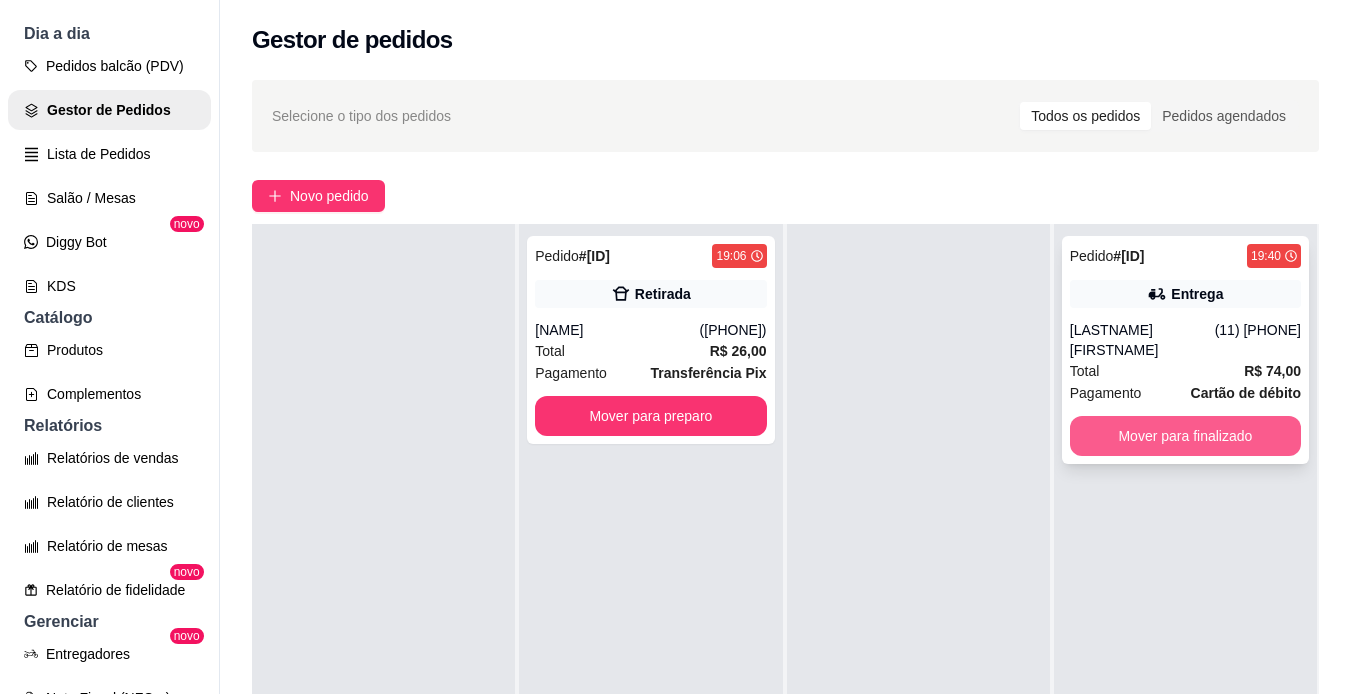 click on "Mover para finalizado" at bounding box center (1185, 436) 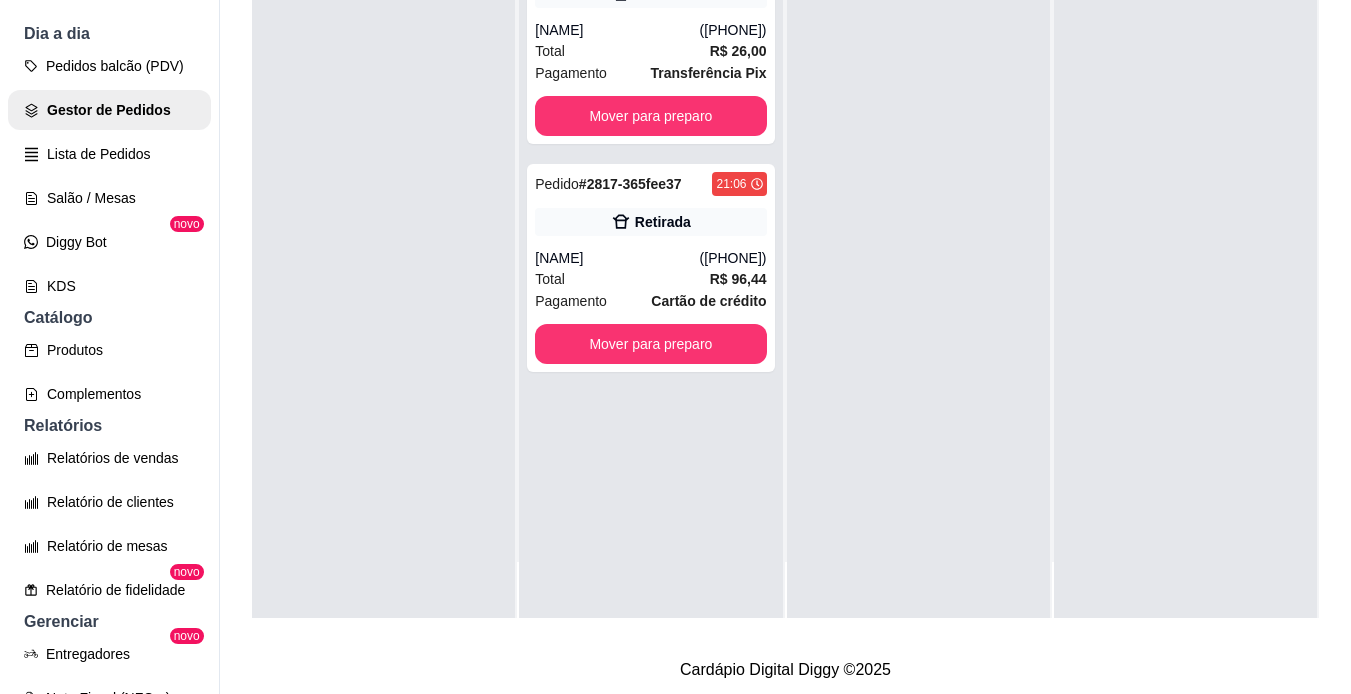 scroll, scrollTop: 319, scrollLeft: 0, axis: vertical 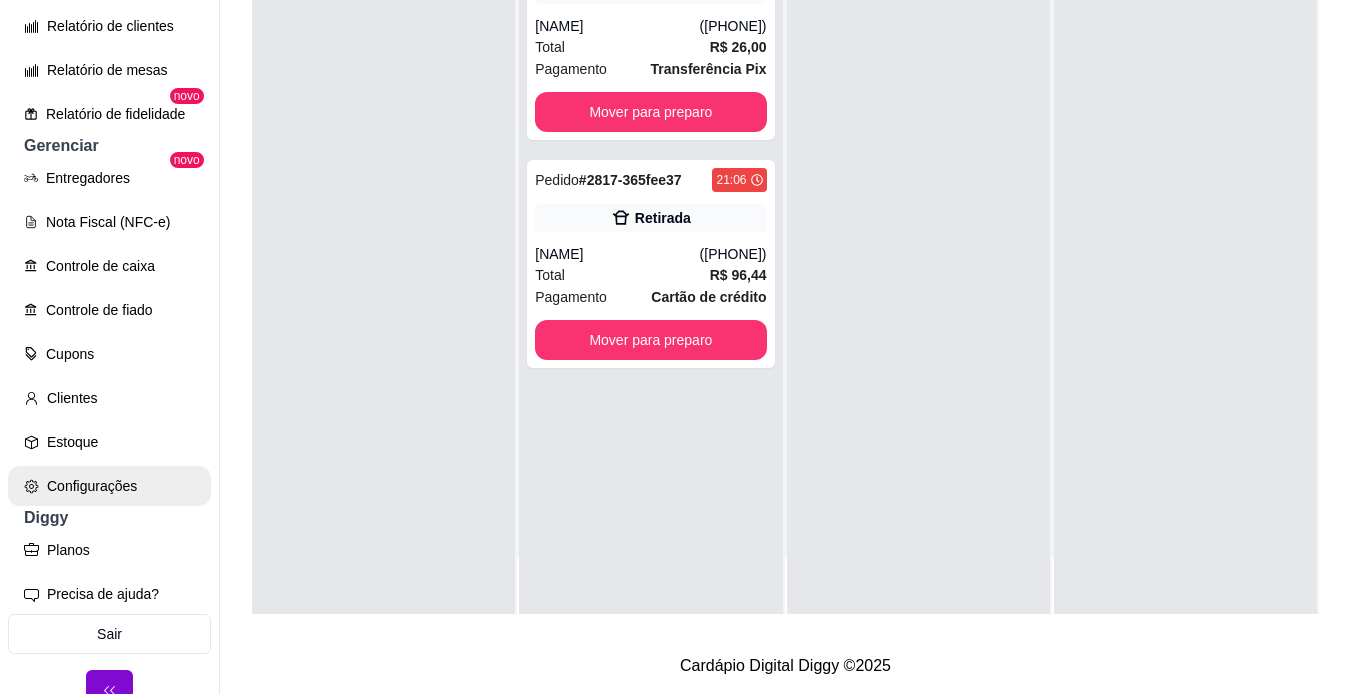 click on "Configurações" at bounding box center (109, 486) 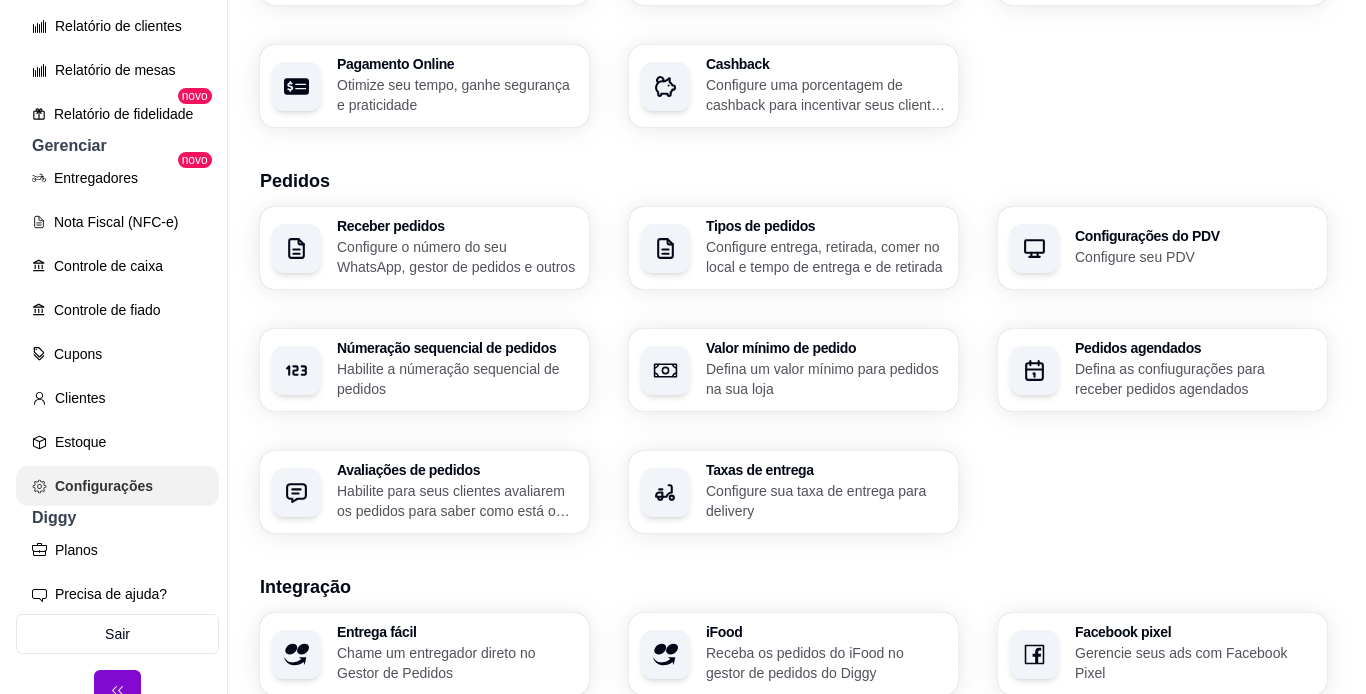 scroll, scrollTop: 0, scrollLeft: 0, axis: both 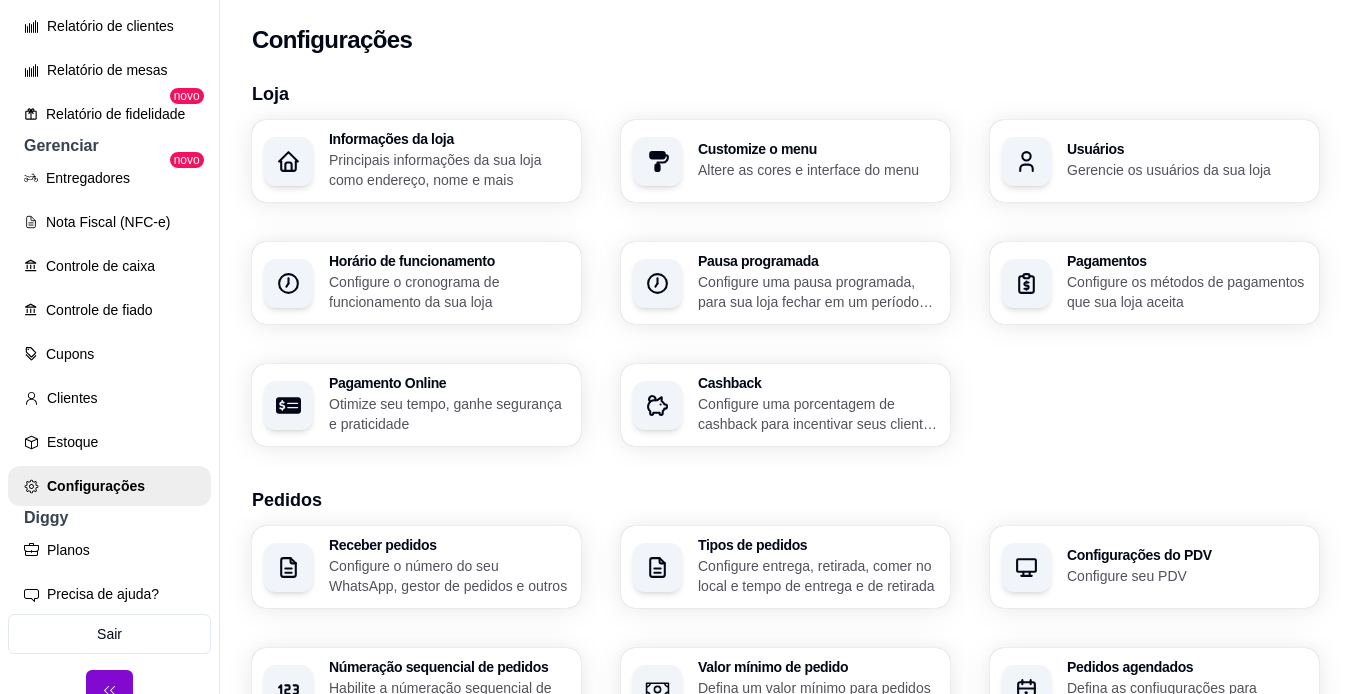 click on "Cashback Configure uma porcentagem de cashback para incentivar seus clientes a comprarem em sua loja" at bounding box center [818, 405] 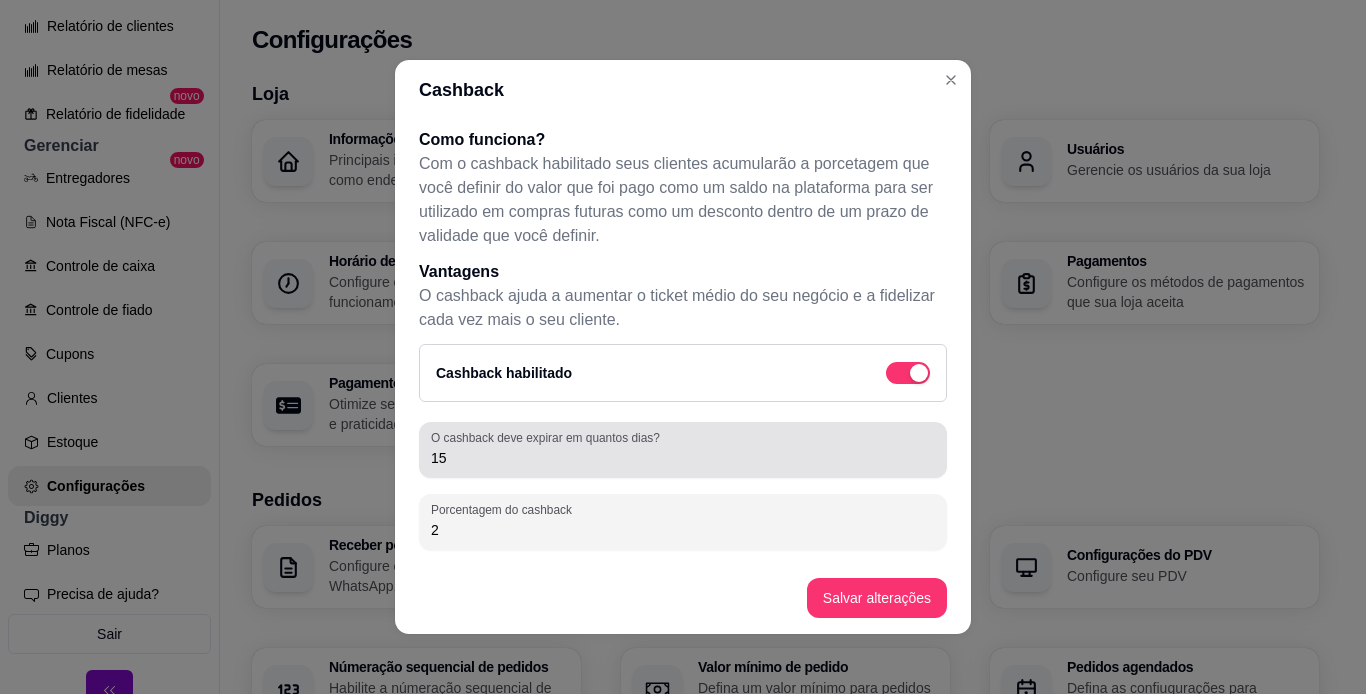 click on "15" at bounding box center (683, 458) 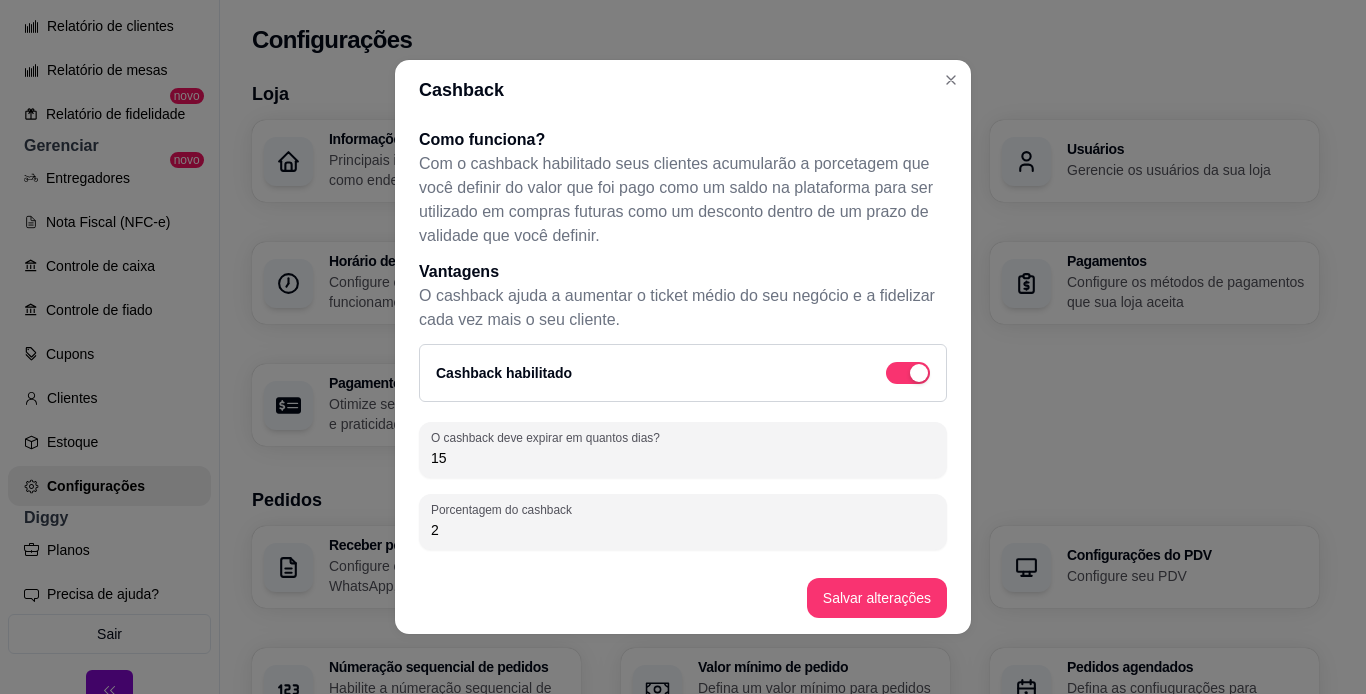 type on "1" 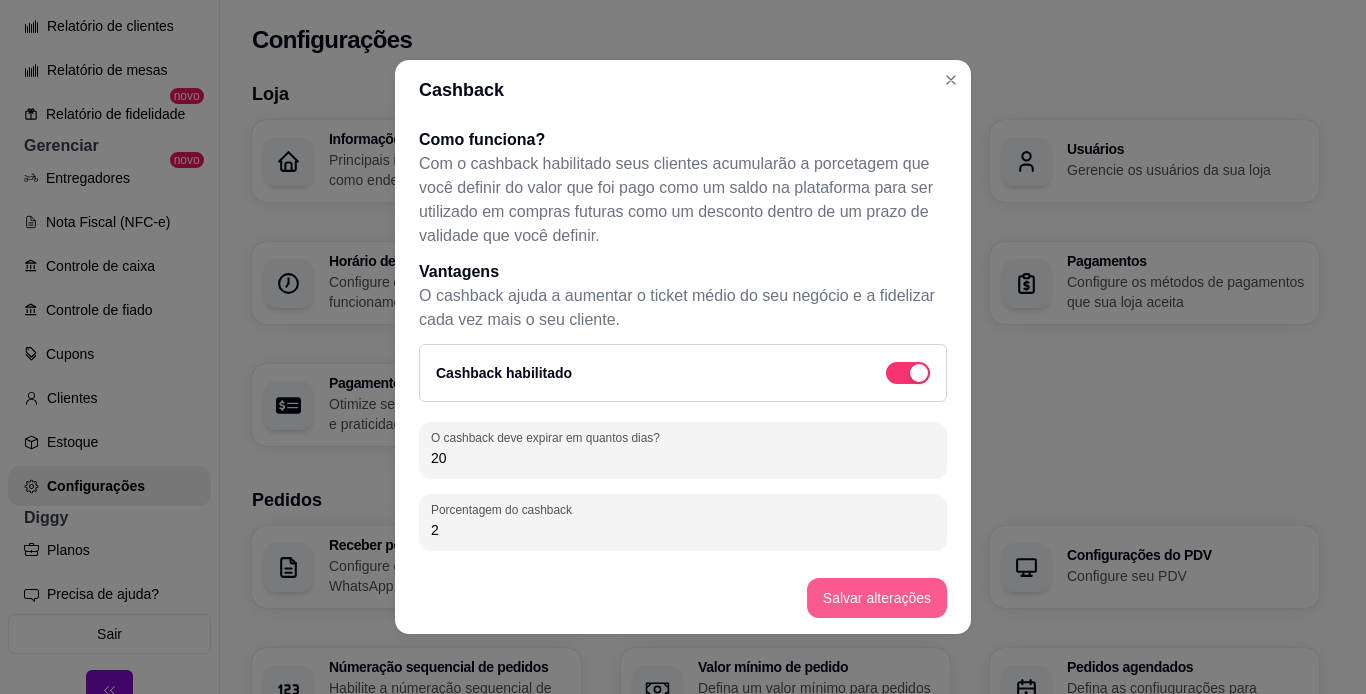 type on "20" 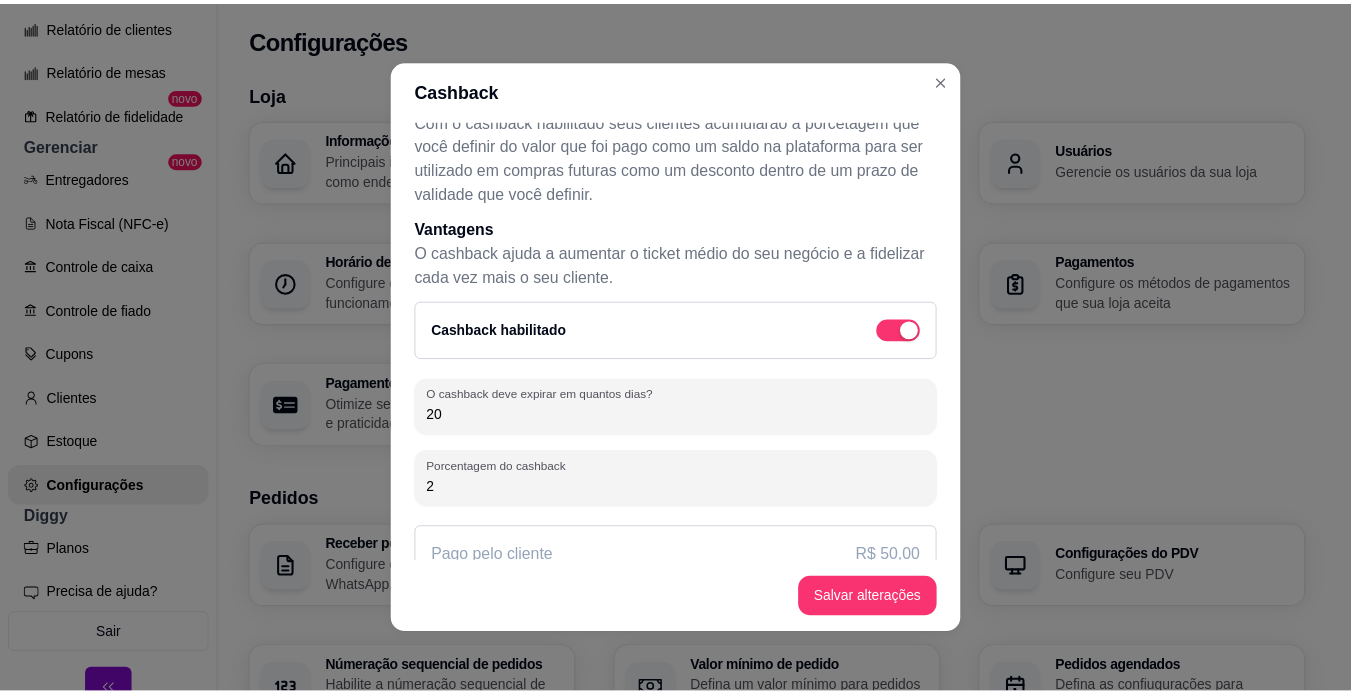scroll, scrollTop: 98, scrollLeft: 0, axis: vertical 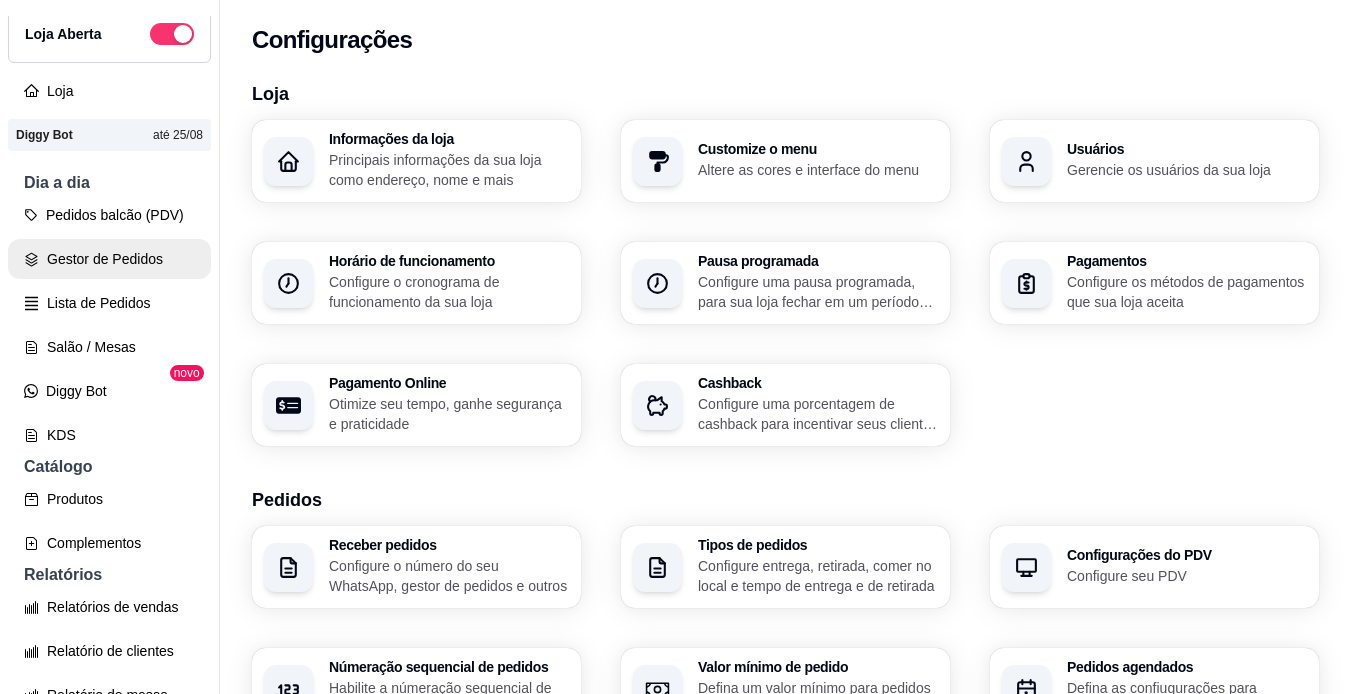 click on "Gestor de Pedidos" at bounding box center (109, 259) 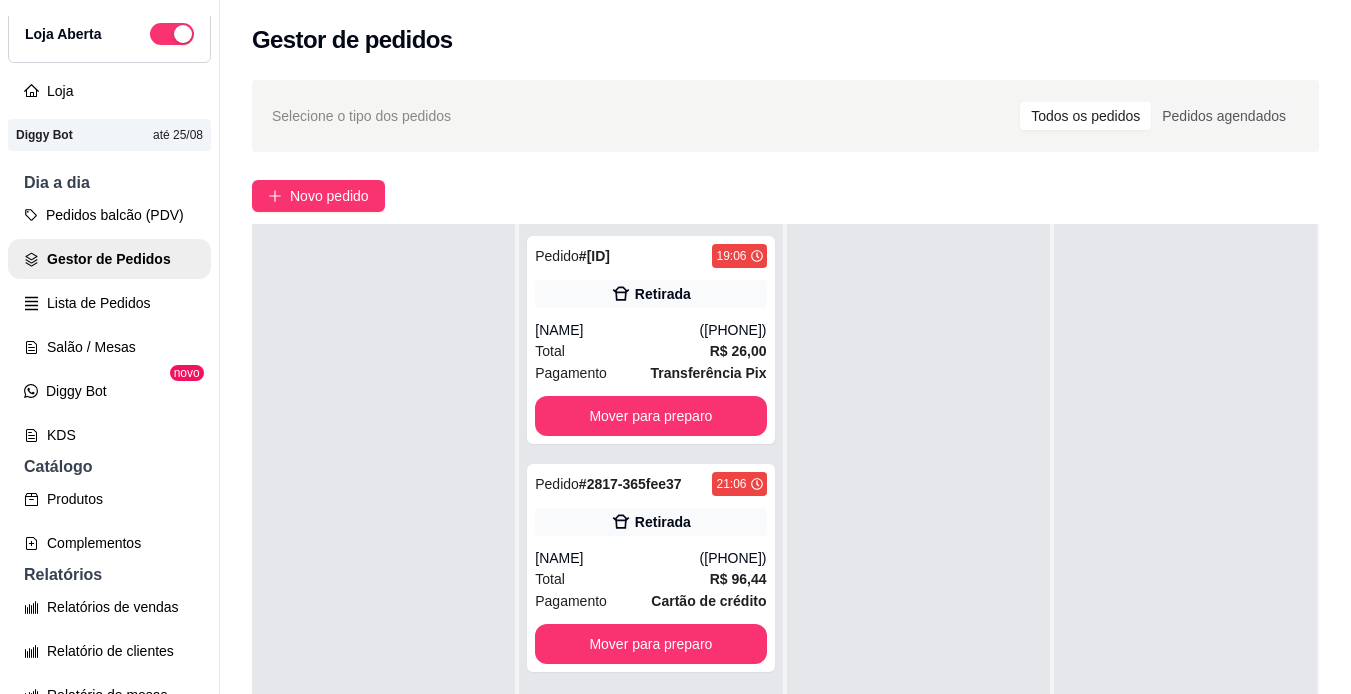 scroll, scrollTop: 0, scrollLeft: 0, axis: both 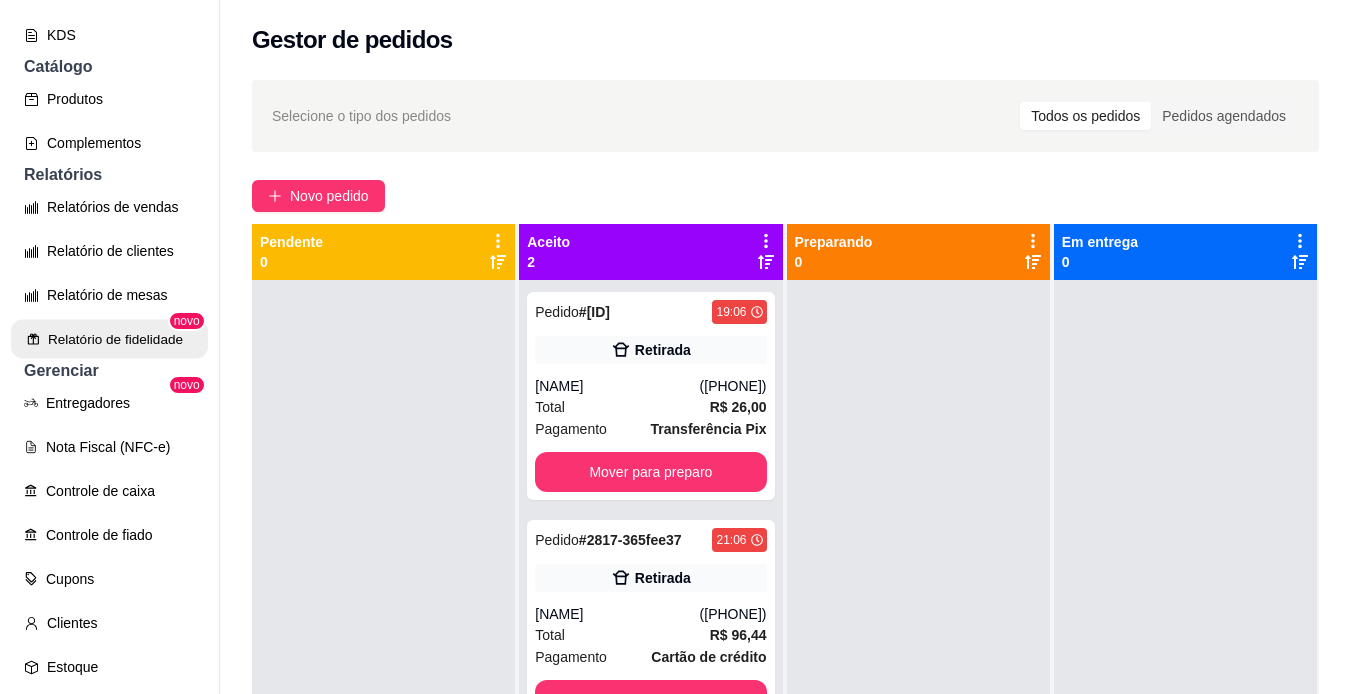 click on "Relatório de fidelidade" at bounding box center (109, 339) 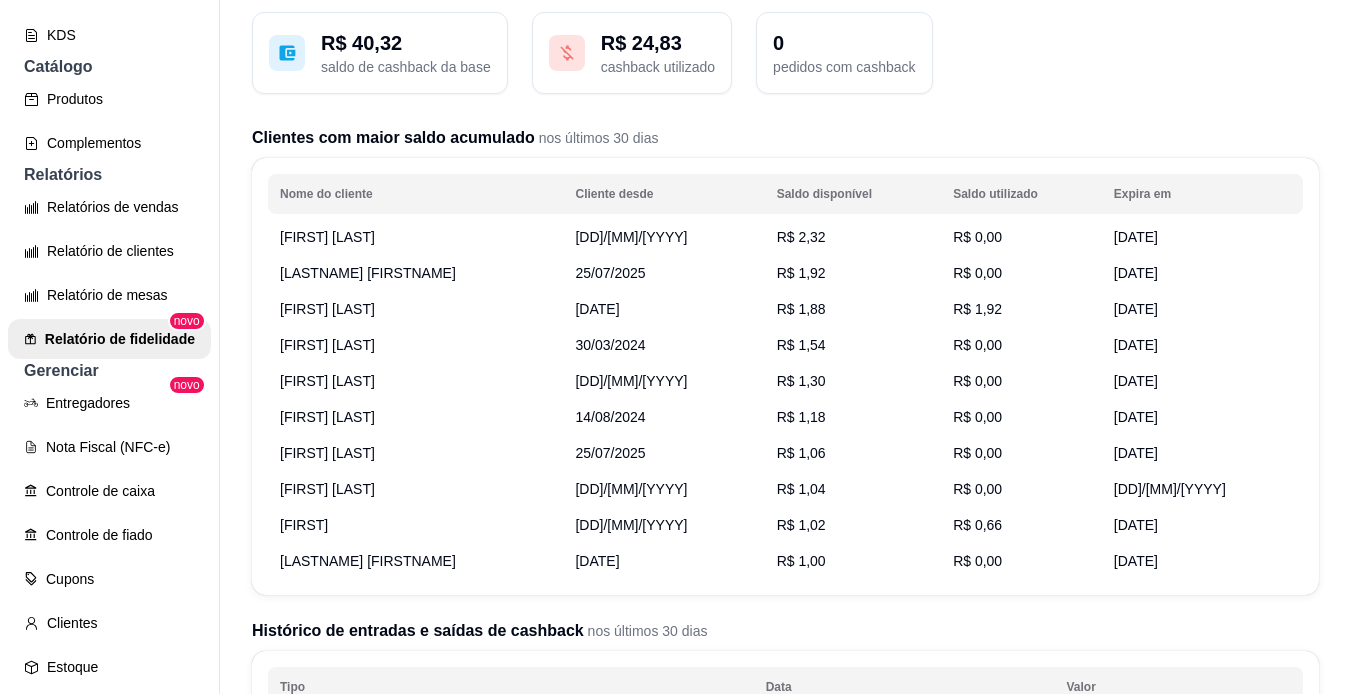 scroll, scrollTop: 0, scrollLeft: 0, axis: both 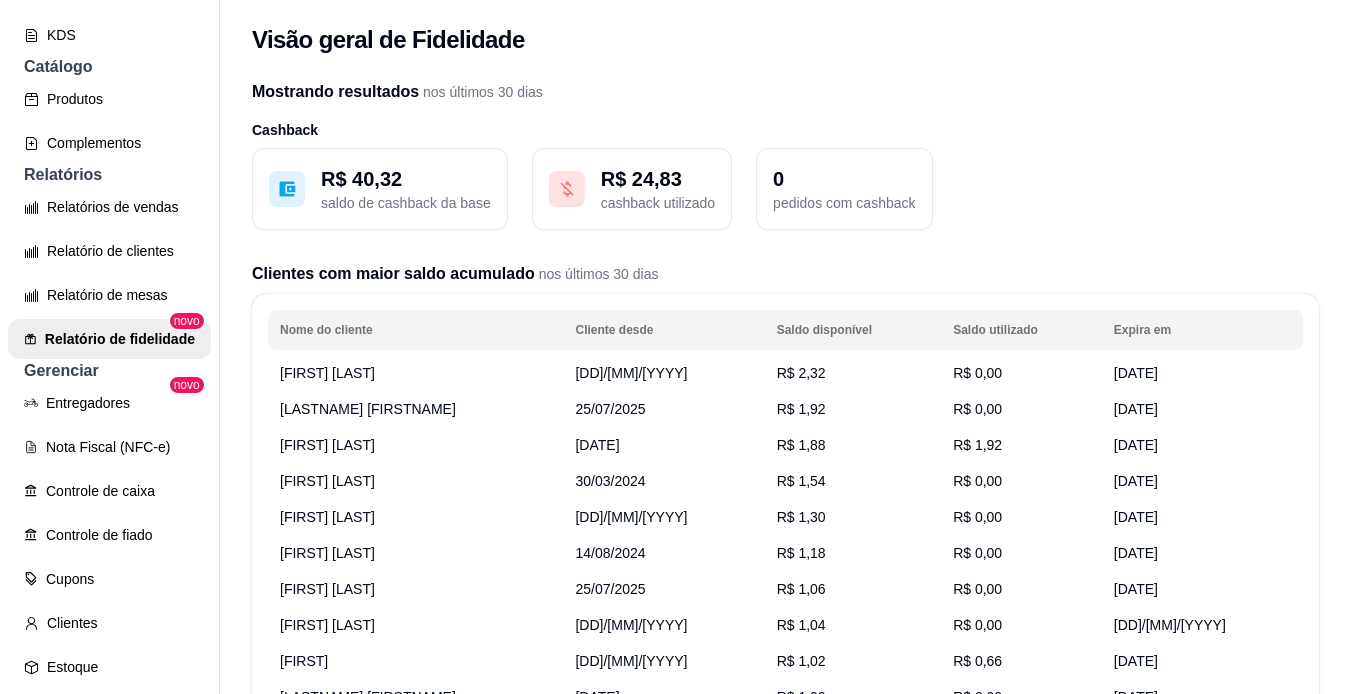 click 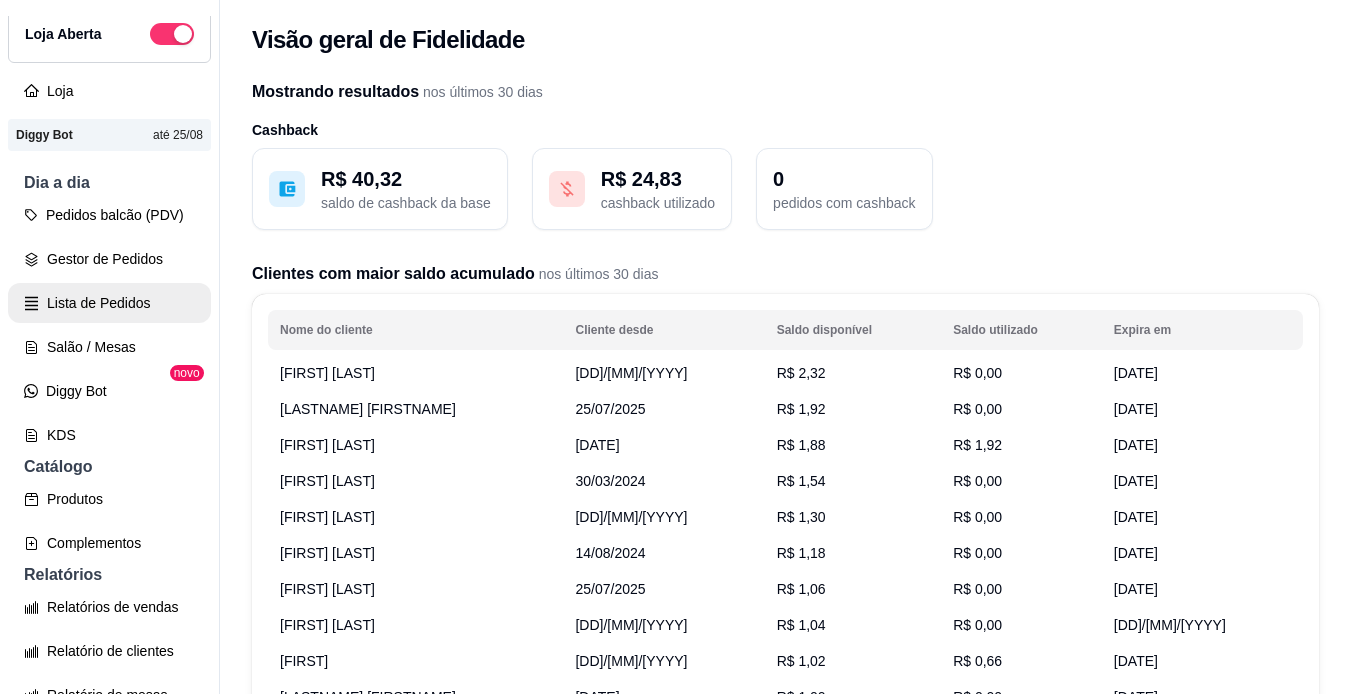 scroll, scrollTop: 0, scrollLeft: 0, axis: both 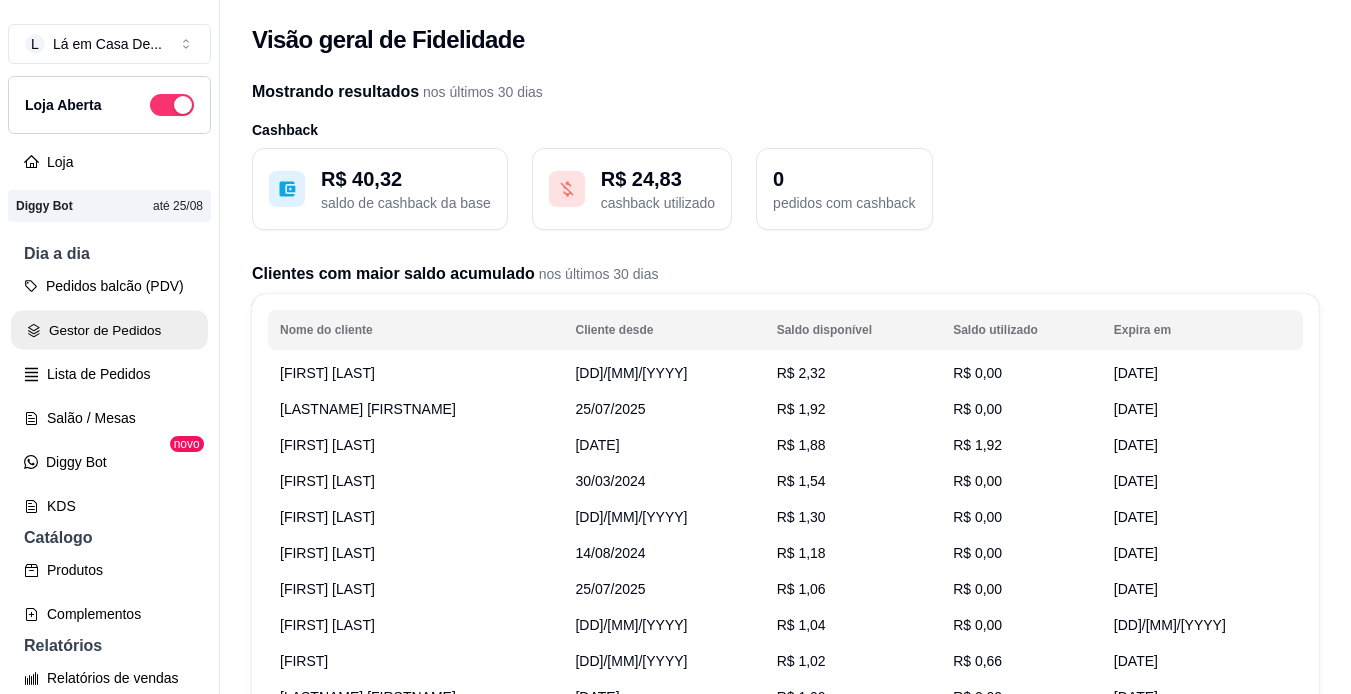 click on "Gestor de Pedidos" at bounding box center [109, 330] 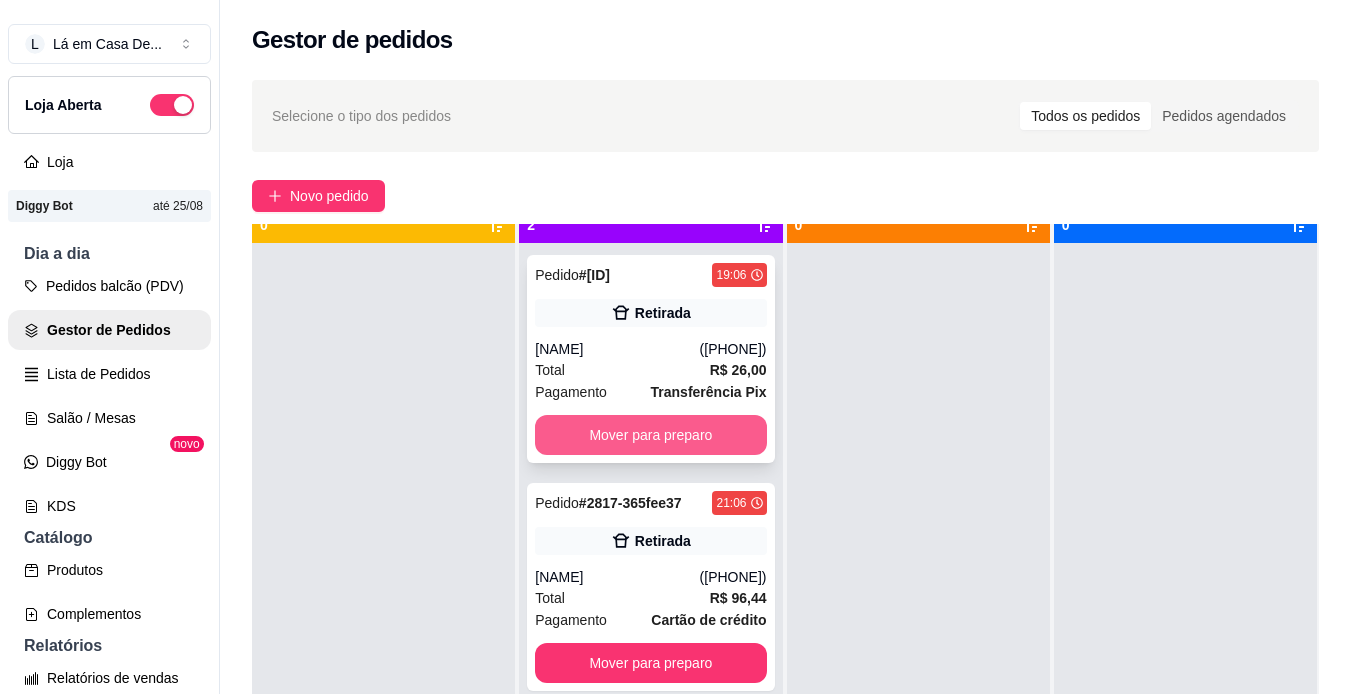 scroll, scrollTop: 56, scrollLeft: 0, axis: vertical 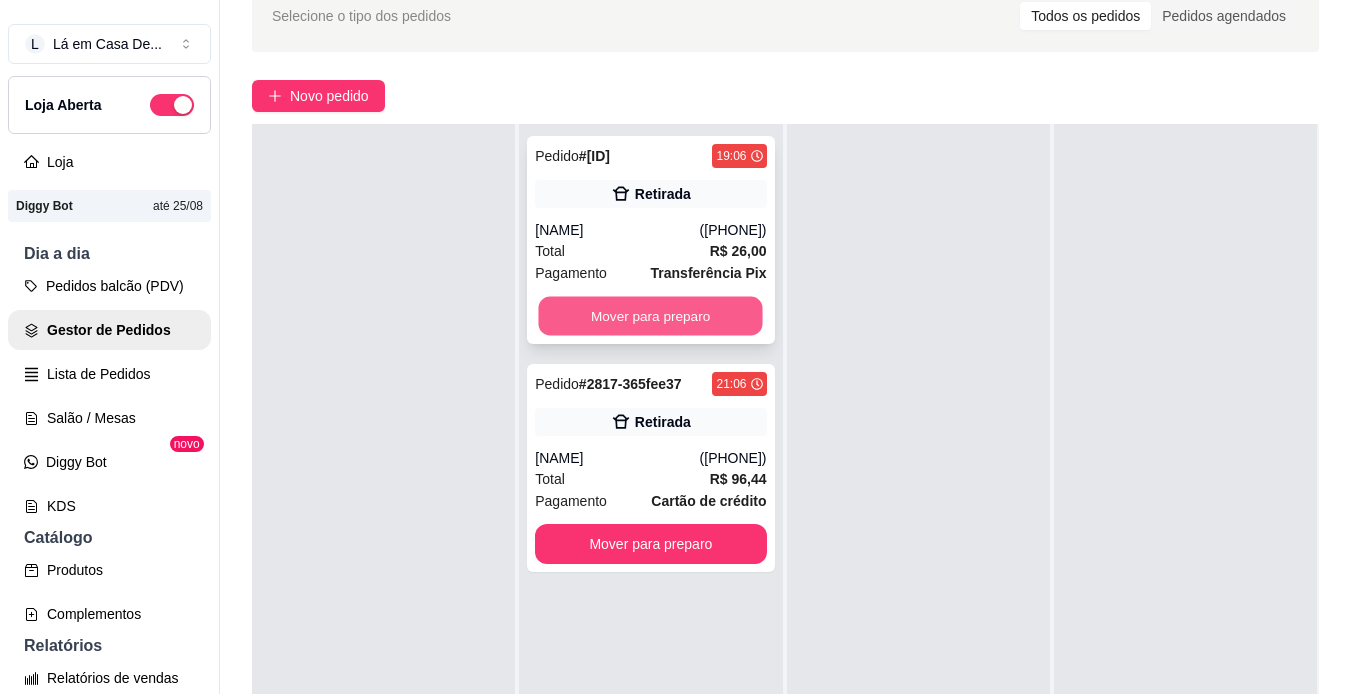 click on "Mover para preparo" at bounding box center (651, 316) 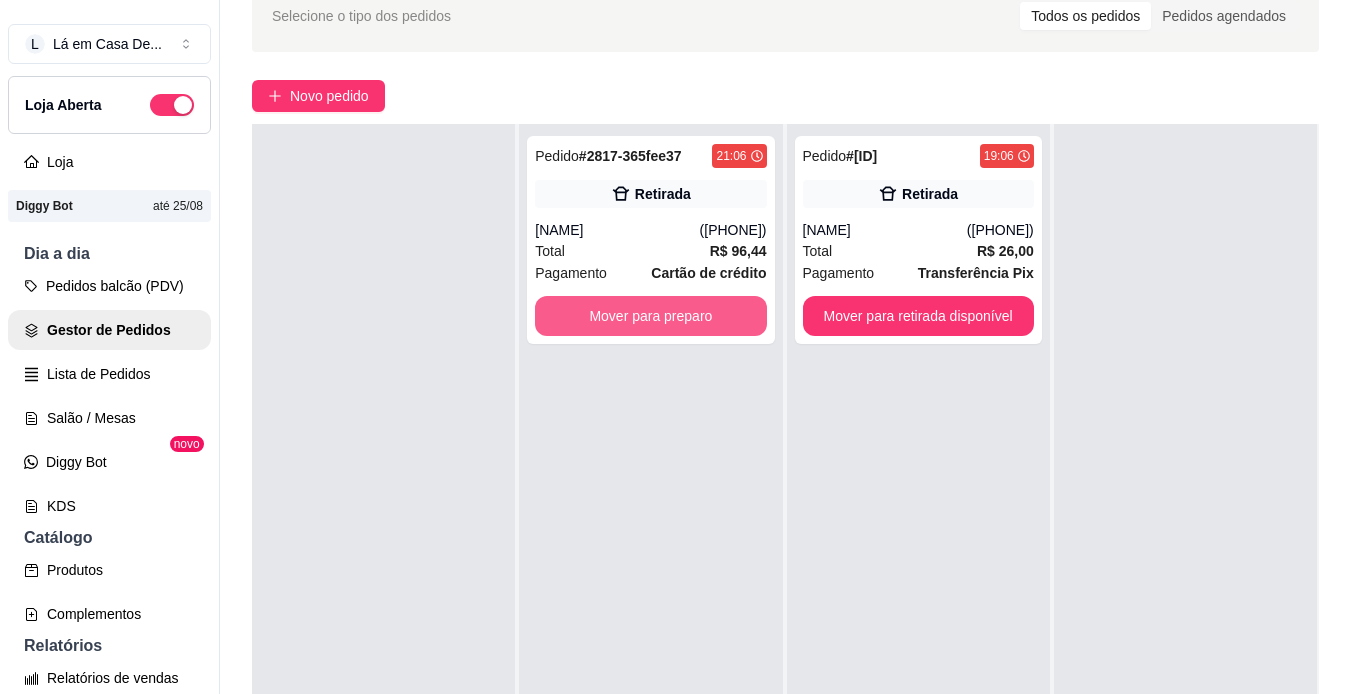 click on "Mover para preparo" at bounding box center [650, 316] 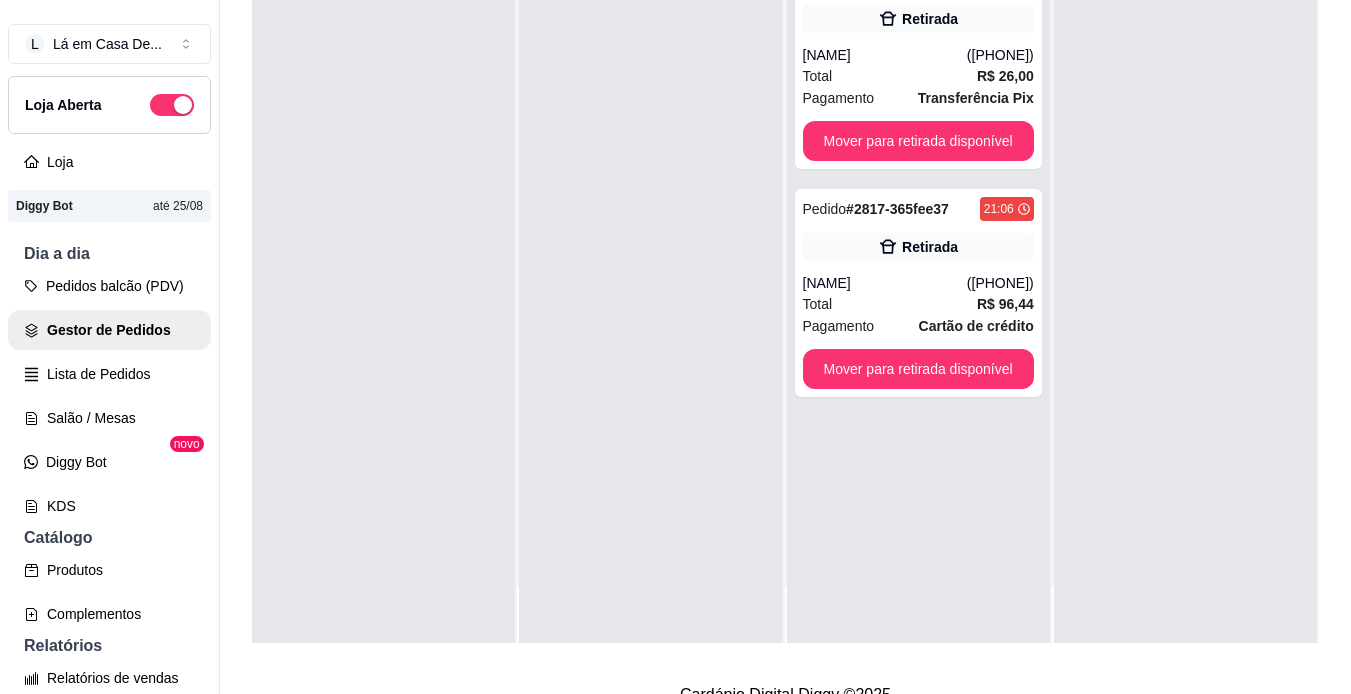 scroll, scrollTop: 319, scrollLeft: 0, axis: vertical 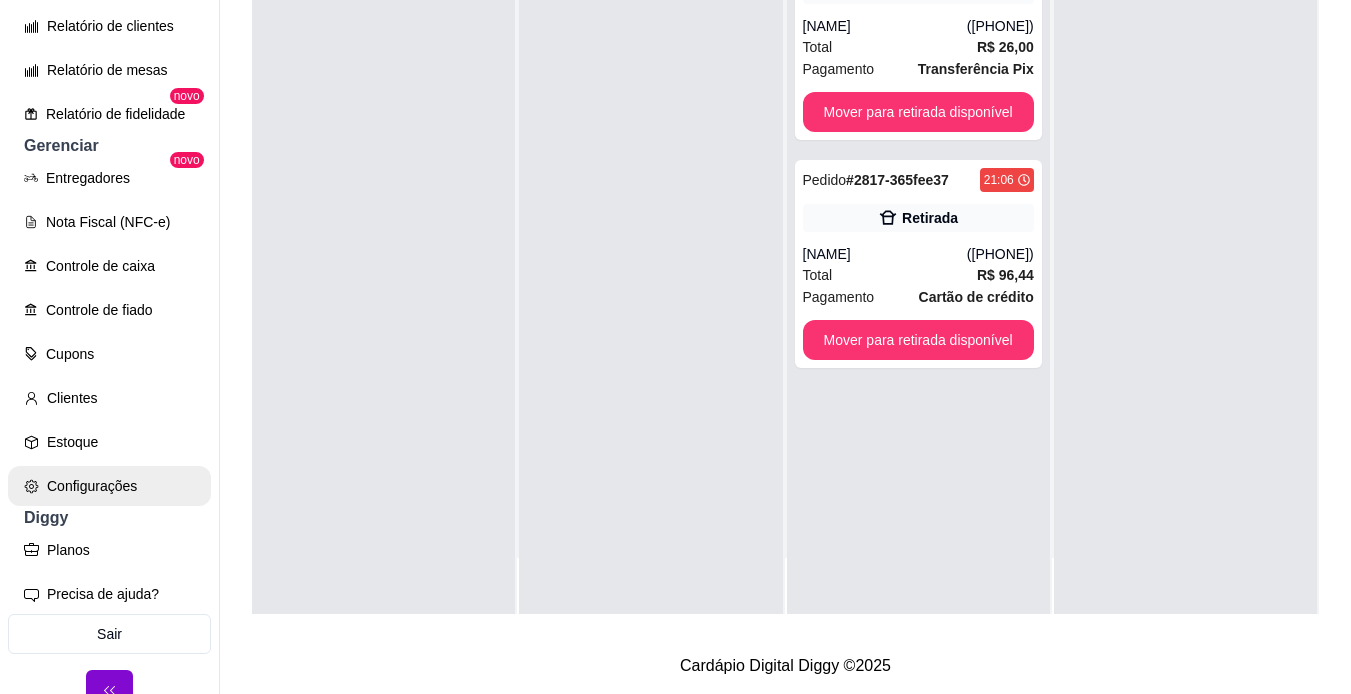 click on "Configurações" at bounding box center [109, 486] 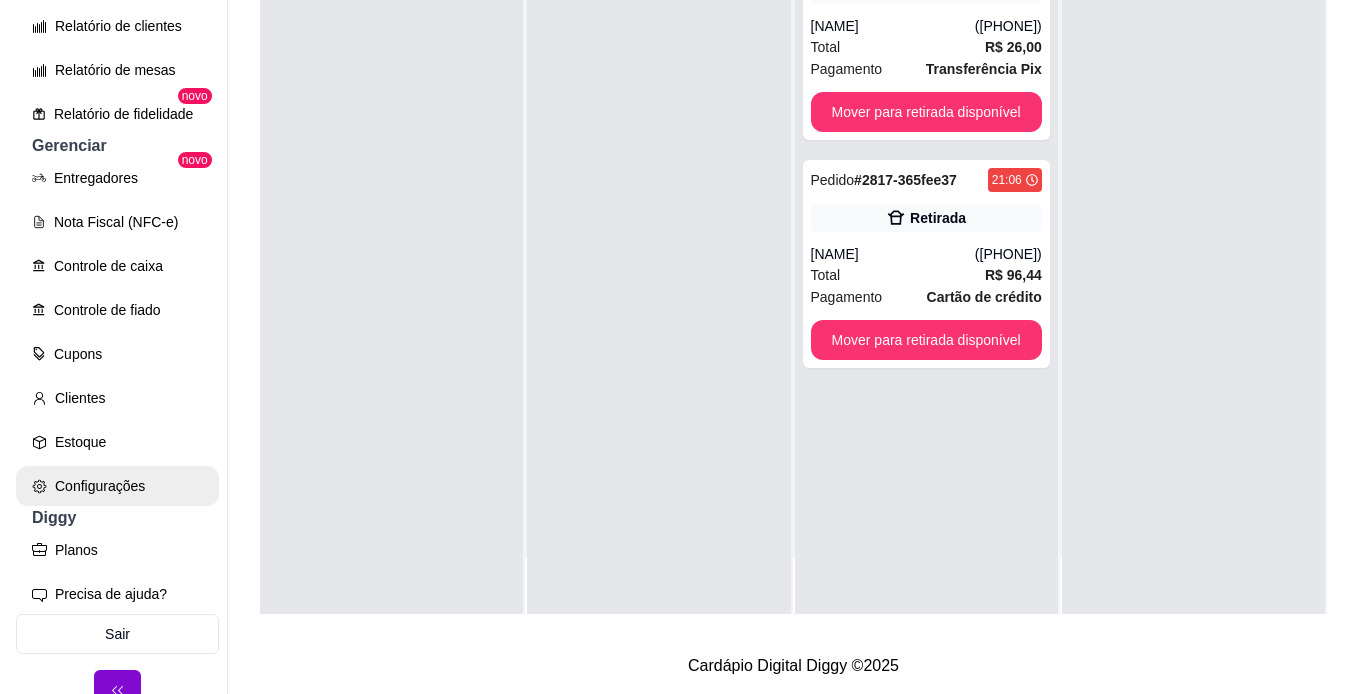 scroll, scrollTop: 0, scrollLeft: 0, axis: both 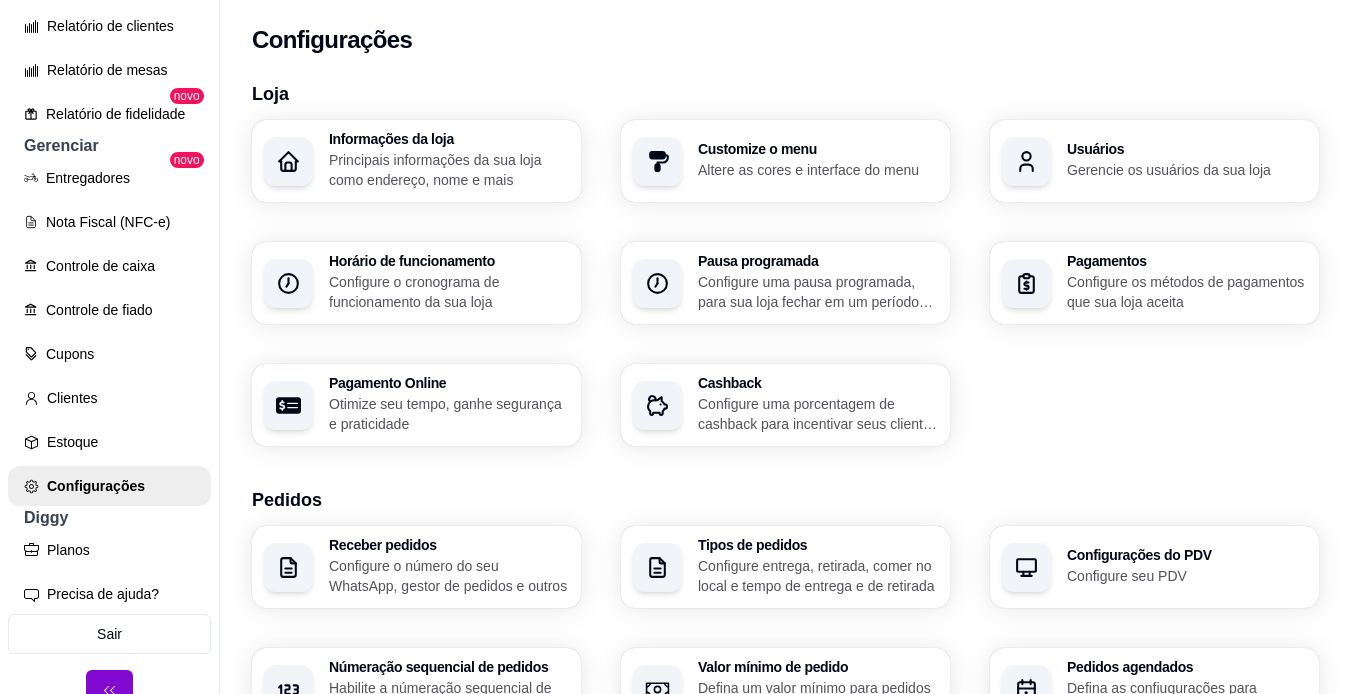 click on "Horário de funcionamento" at bounding box center [449, 261] 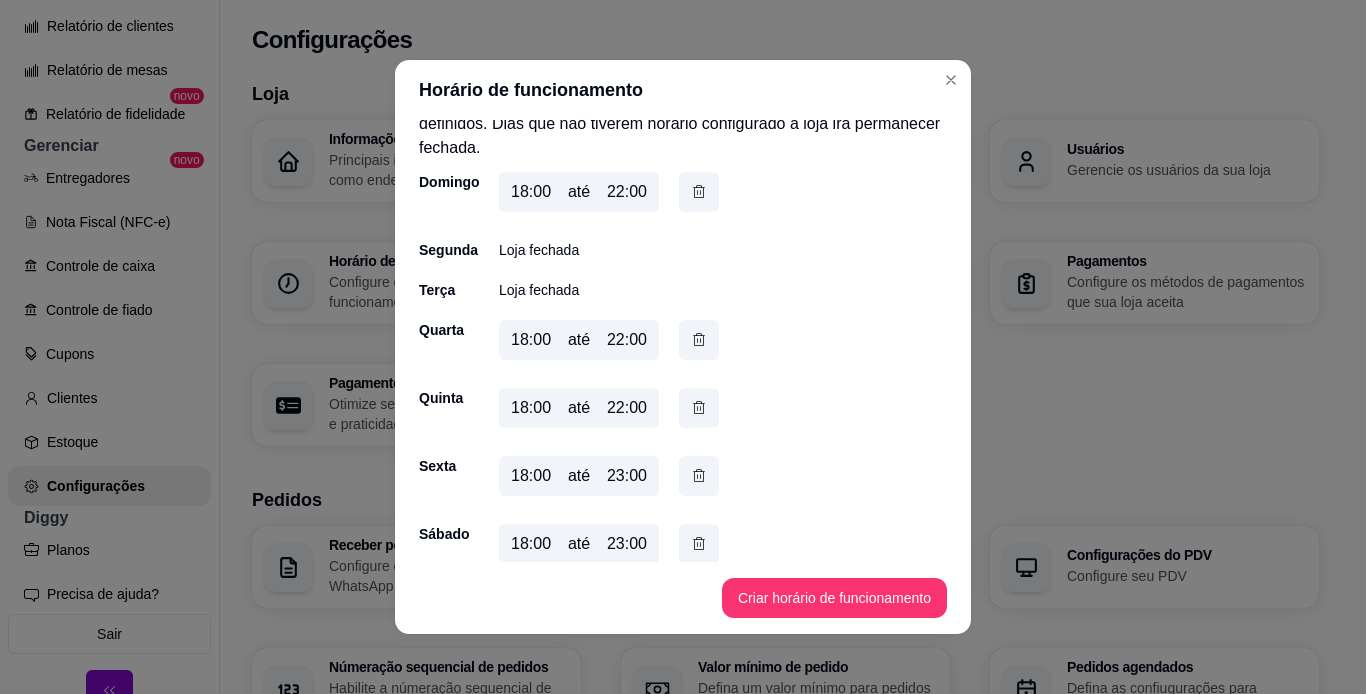 scroll, scrollTop: 58, scrollLeft: 0, axis: vertical 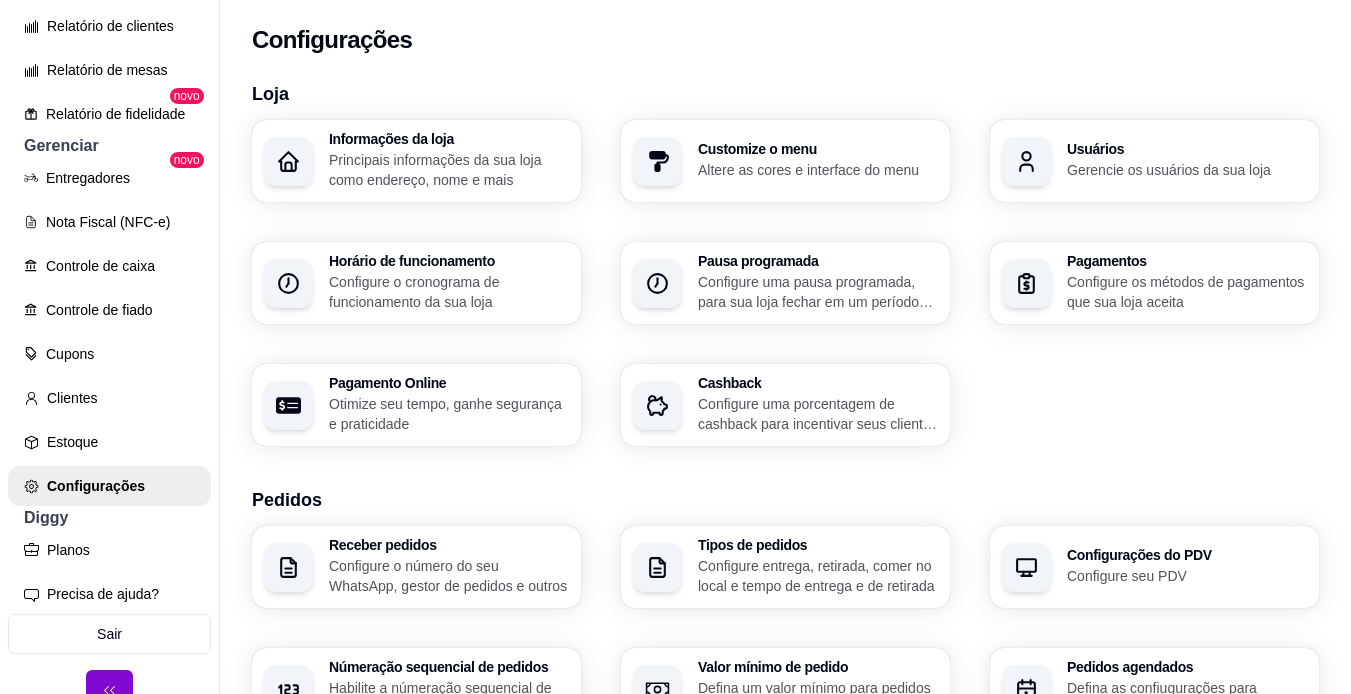 click on "Configure o cronograma de funcionamento da sua loja" at bounding box center [449, 292] 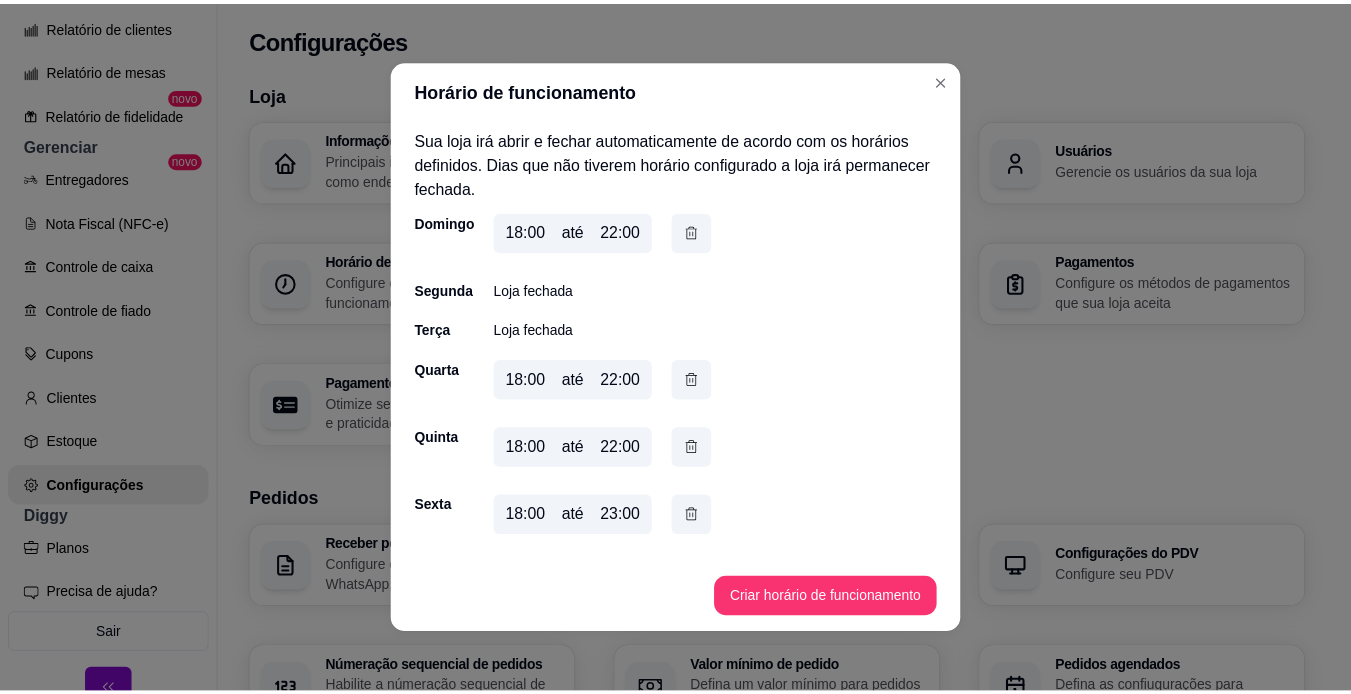 scroll, scrollTop: 58, scrollLeft: 0, axis: vertical 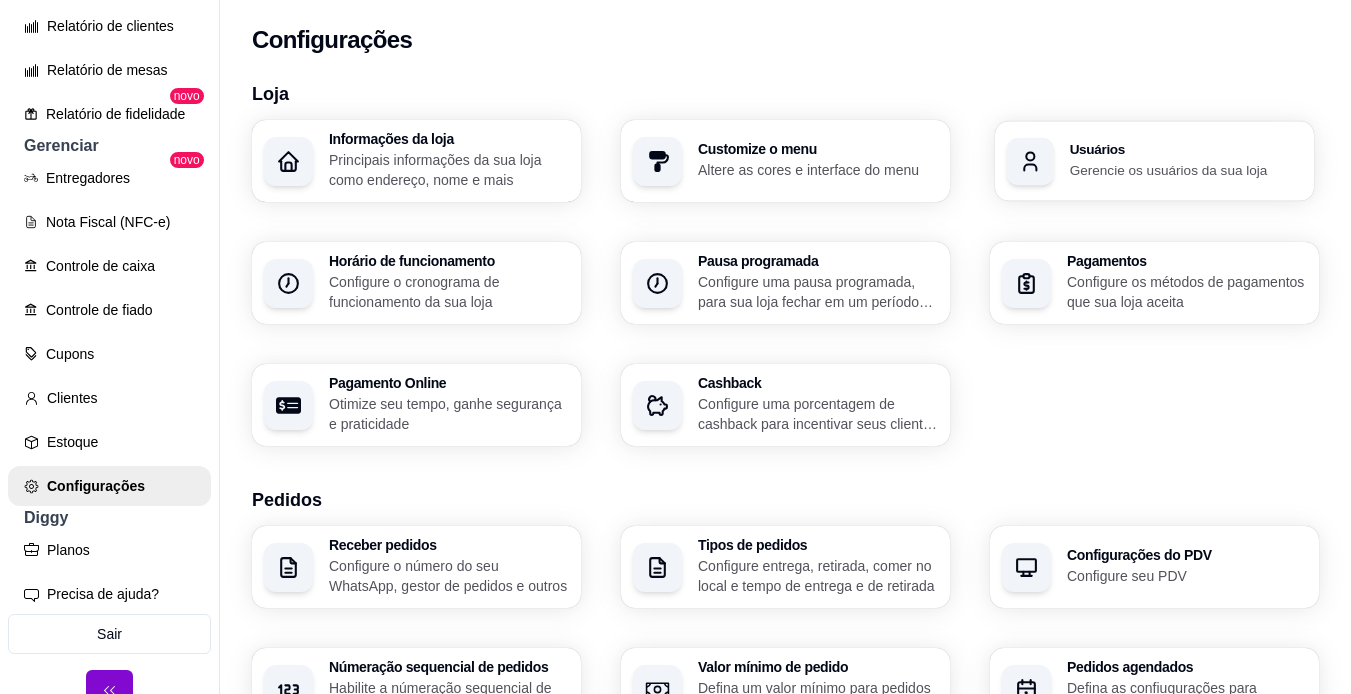 click on "Usuários" at bounding box center [1186, 150] 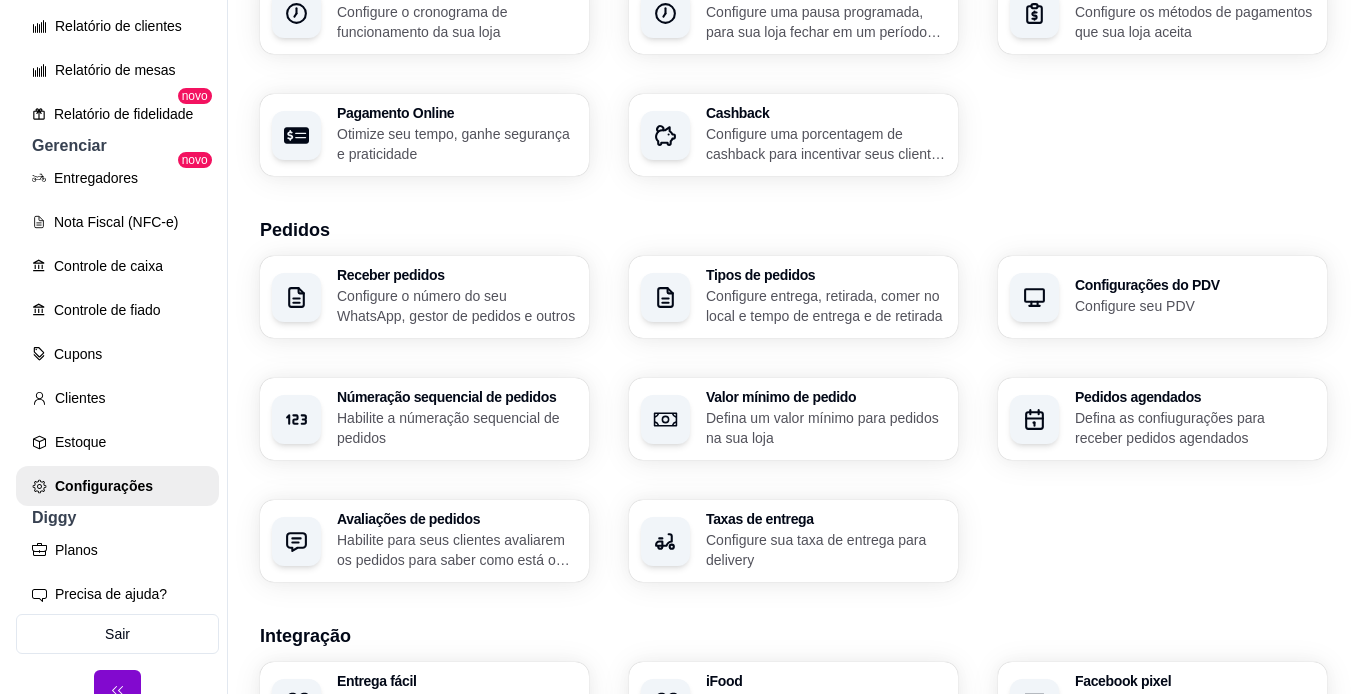scroll, scrollTop: 300, scrollLeft: 0, axis: vertical 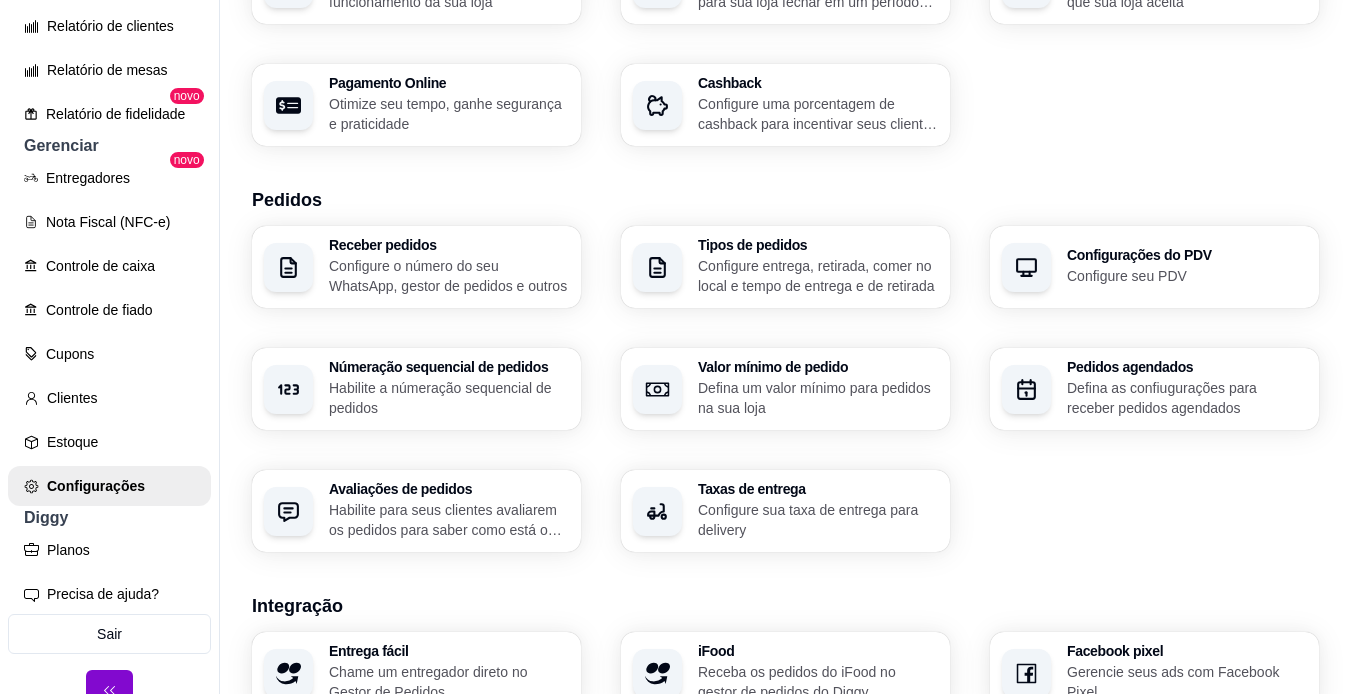 click on "Configure o número do seu WhatsApp, gestor de pedidos e outros" at bounding box center [449, 276] 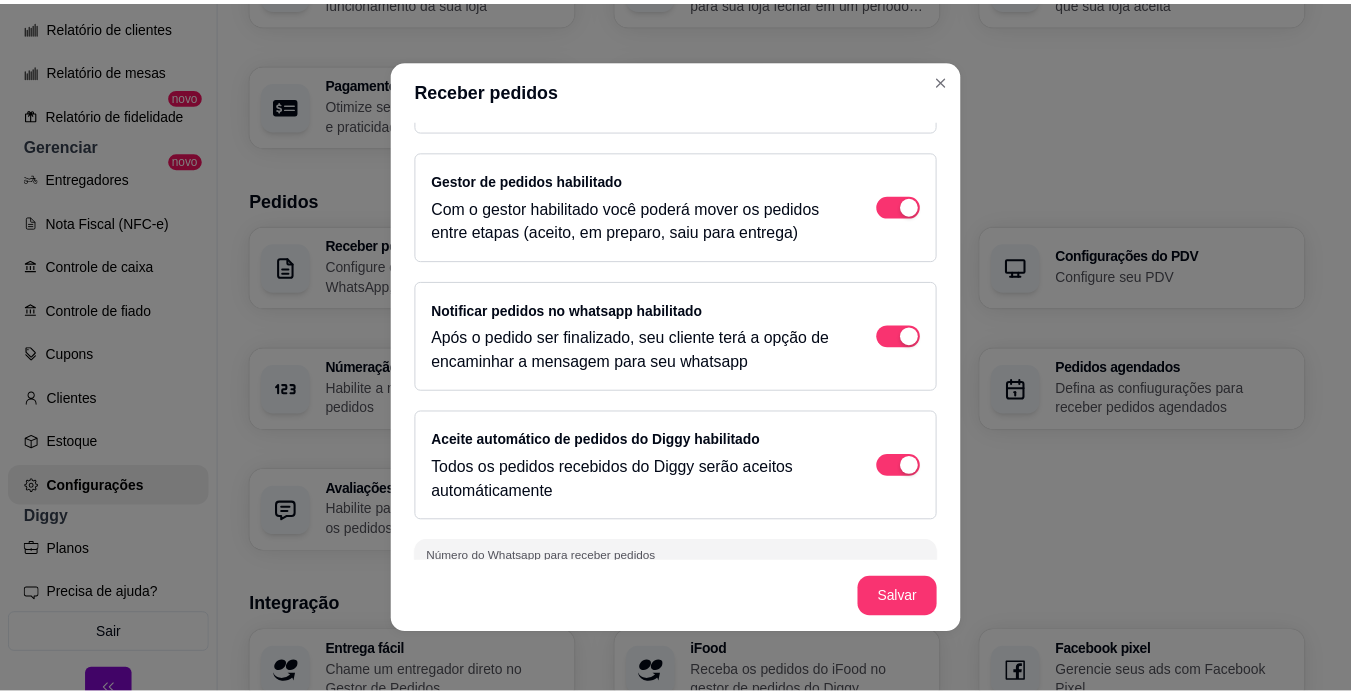 scroll, scrollTop: 150, scrollLeft: 0, axis: vertical 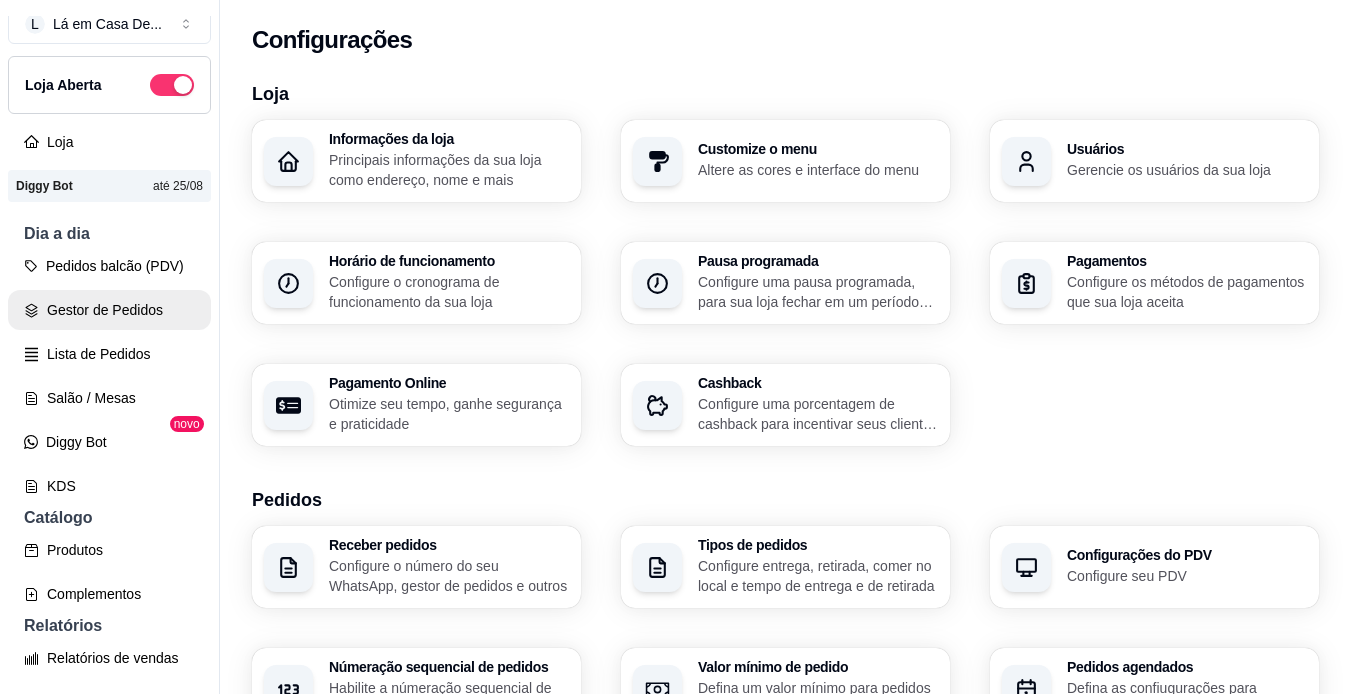 click on "Gestor de Pedidos" at bounding box center [109, 310] 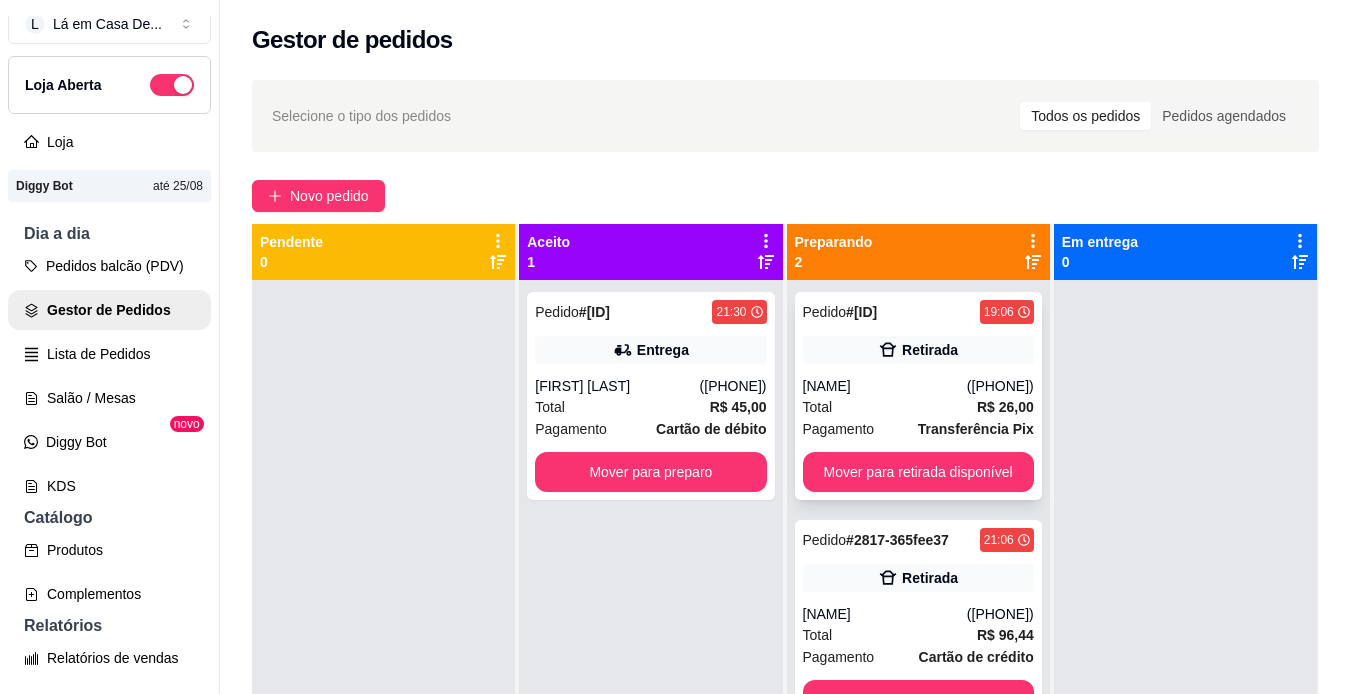 scroll, scrollTop: 56, scrollLeft: 0, axis: vertical 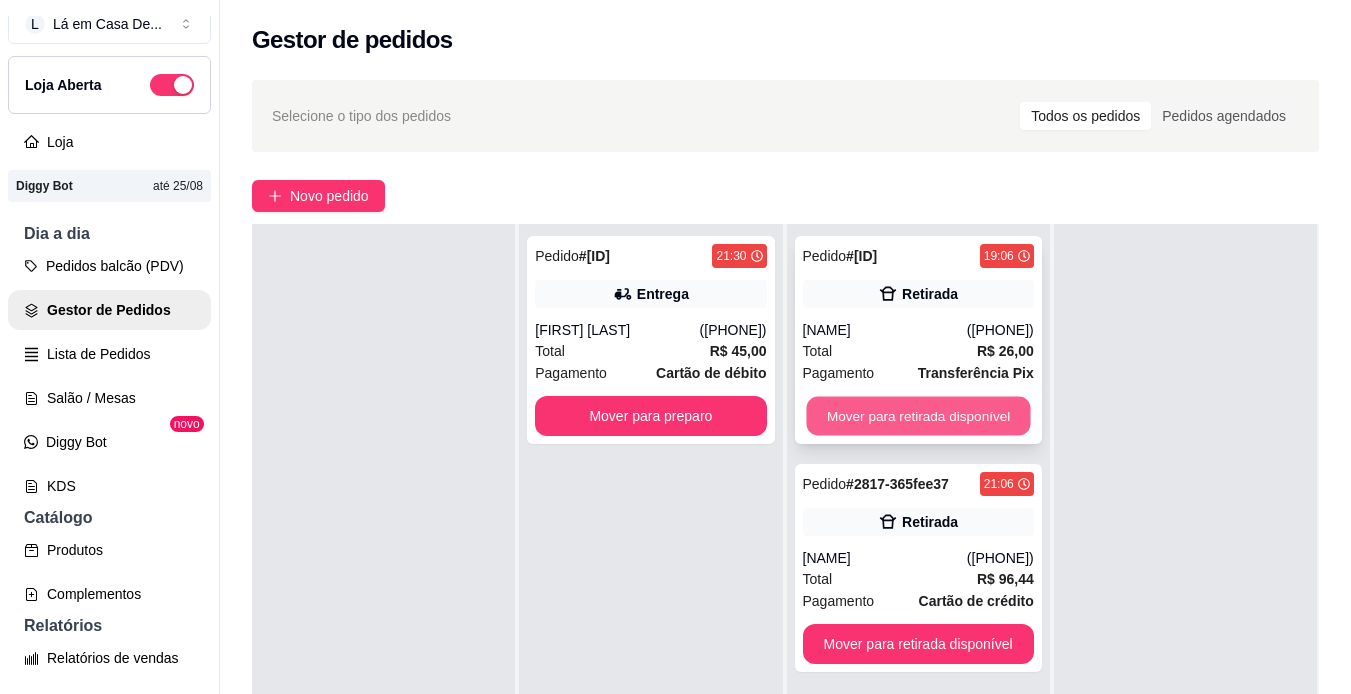 click on "Mover para retirada disponível" at bounding box center (918, 416) 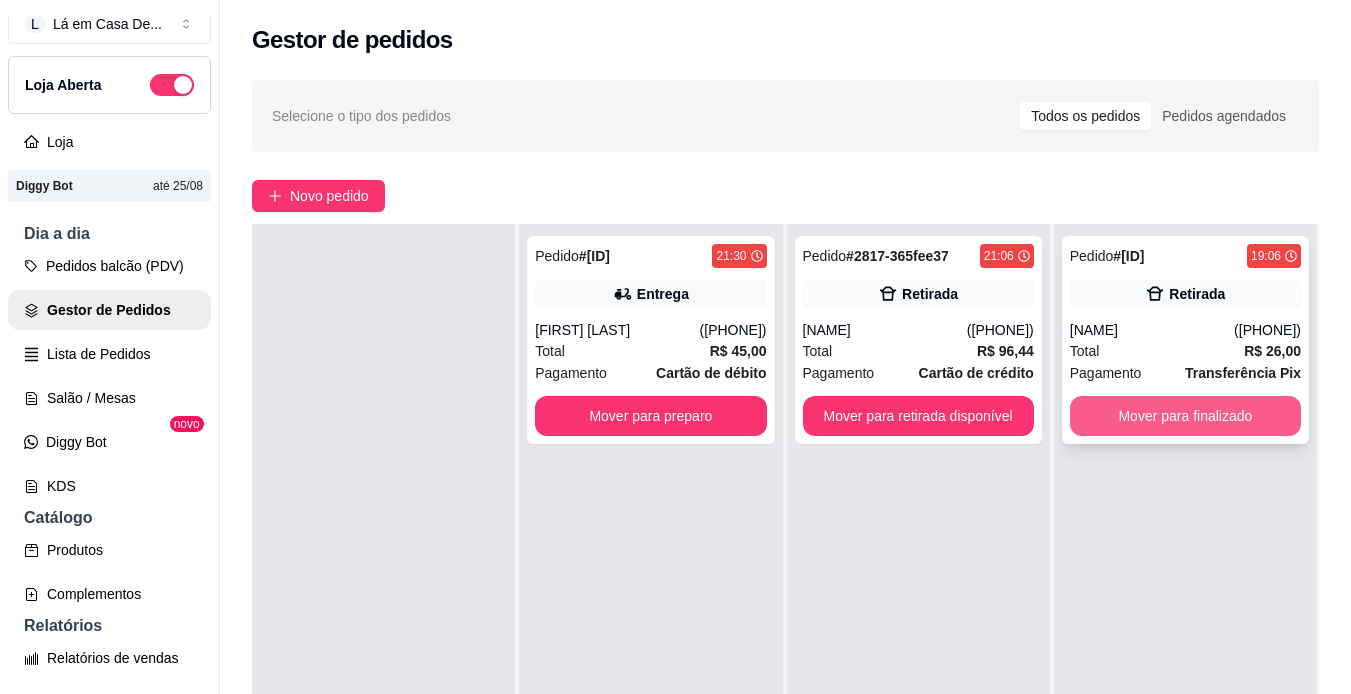 click on "Mover para finalizado" at bounding box center [1185, 416] 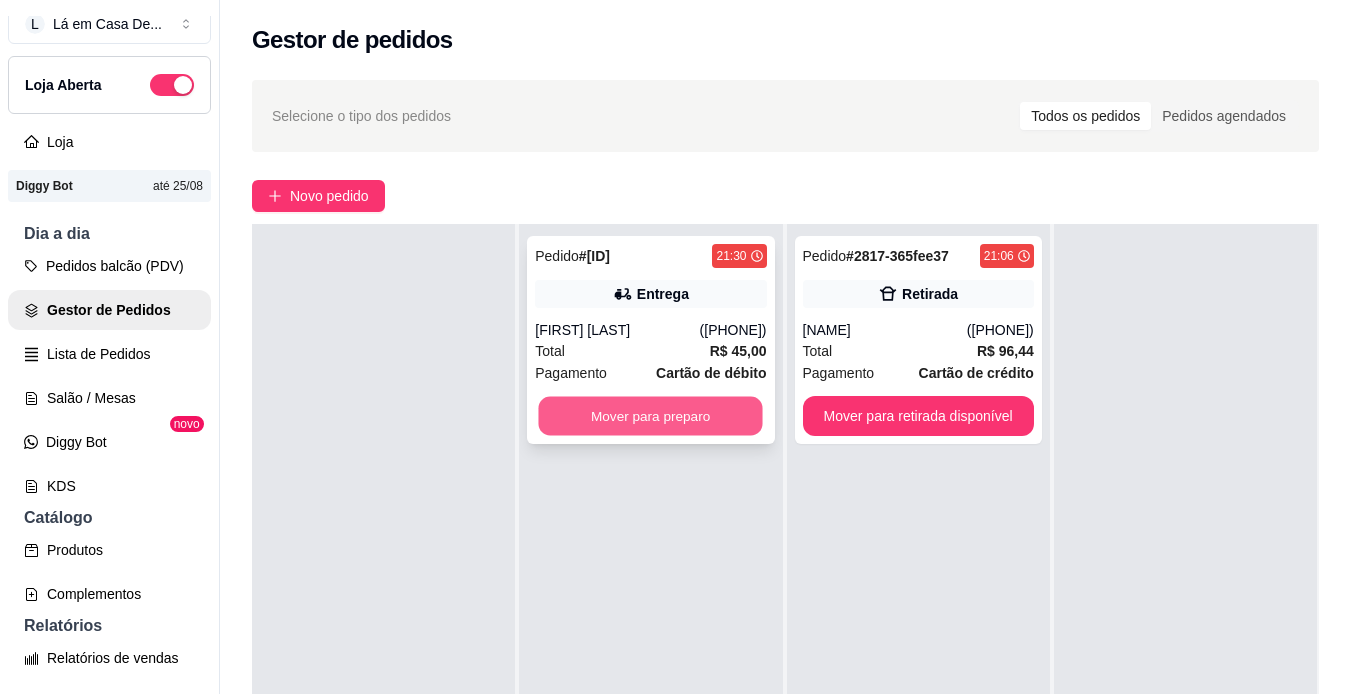 click on "Mover para preparo" at bounding box center (651, 416) 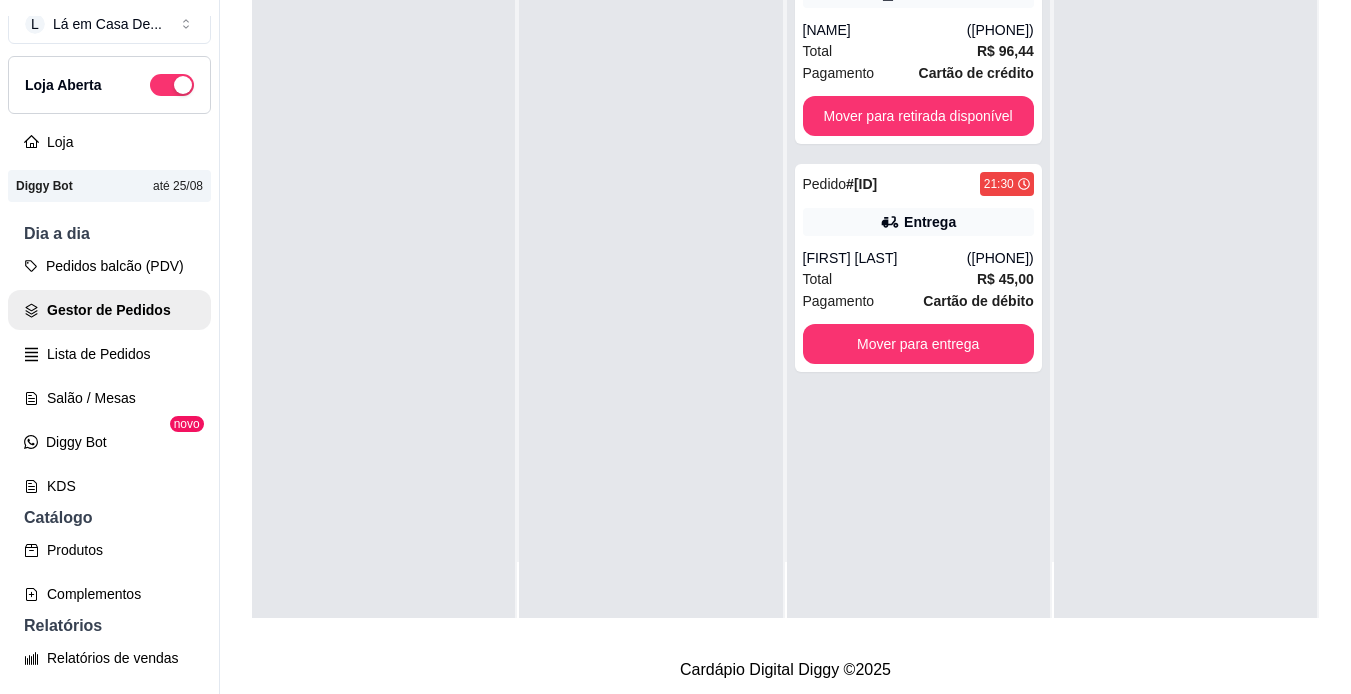 scroll, scrollTop: 319, scrollLeft: 0, axis: vertical 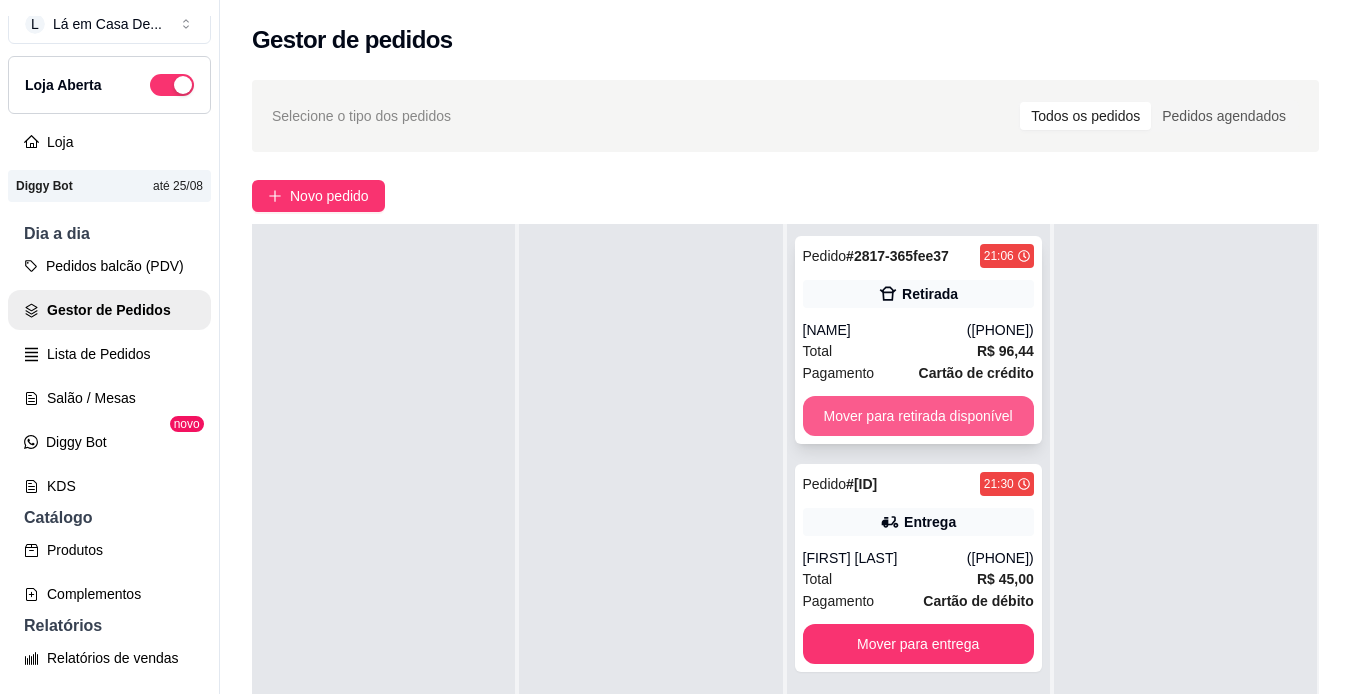 click on "Mover para retirada disponível" at bounding box center [918, 416] 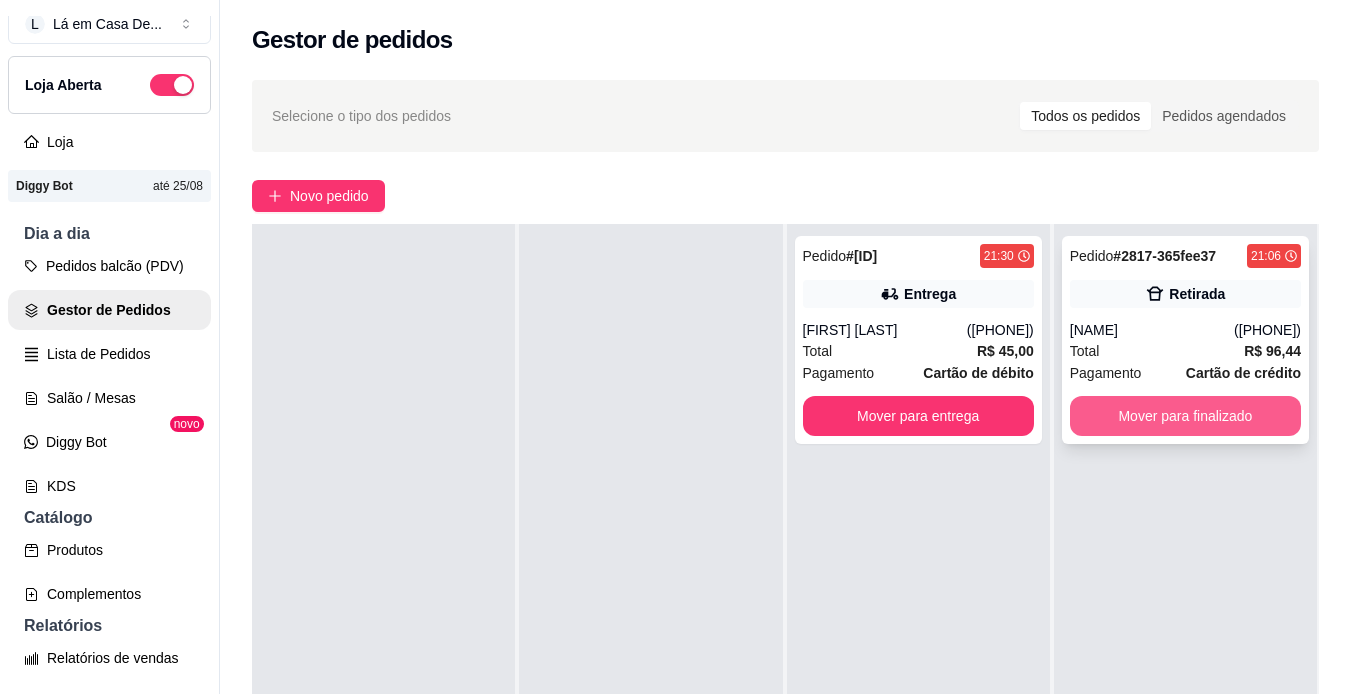 click on "Mover para finalizado" at bounding box center (1185, 416) 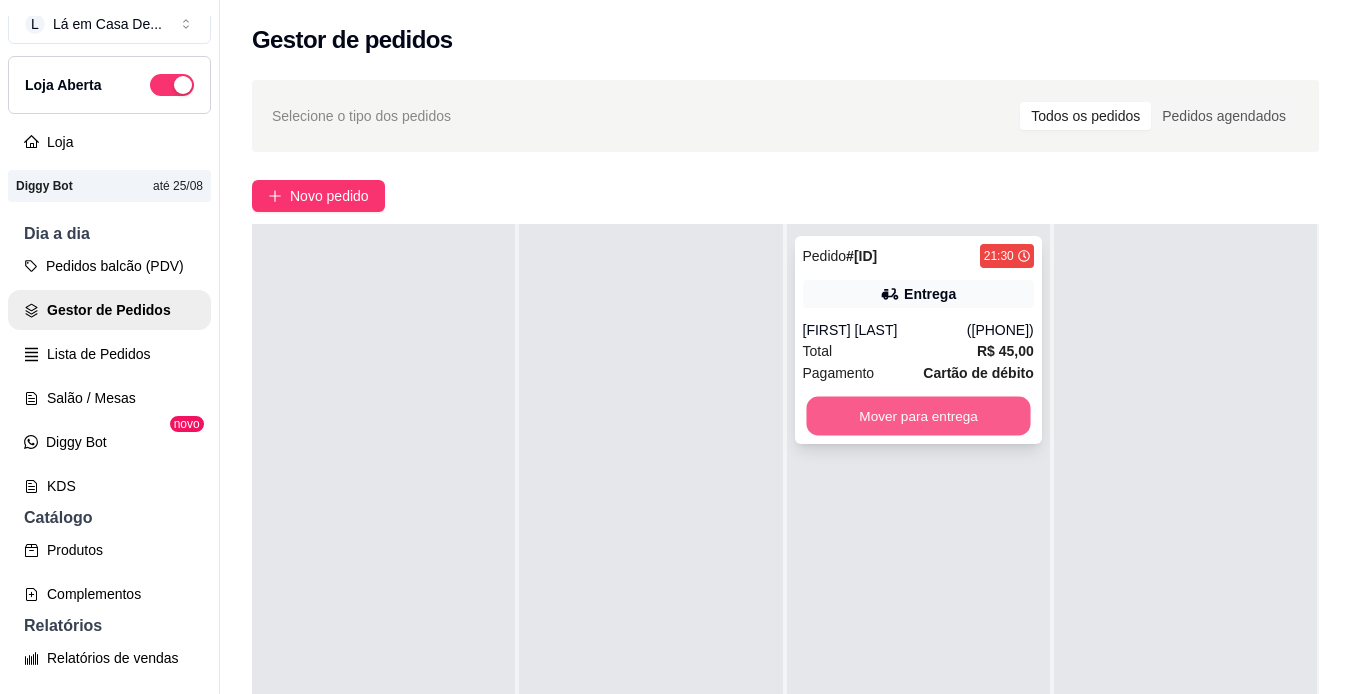 click on "Mover para entrega" at bounding box center (918, 416) 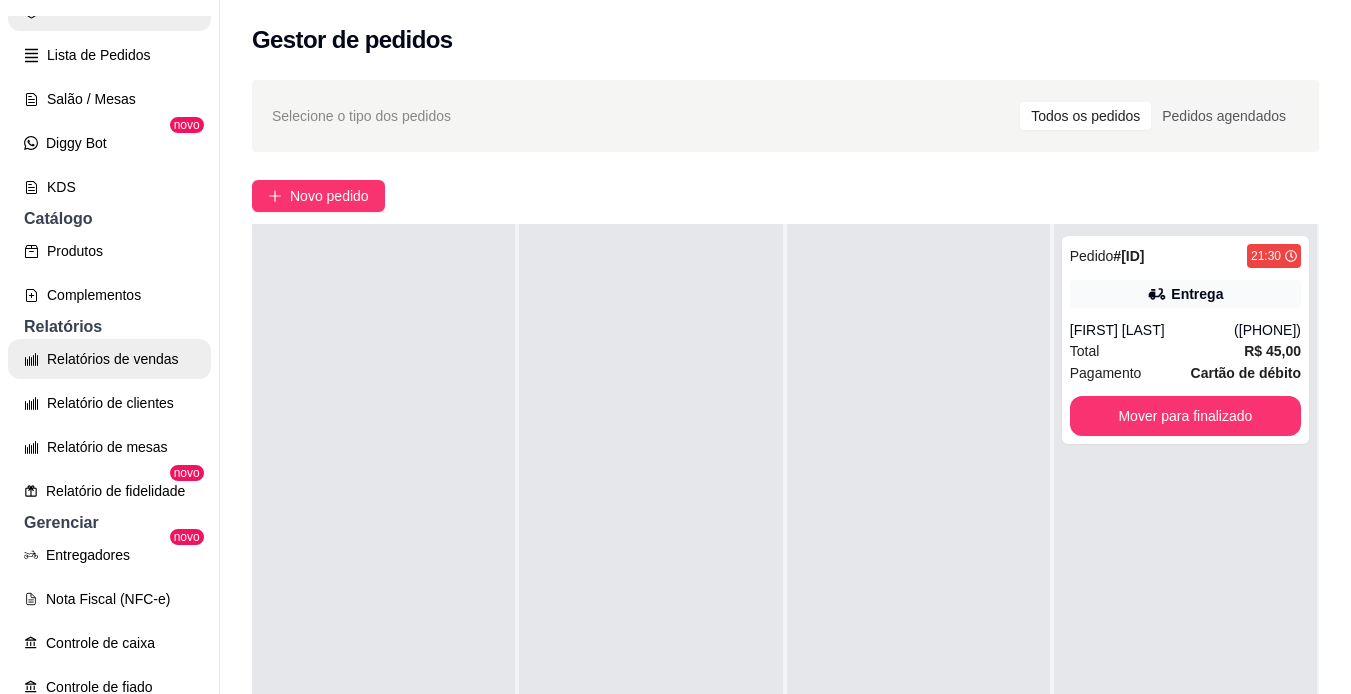 scroll, scrollTop: 420, scrollLeft: 0, axis: vertical 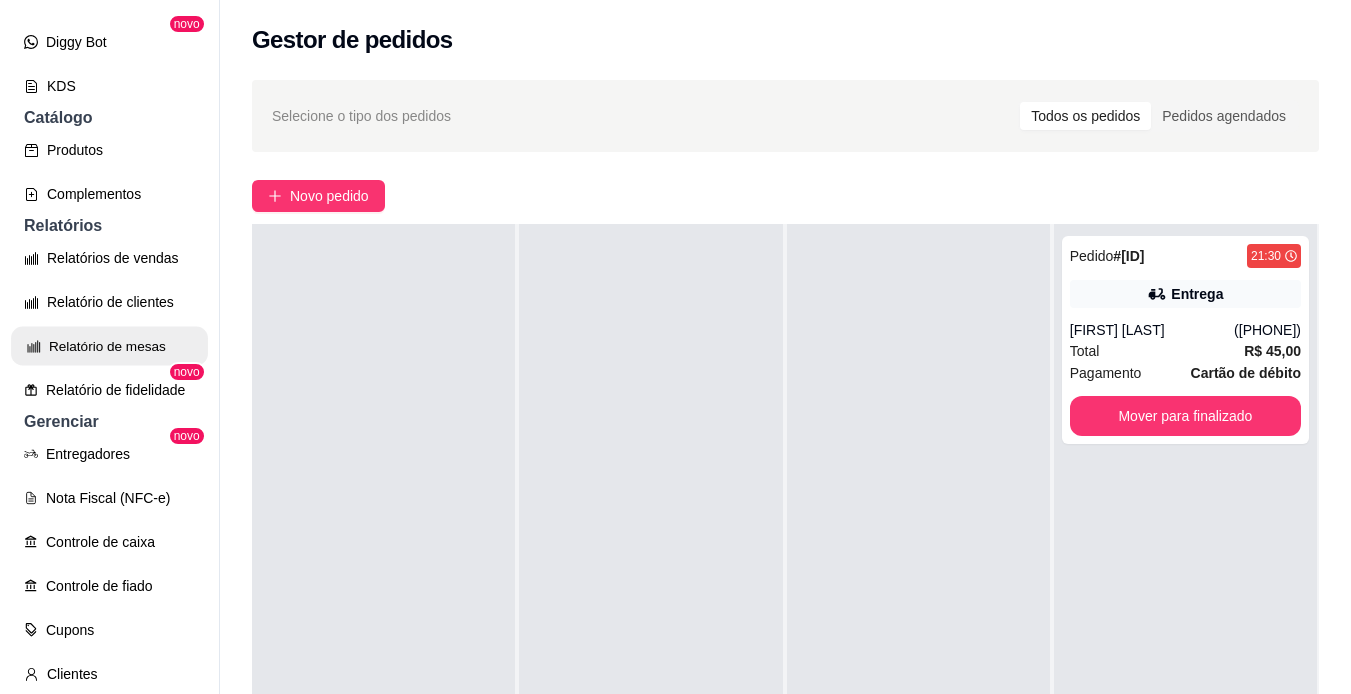 click on "Relatório de mesas" at bounding box center [109, 346] 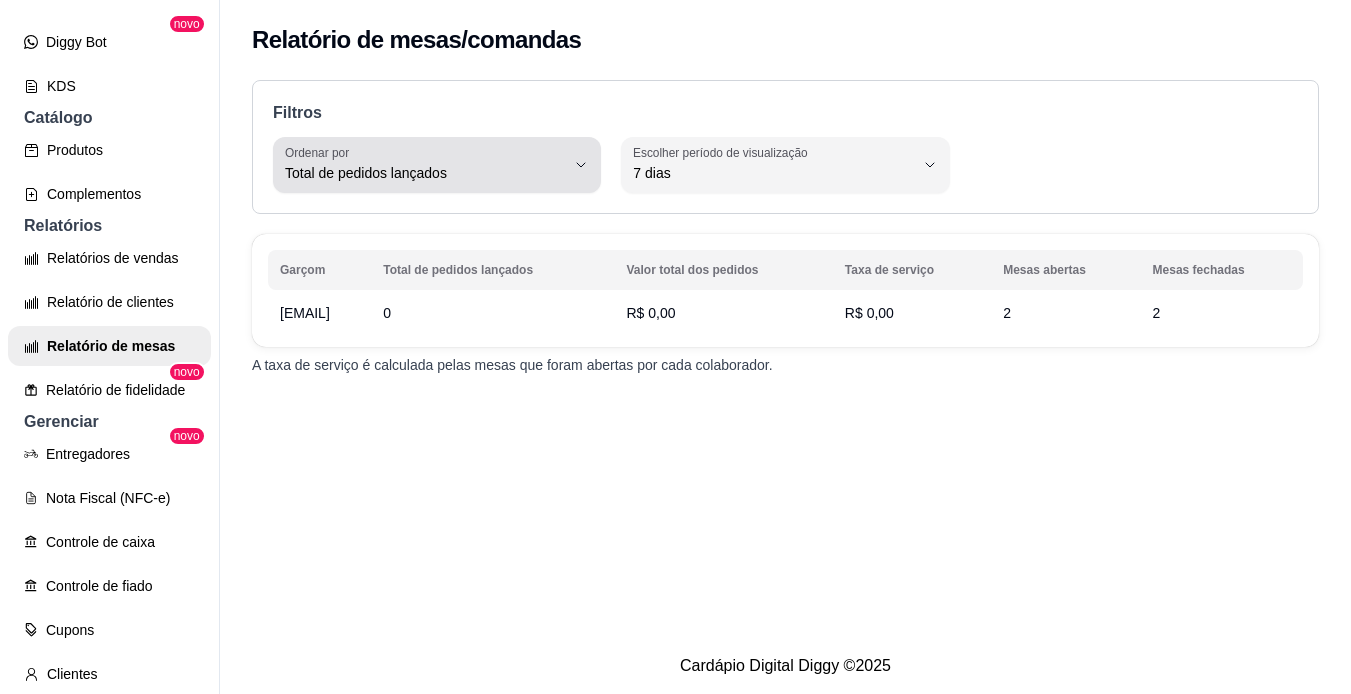 click 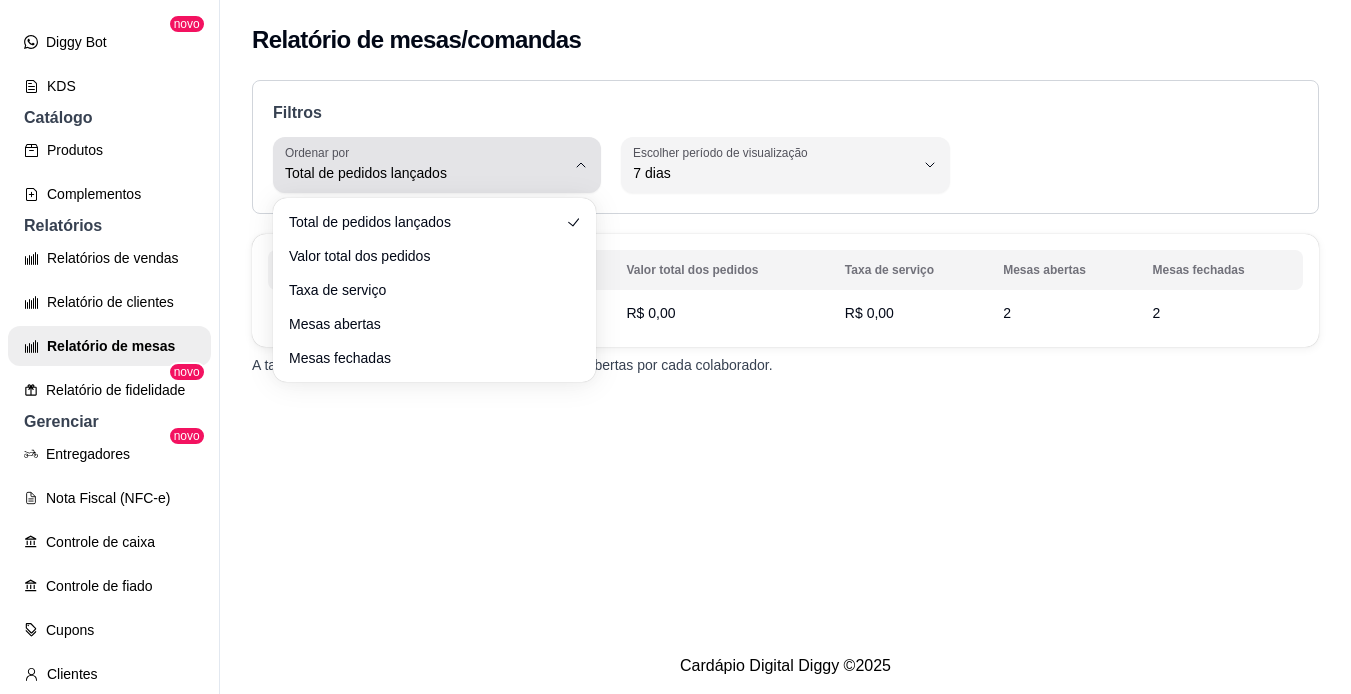 click 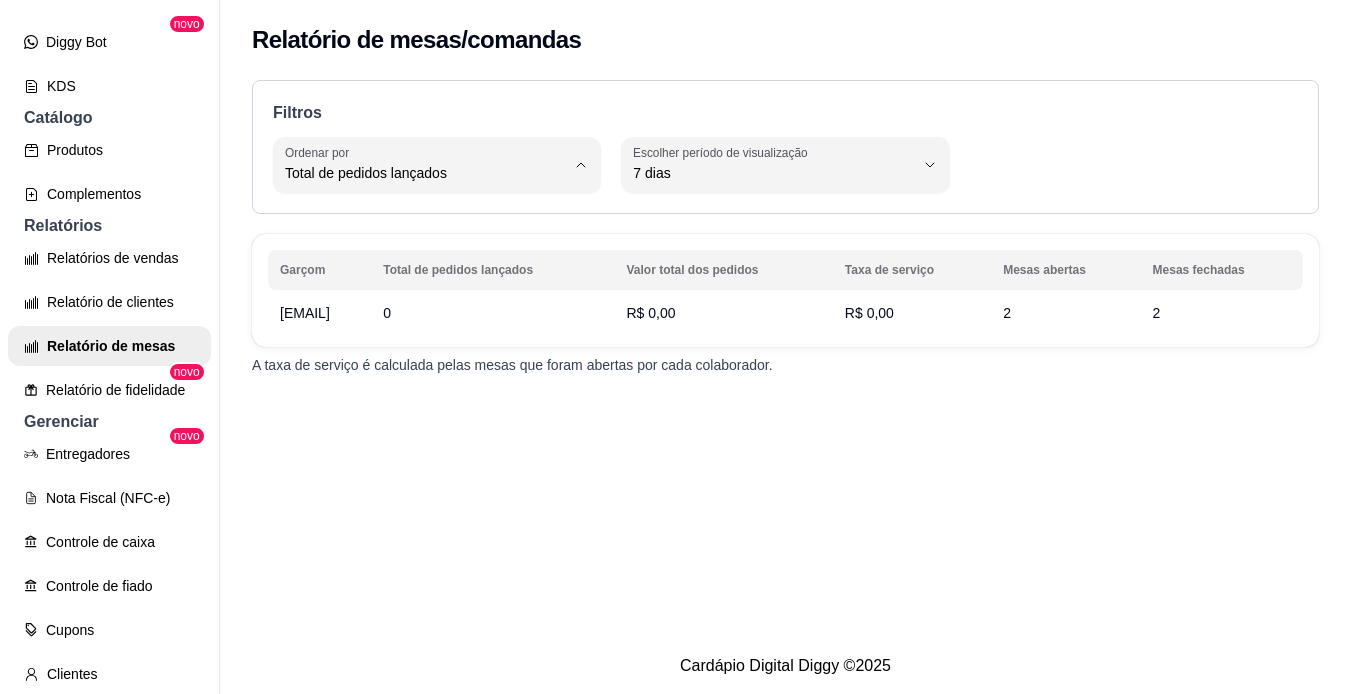click on "Mesas abertas" at bounding box center [425, 318] 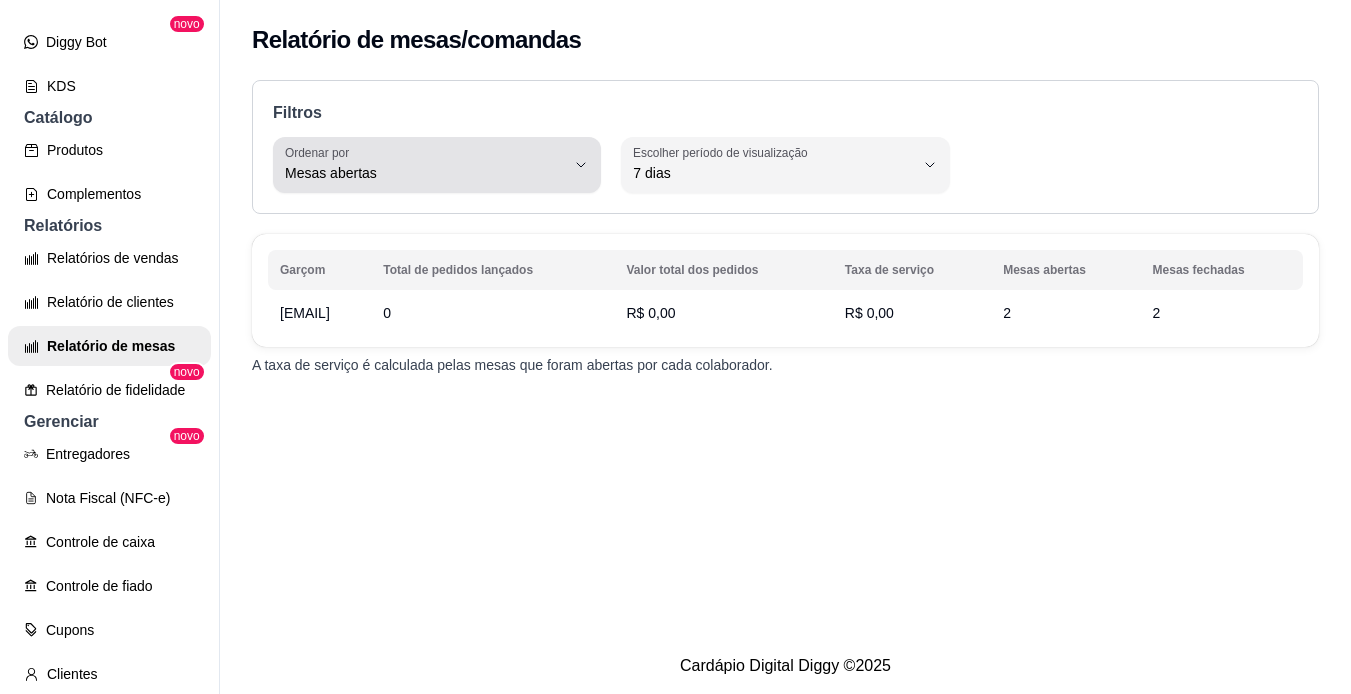 click 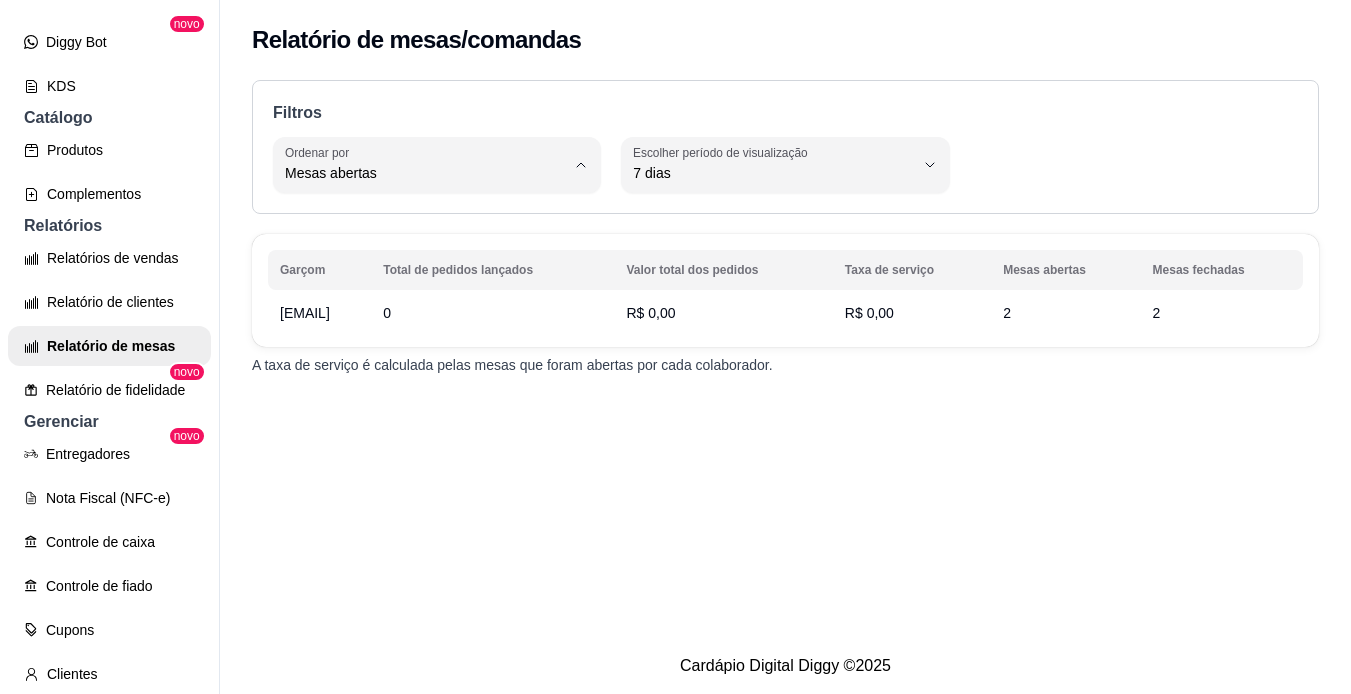 click on "Relatório de mesas/comandas Filtros TOTAL_OF_OPENED_ORIGINS Ordenar por Total de pedidos lançados Valor total dos pedidos Taxa de serviço Mesas abertas Mesas fechadas Ordenar por Mesas abertas 7 Escolher período de visualização Hoje Ontem 7 dias 15 dias 30 dias 45 dias Customizado Escolher período de visualização 7 dias Garçom Total de pedidos lançados Valor total dos pedidos Taxa de serviço Mesas abertas Mesas fechadas [EMAIL] 0 R$ 0,00 R$ 0,00 2 2 A taxa de serviço é calculada pelas mesas que foram abertas por cada colaborador." at bounding box center [785, 319] 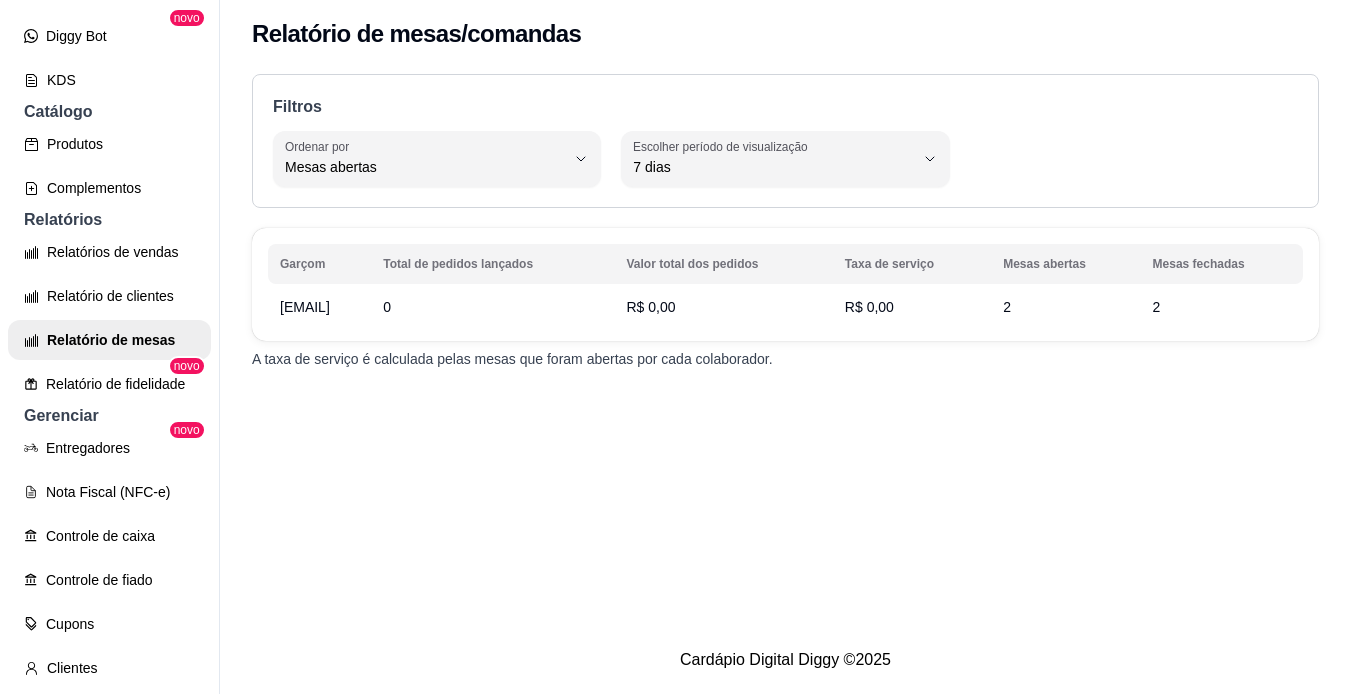 scroll, scrollTop: 0, scrollLeft: 0, axis: both 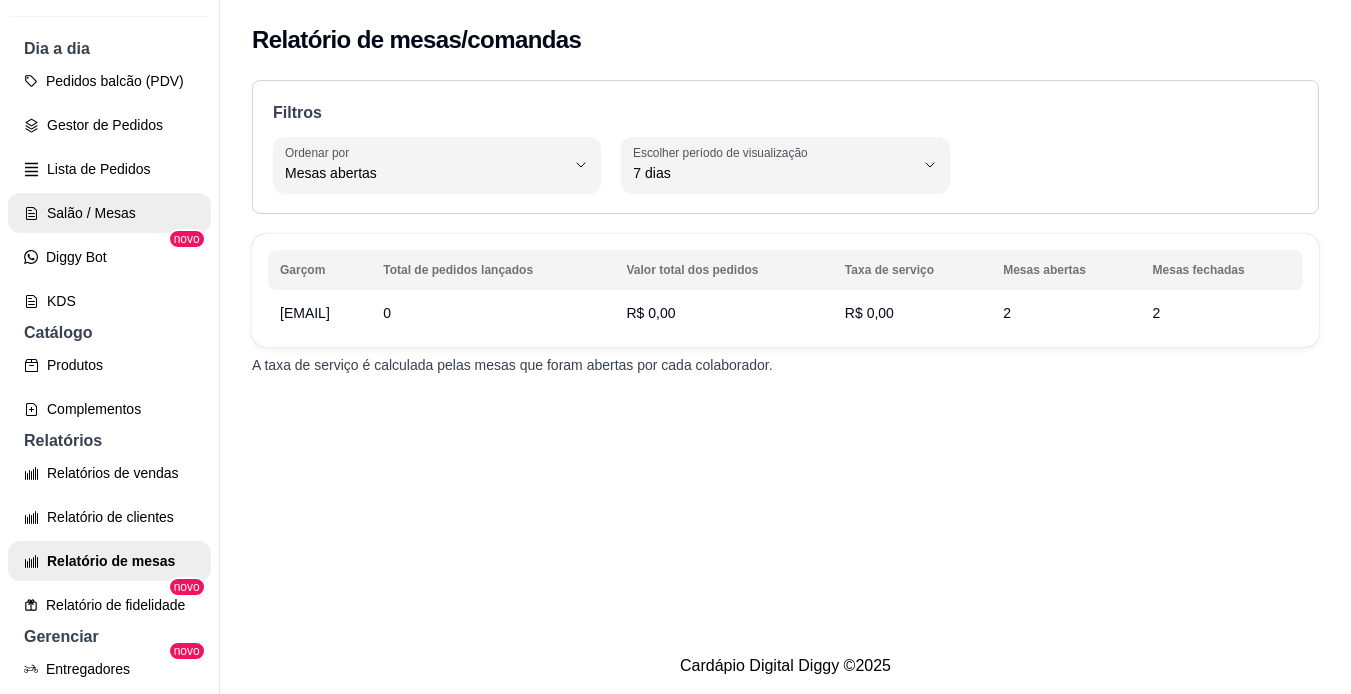 click on "Salão / Mesas" at bounding box center (109, 213) 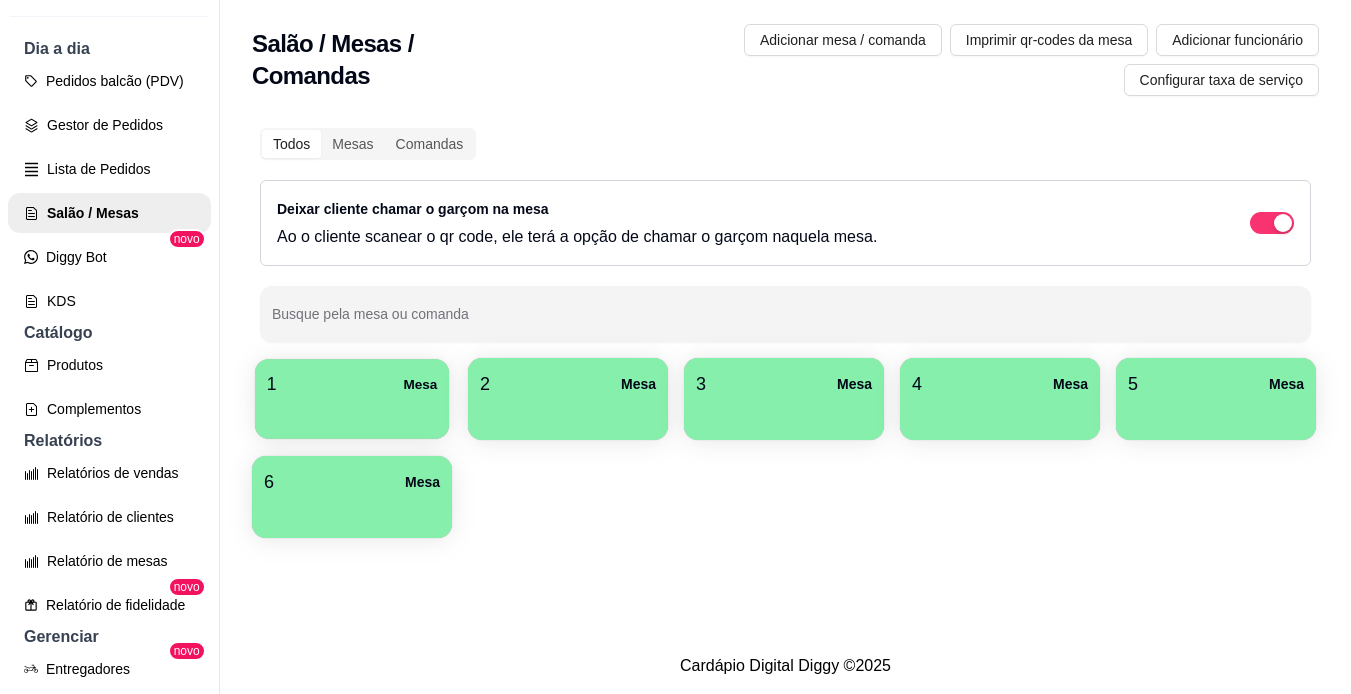 click on "1 Mesa" at bounding box center (352, 384) 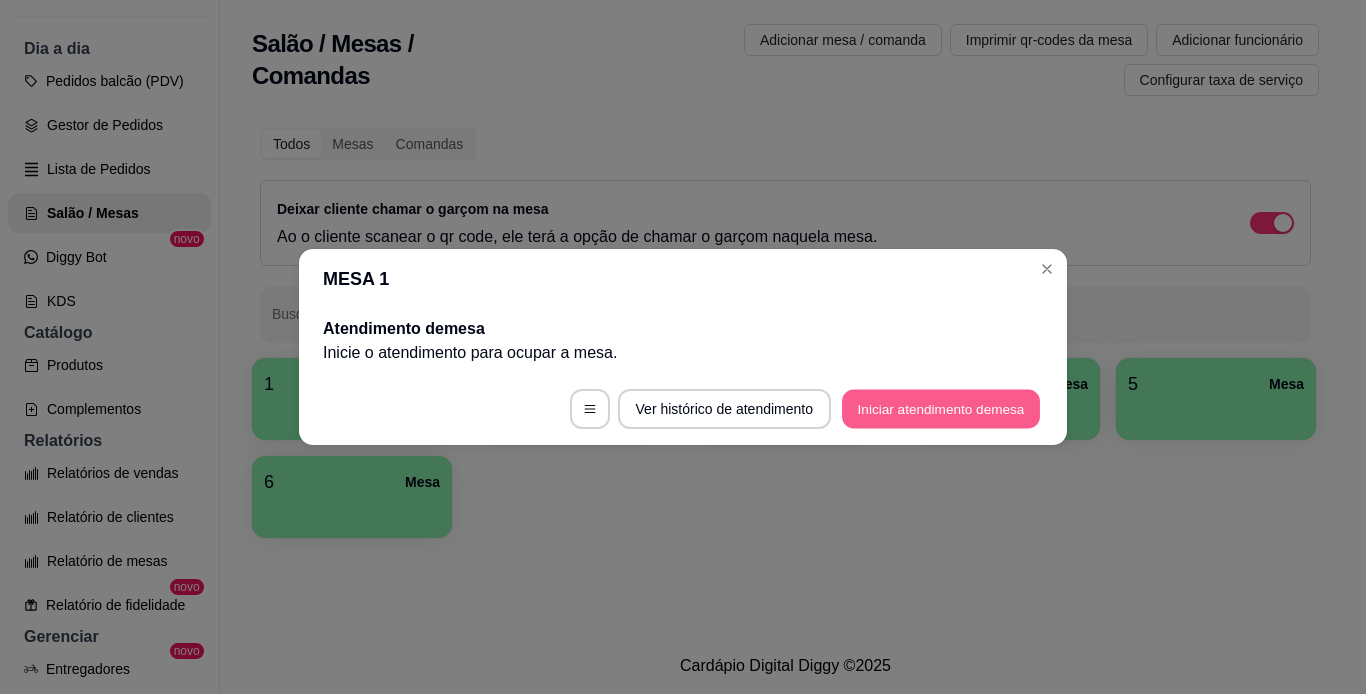 click on "Iniciar atendimento de  mesa" at bounding box center [941, 409] 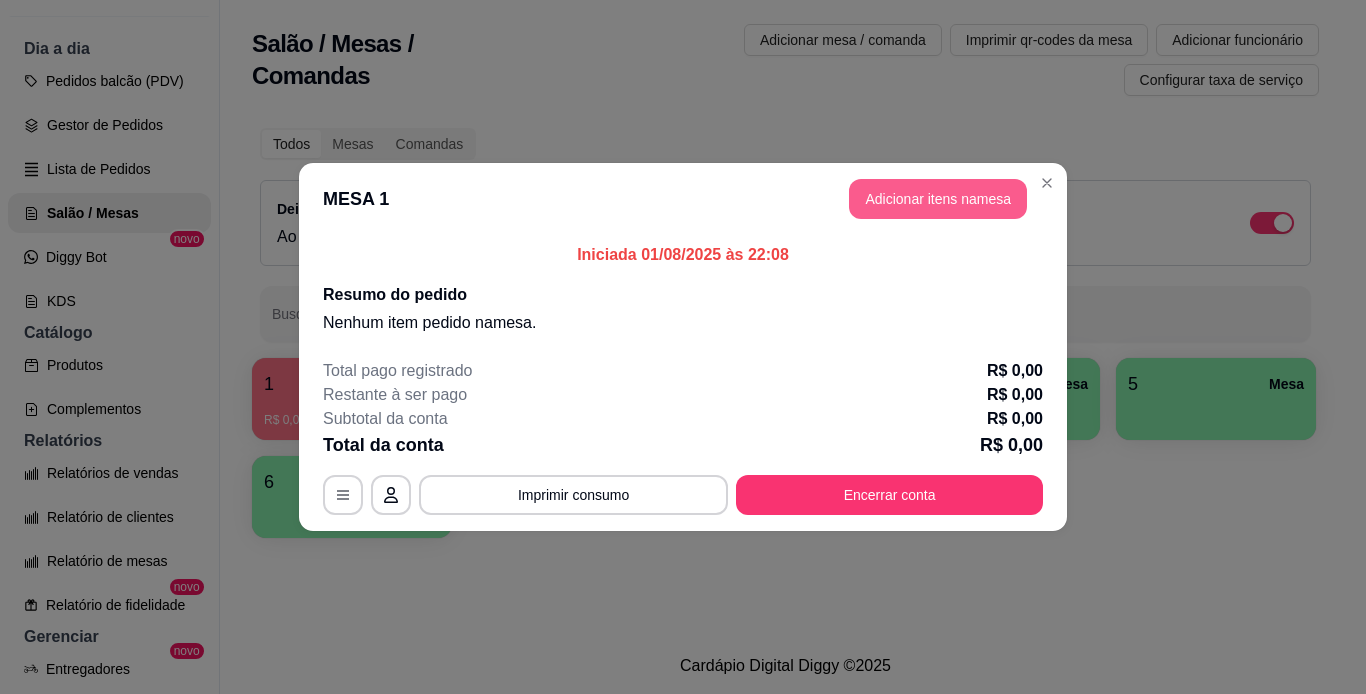 click on "Adicionar itens na  mesa" at bounding box center (938, 199) 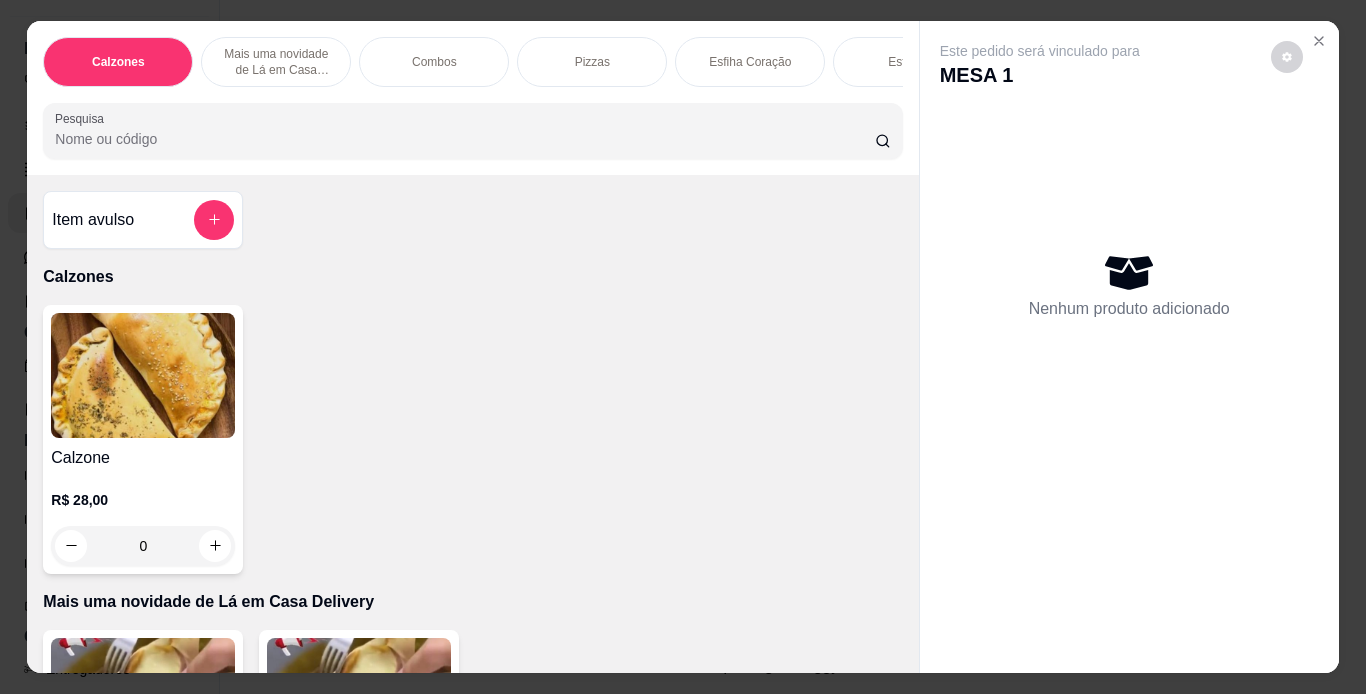 click on "0" at bounding box center [143, 546] 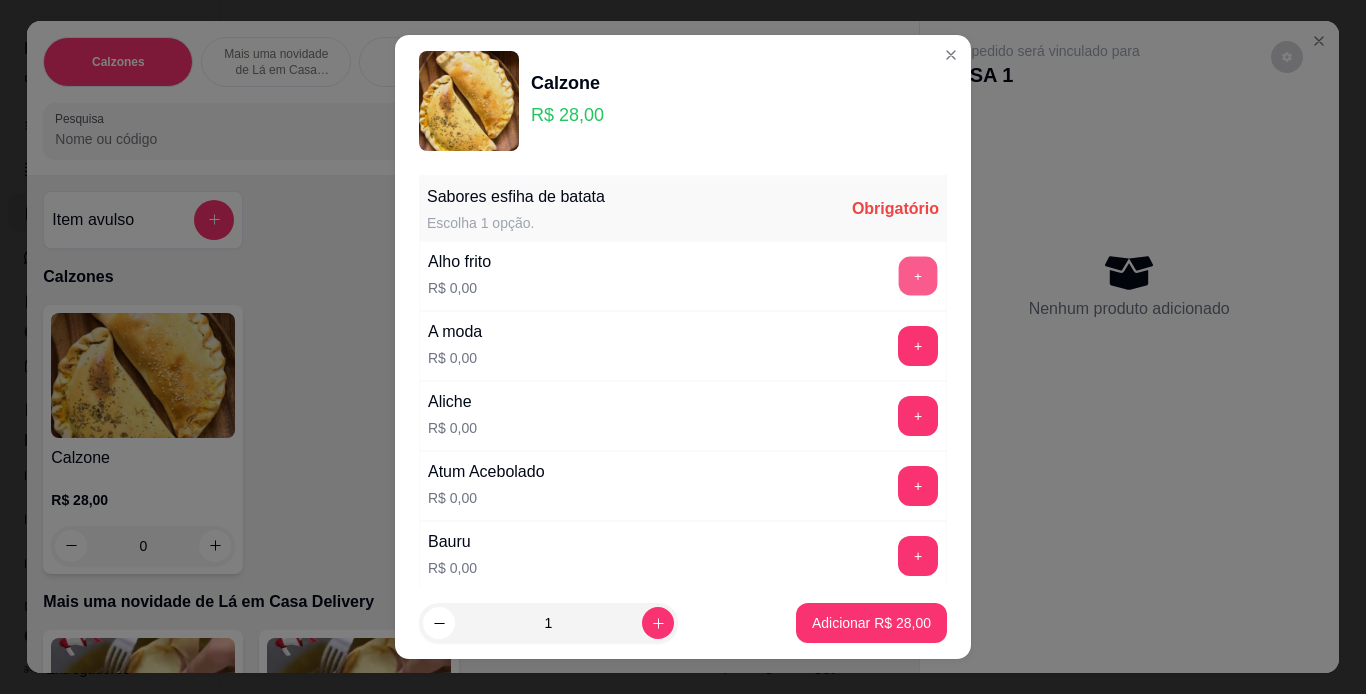 click on "+" at bounding box center [918, 275] 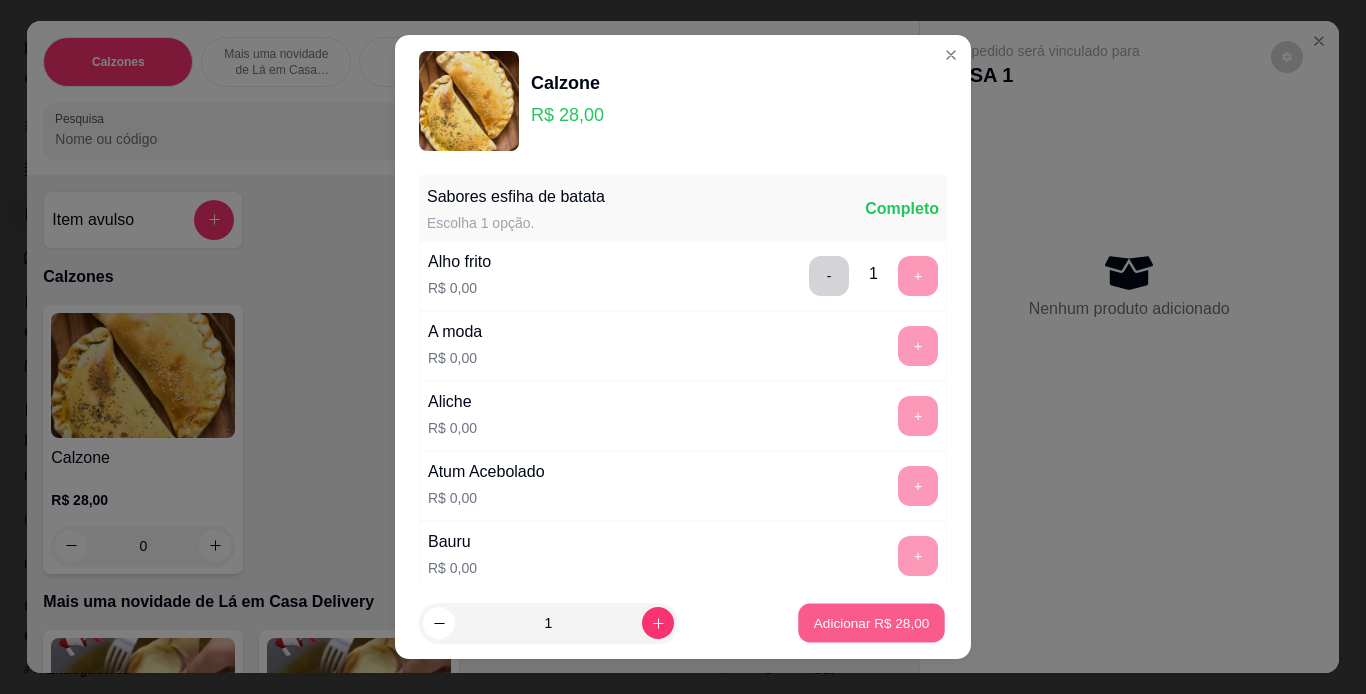 click on "Adicionar   R$ 28,00" at bounding box center [872, 623] 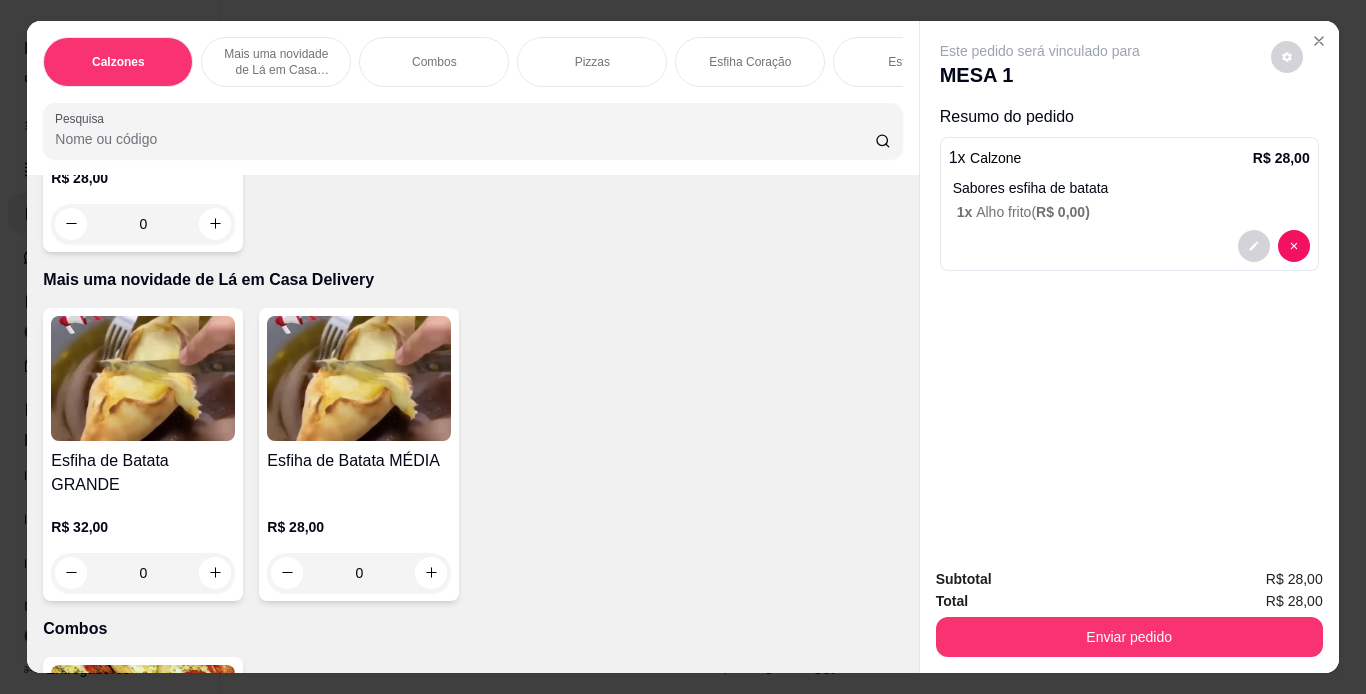 scroll, scrollTop: 400, scrollLeft: 0, axis: vertical 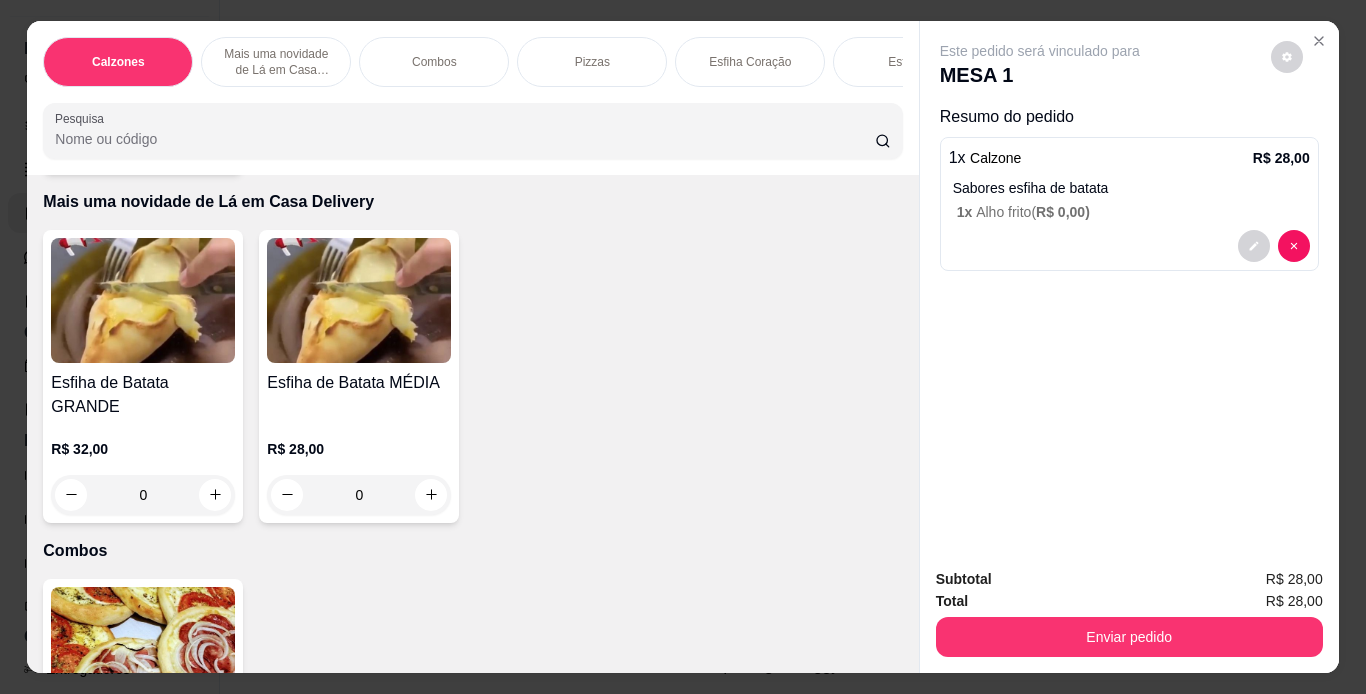 click at bounding box center [359, 300] 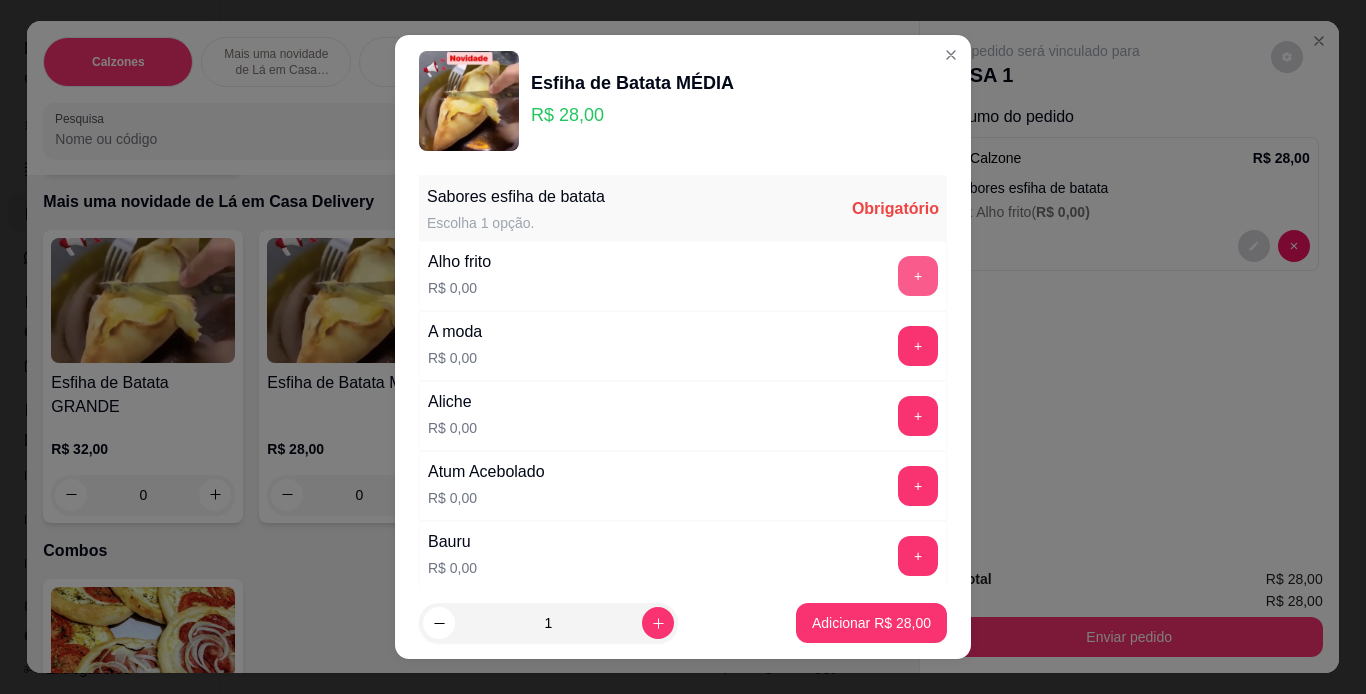 click on "+" at bounding box center [918, 276] 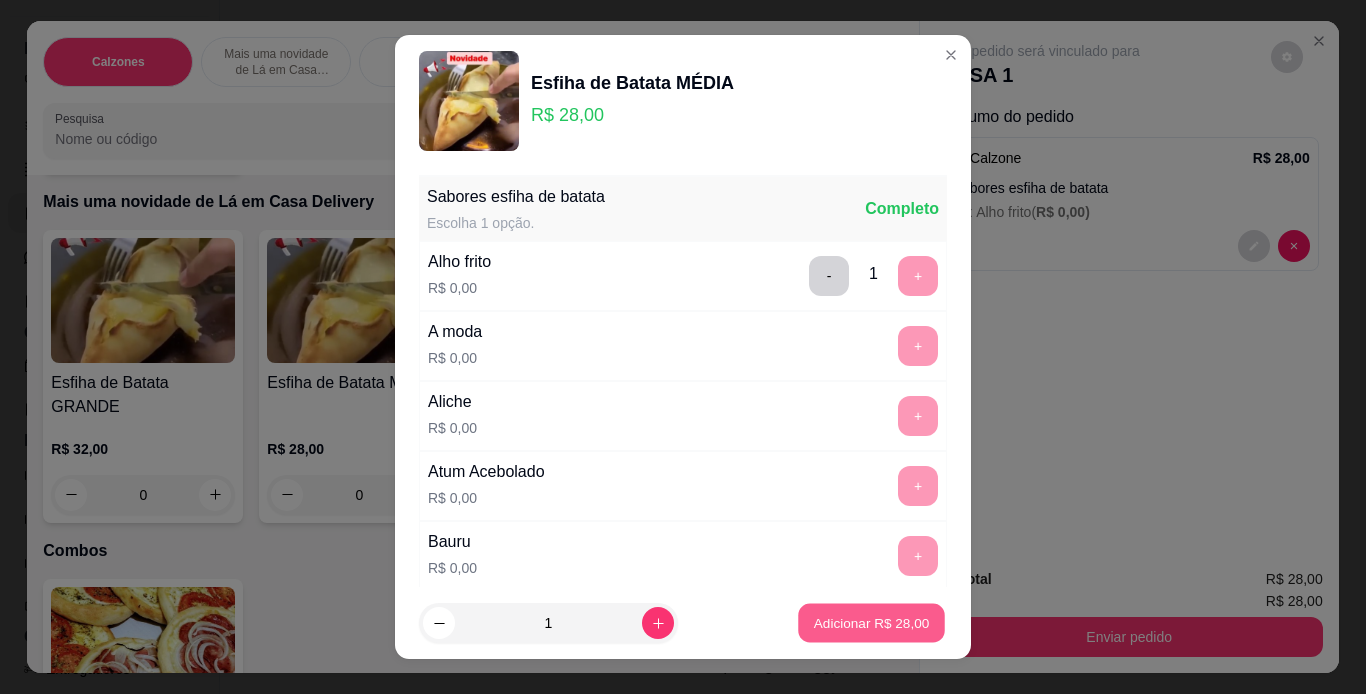 click on "Adicionar   R$ 28,00" at bounding box center (872, 623) 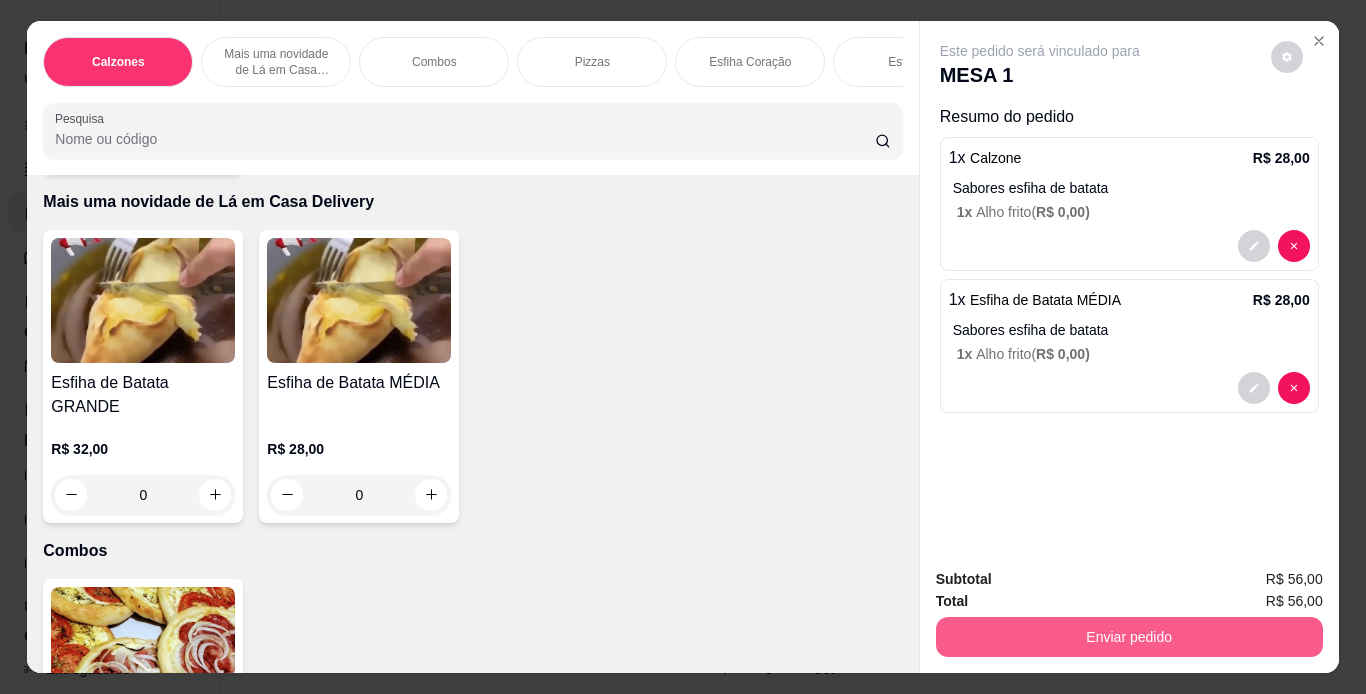 click on "Enviar pedido" at bounding box center [1129, 637] 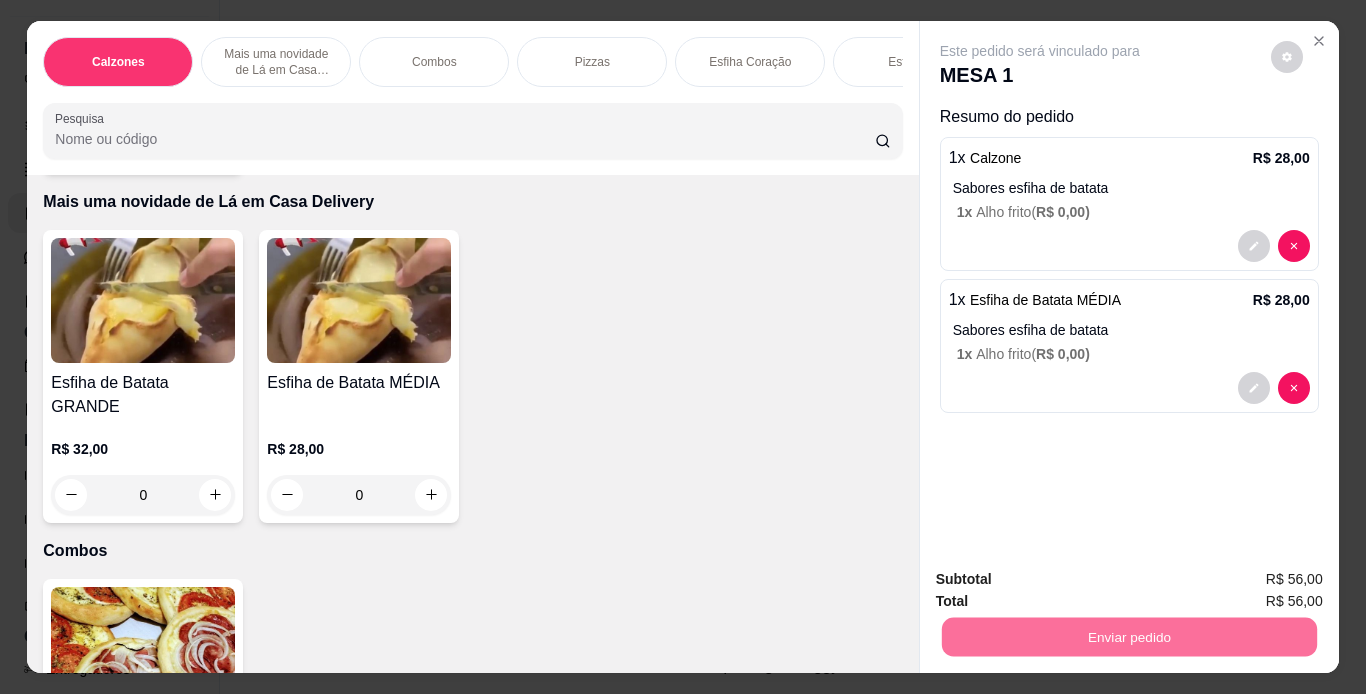 click on "Sim, quero registrar" at bounding box center (1252, 581) 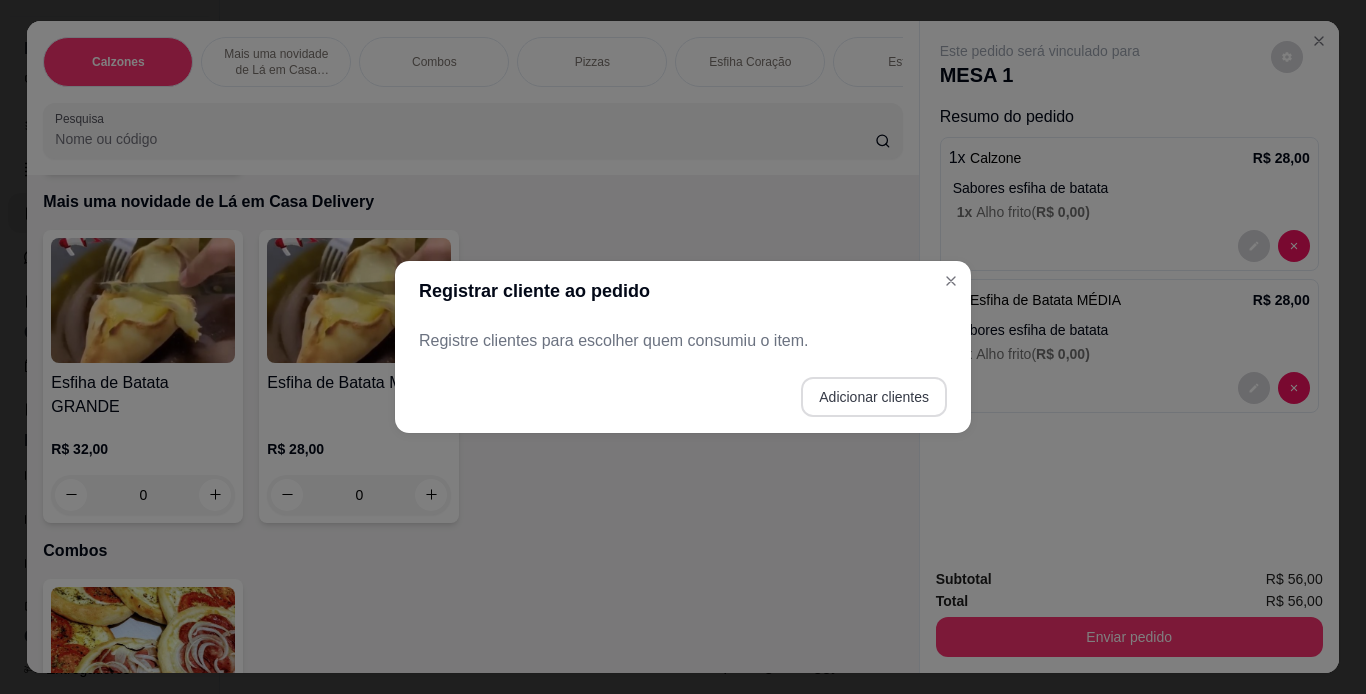 click on "Adicionar clientes" at bounding box center (874, 397) 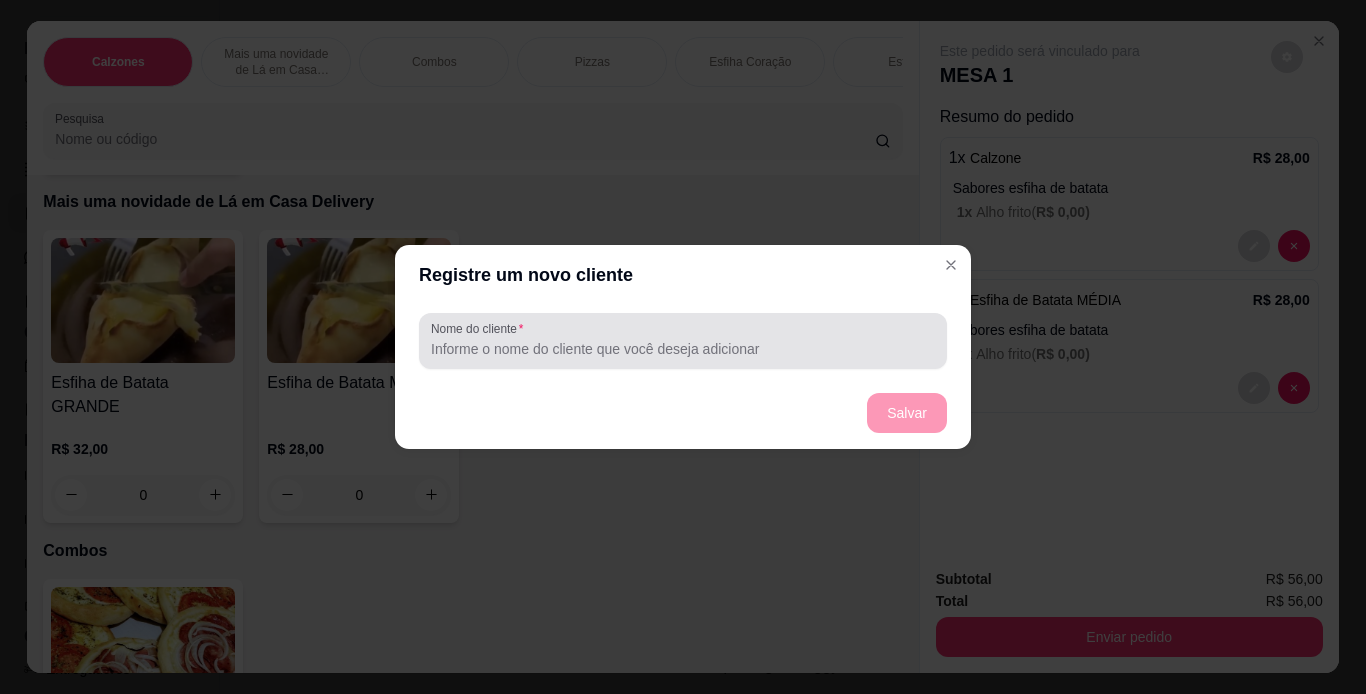 click on "Nome do cliente" at bounding box center [683, 349] 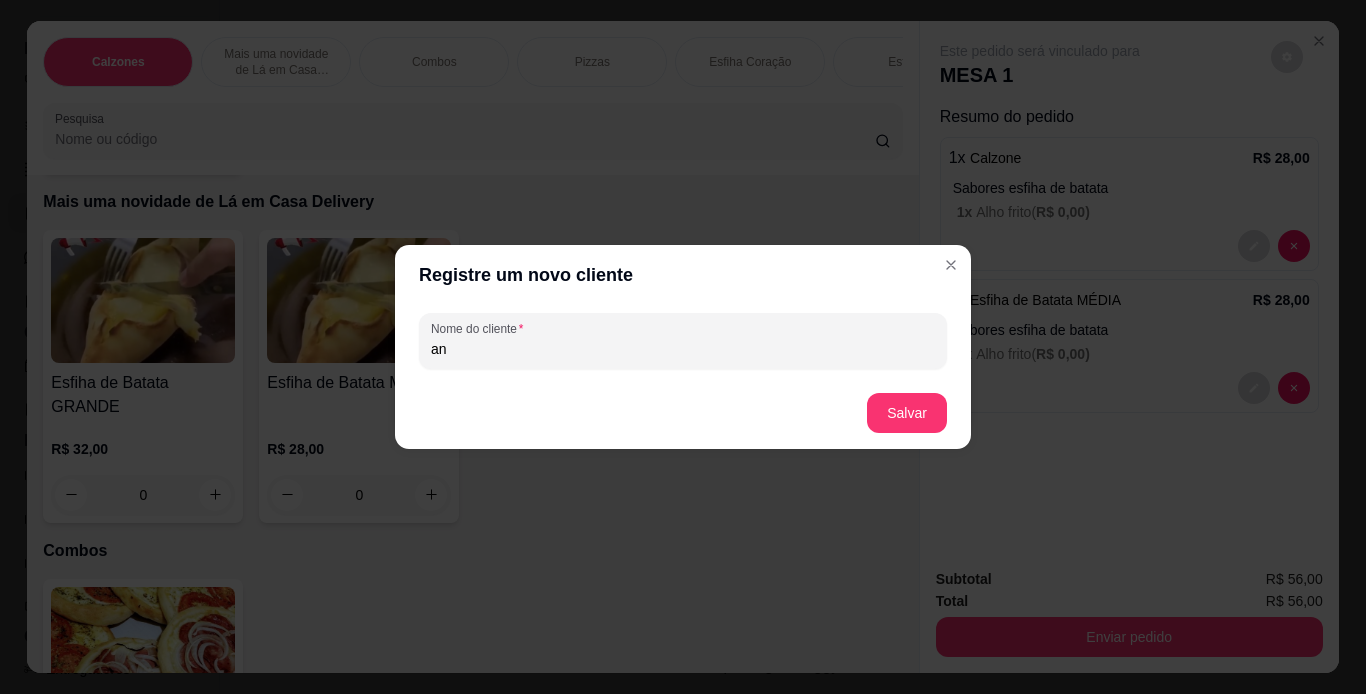 type on "a" 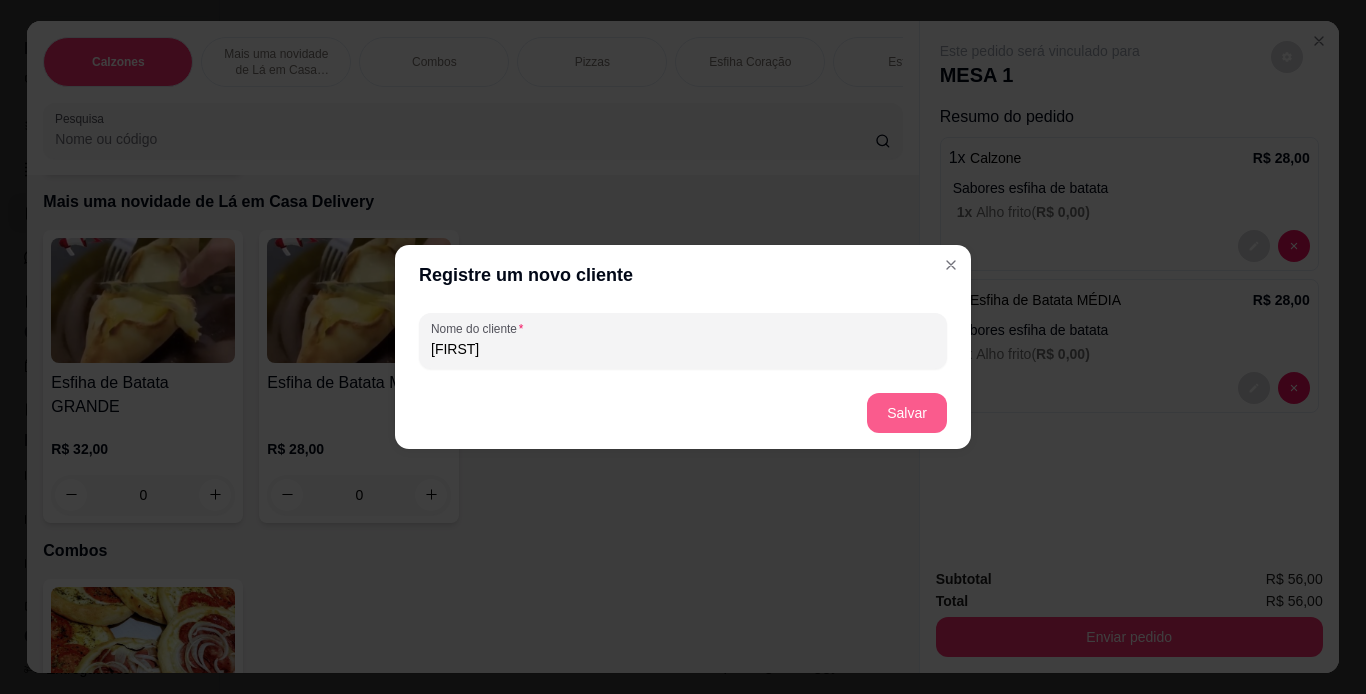 type on "[FIRST]" 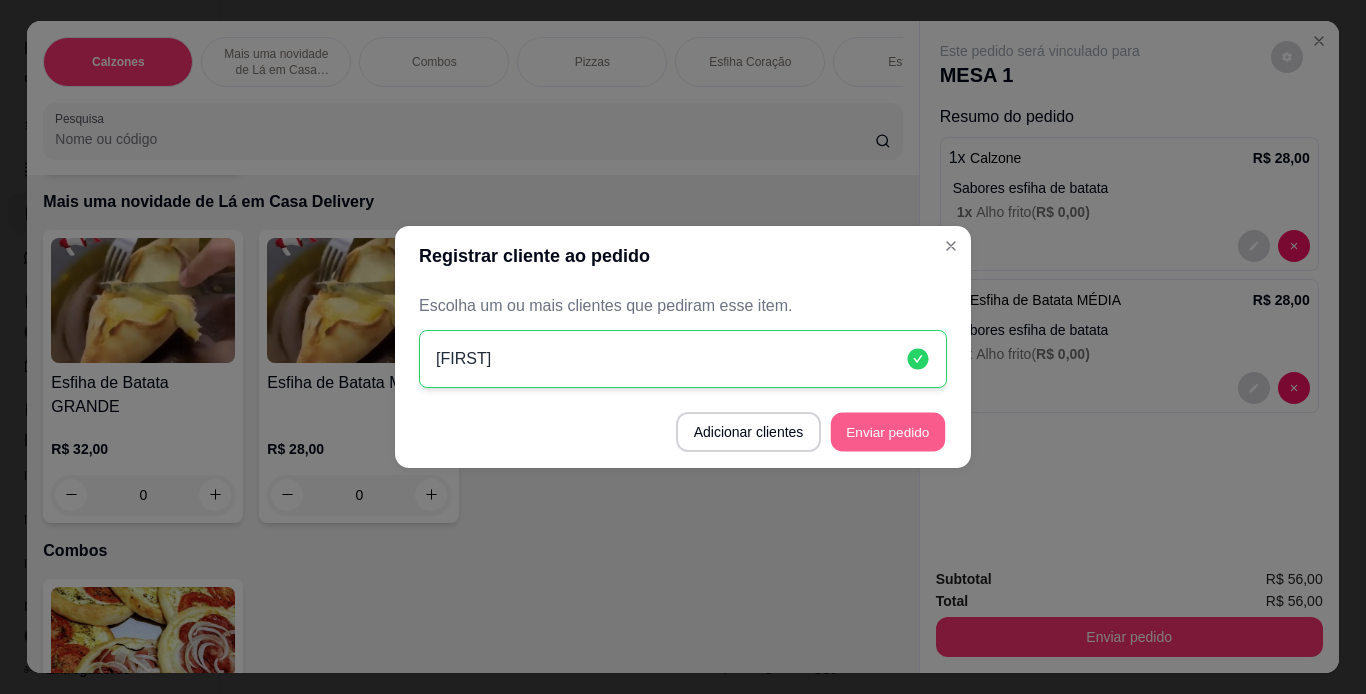 click on "Enviar pedido" at bounding box center [888, 432] 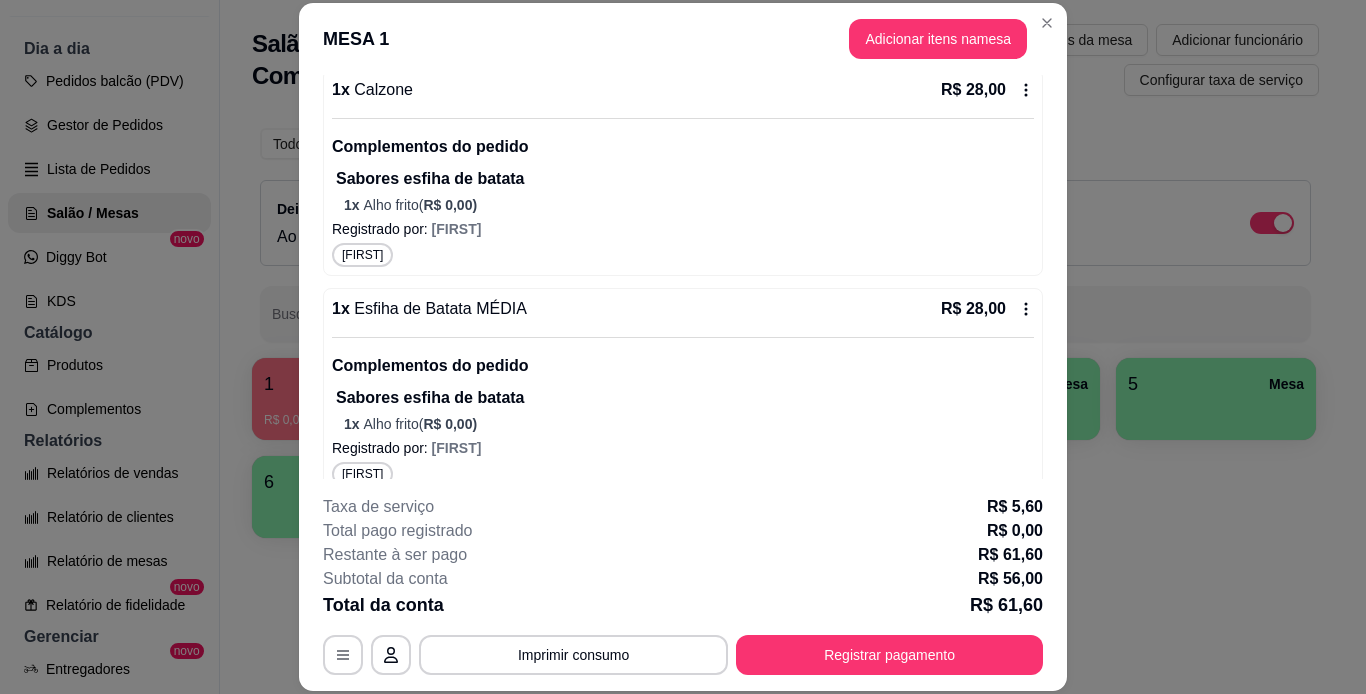 scroll, scrollTop: 302, scrollLeft: 0, axis: vertical 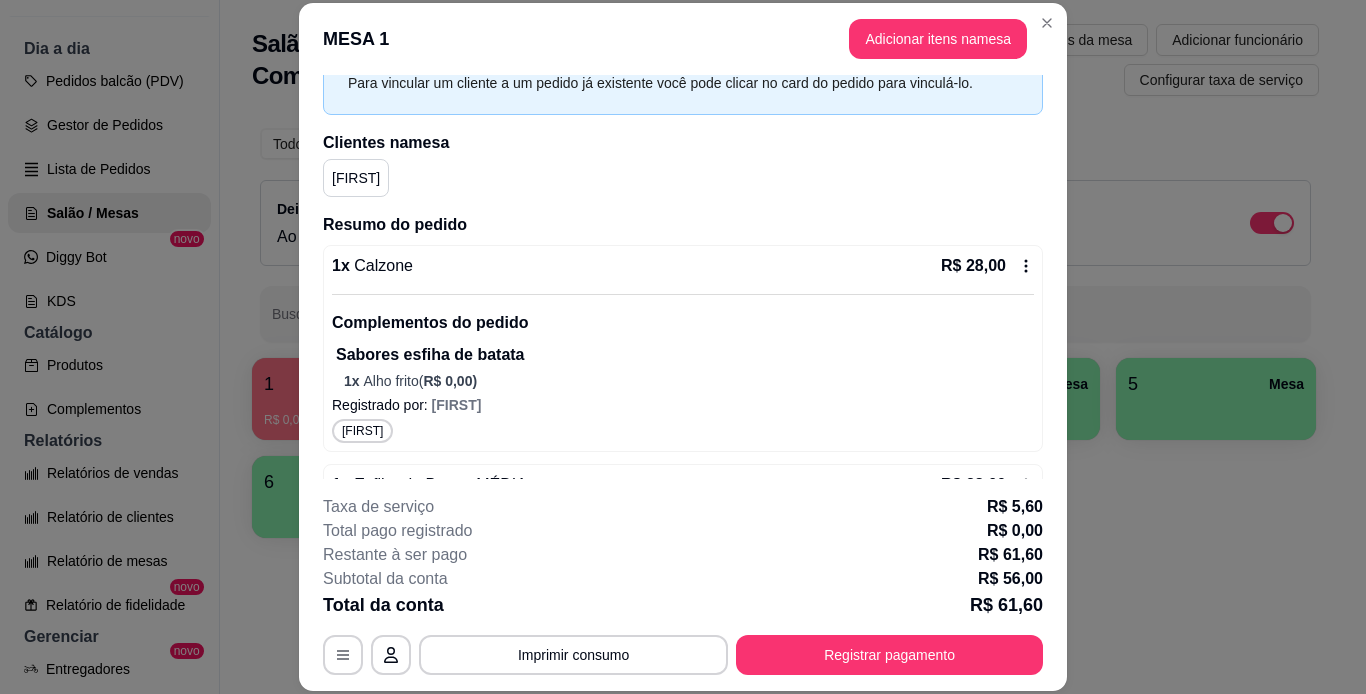 click 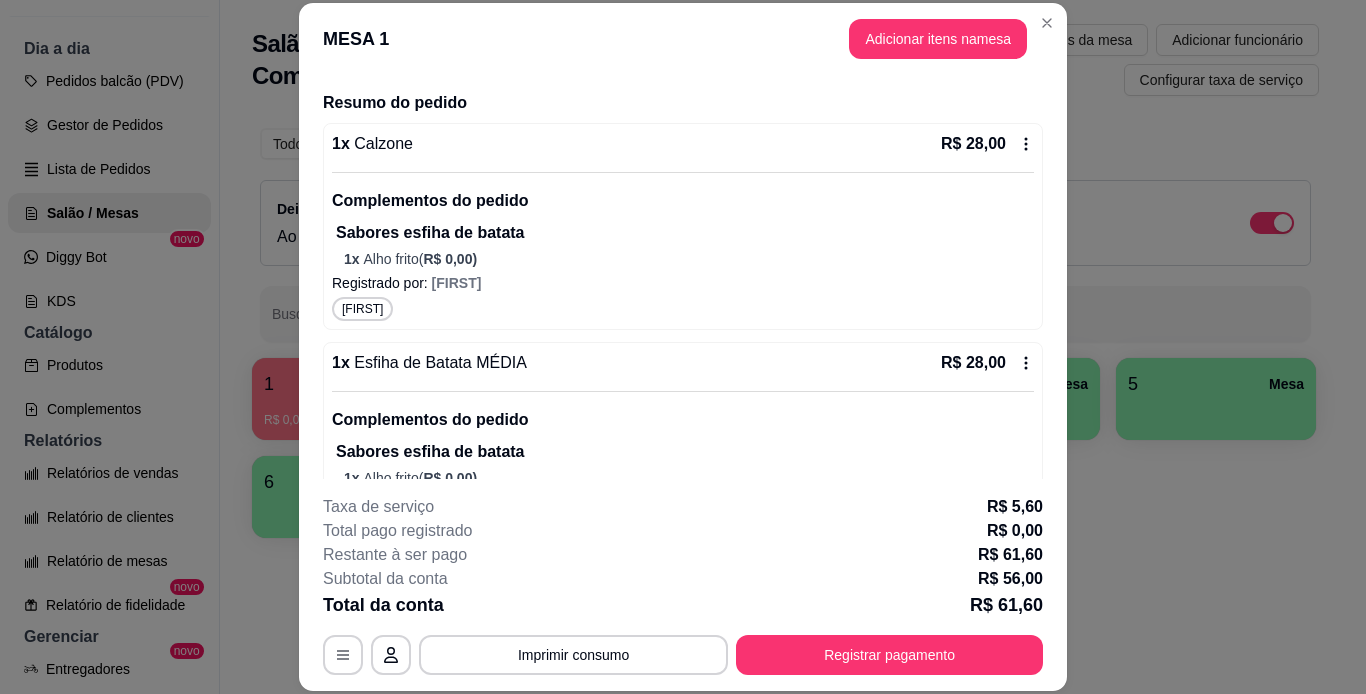 scroll, scrollTop: 0, scrollLeft: 0, axis: both 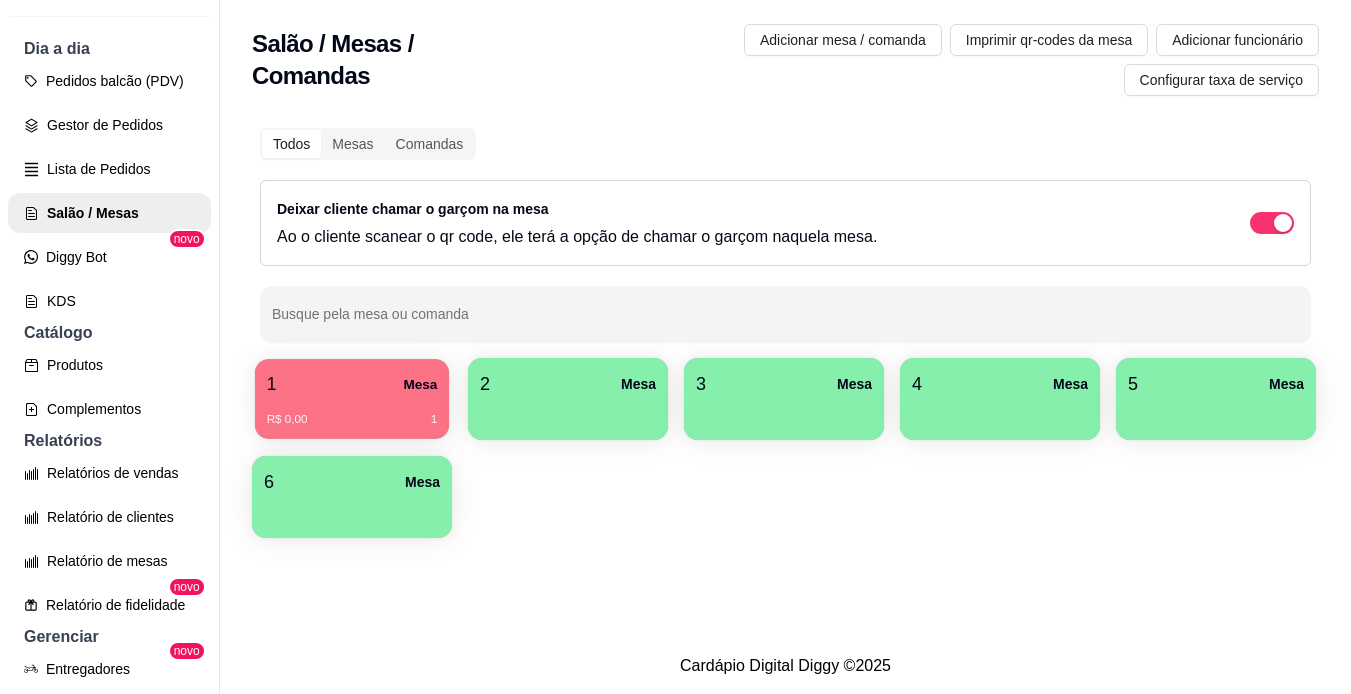 click on "R$ 0,00 1" at bounding box center (352, 412) 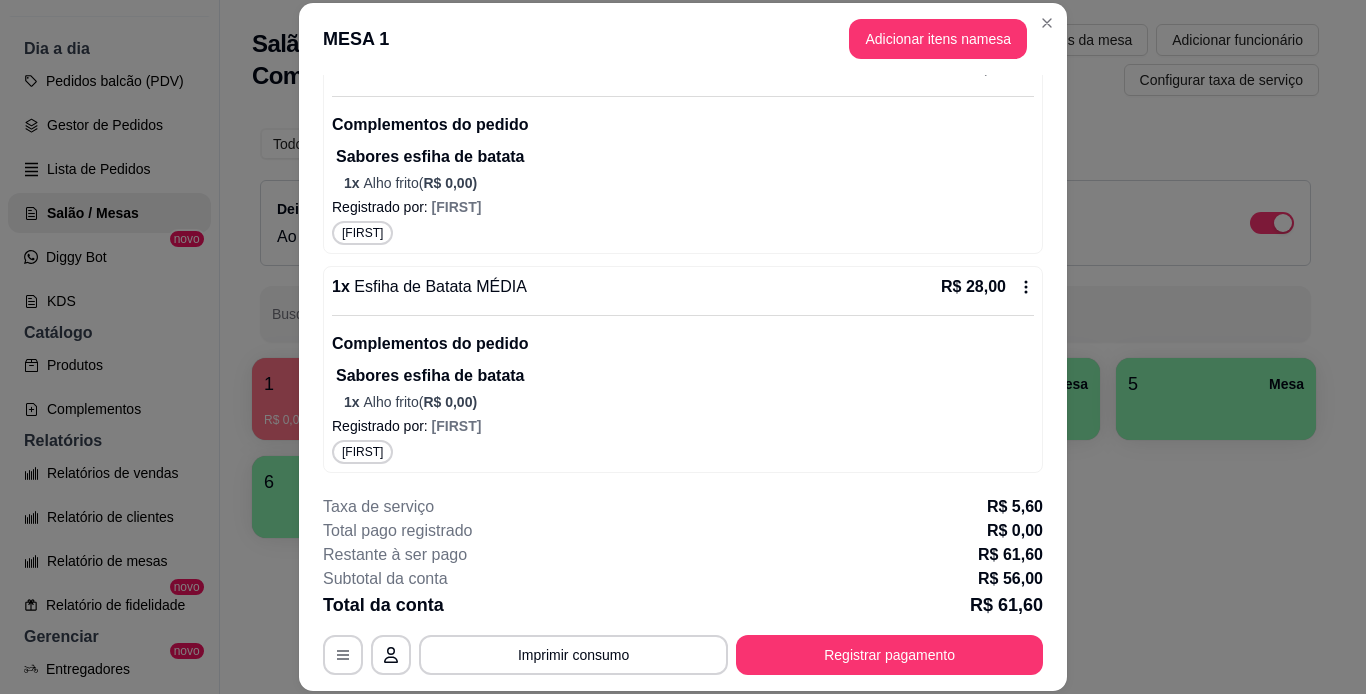 scroll, scrollTop: 302, scrollLeft: 0, axis: vertical 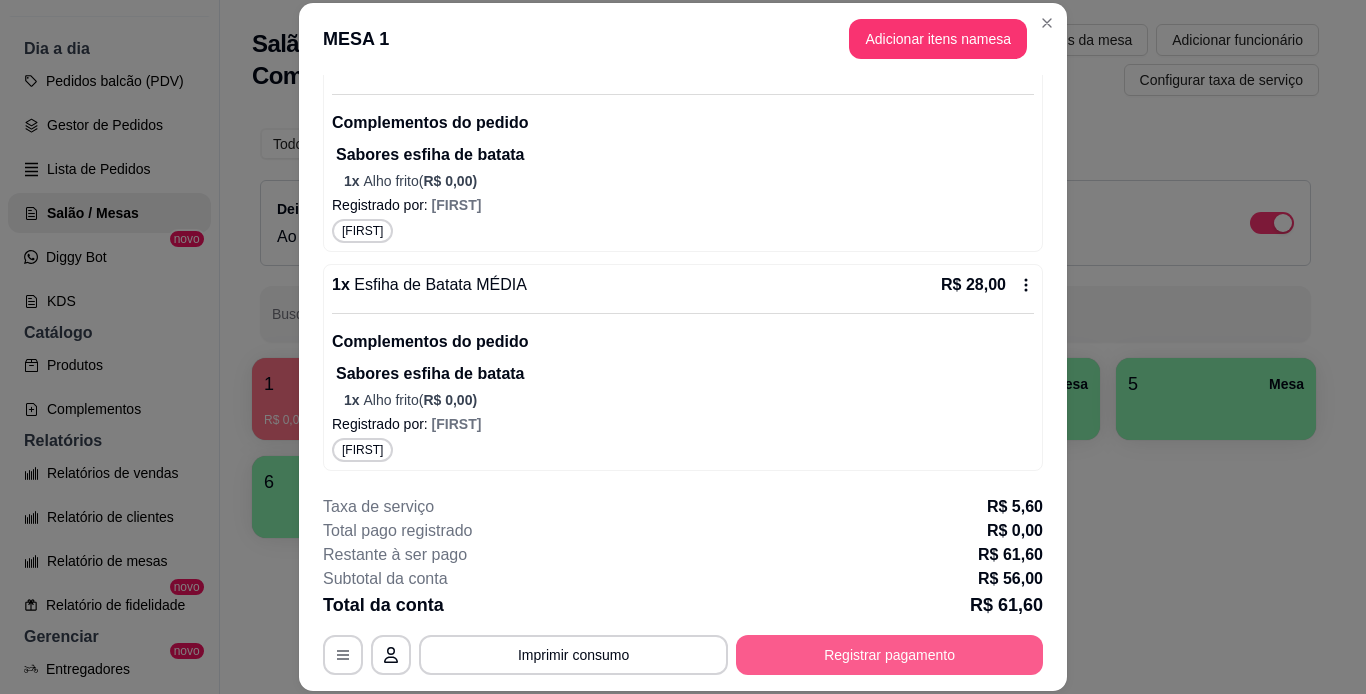 click on "Registrar pagamento" at bounding box center [889, 655] 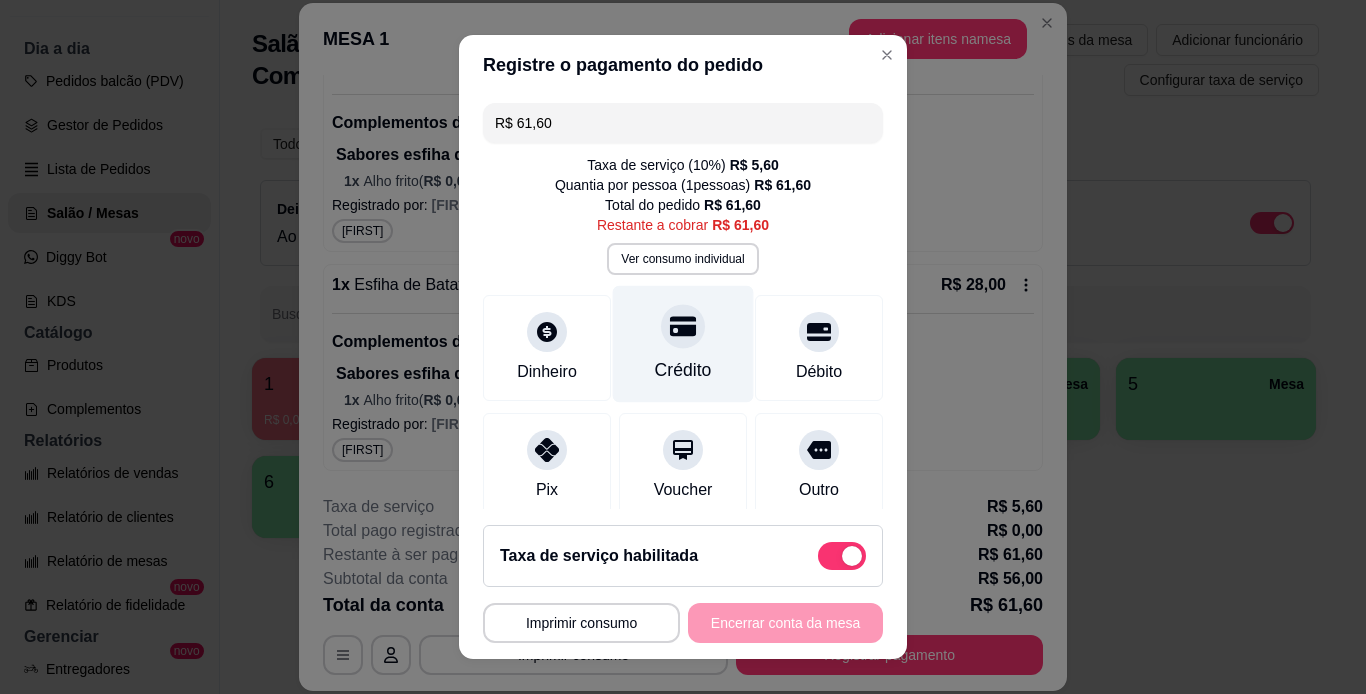 click on "Crédito" at bounding box center [683, 343] 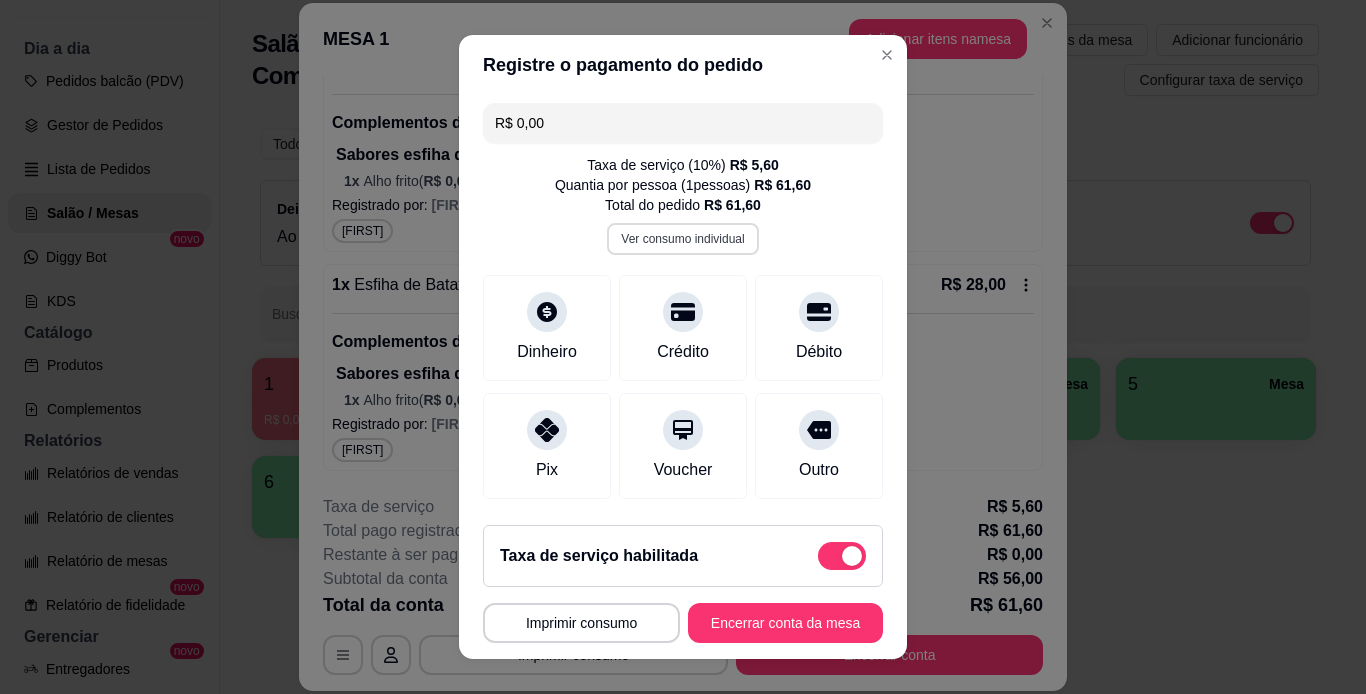 click on "Ver consumo individual" at bounding box center [682, 239] 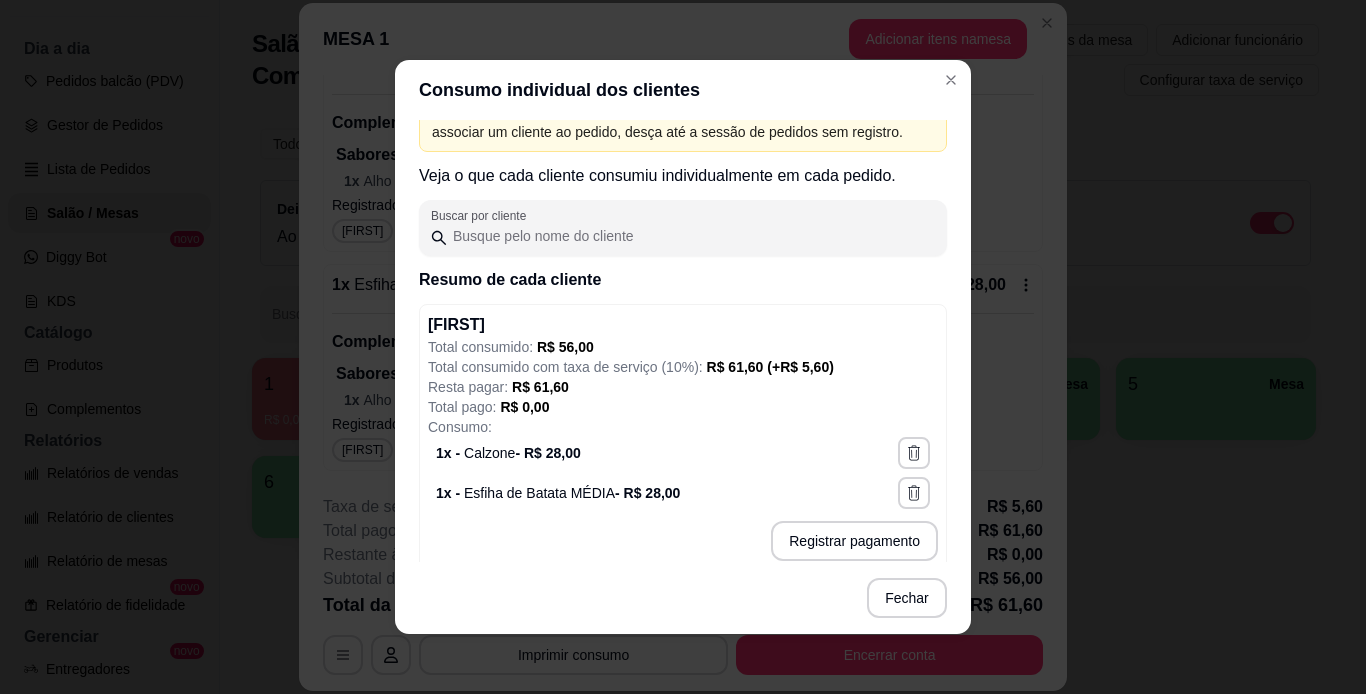 scroll, scrollTop: 76, scrollLeft: 0, axis: vertical 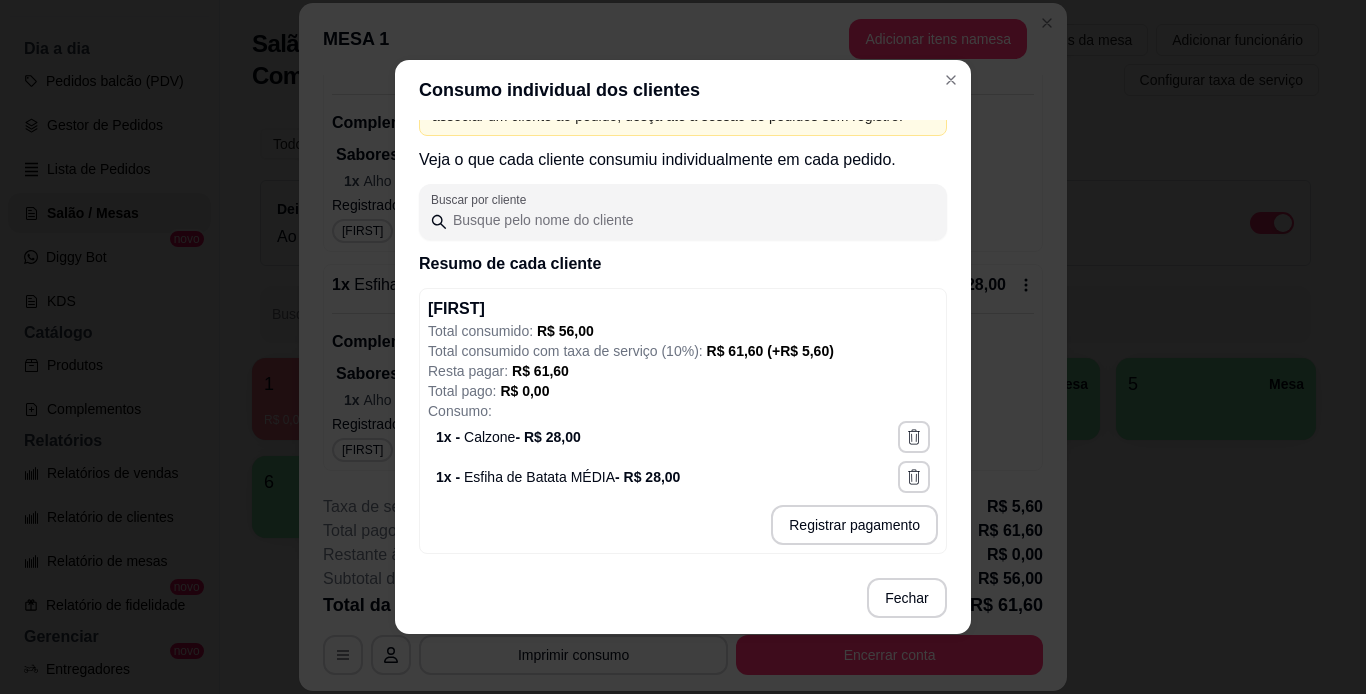 click on "1 x -   Calzone   -   R$ 28,00" at bounding box center [508, 437] 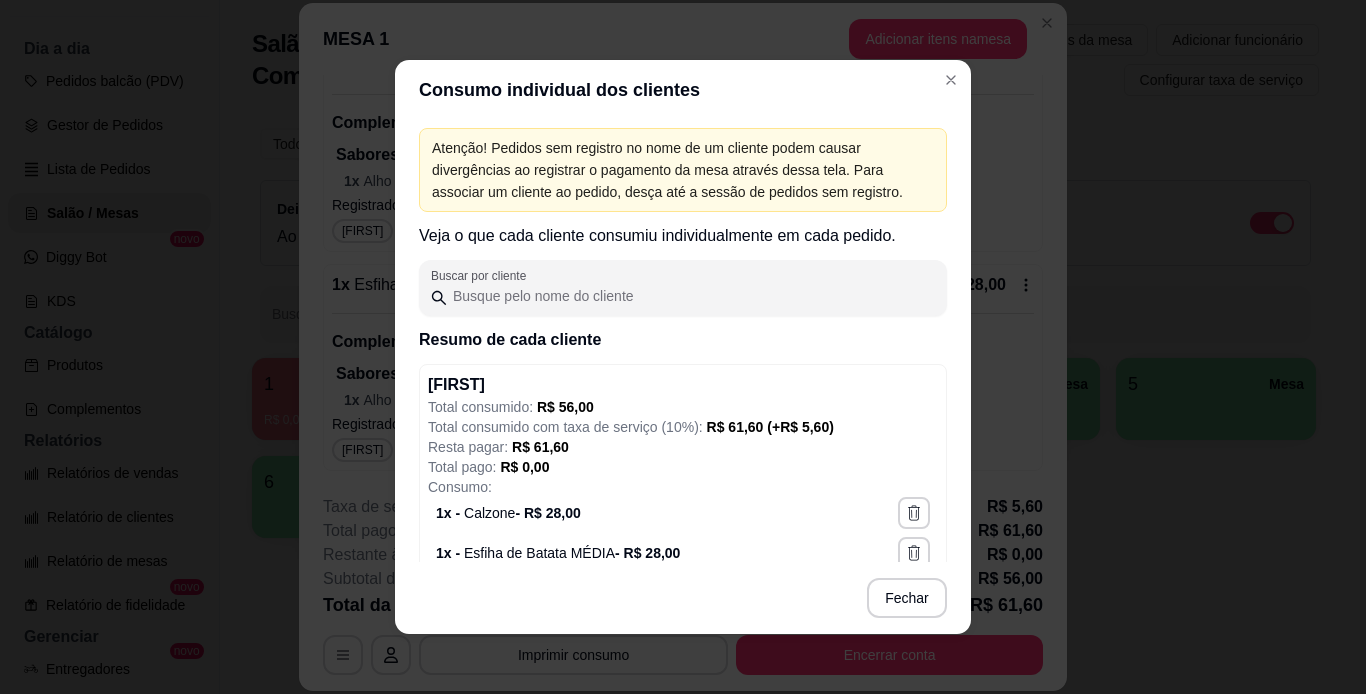 scroll, scrollTop: 76, scrollLeft: 0, axis: vertical 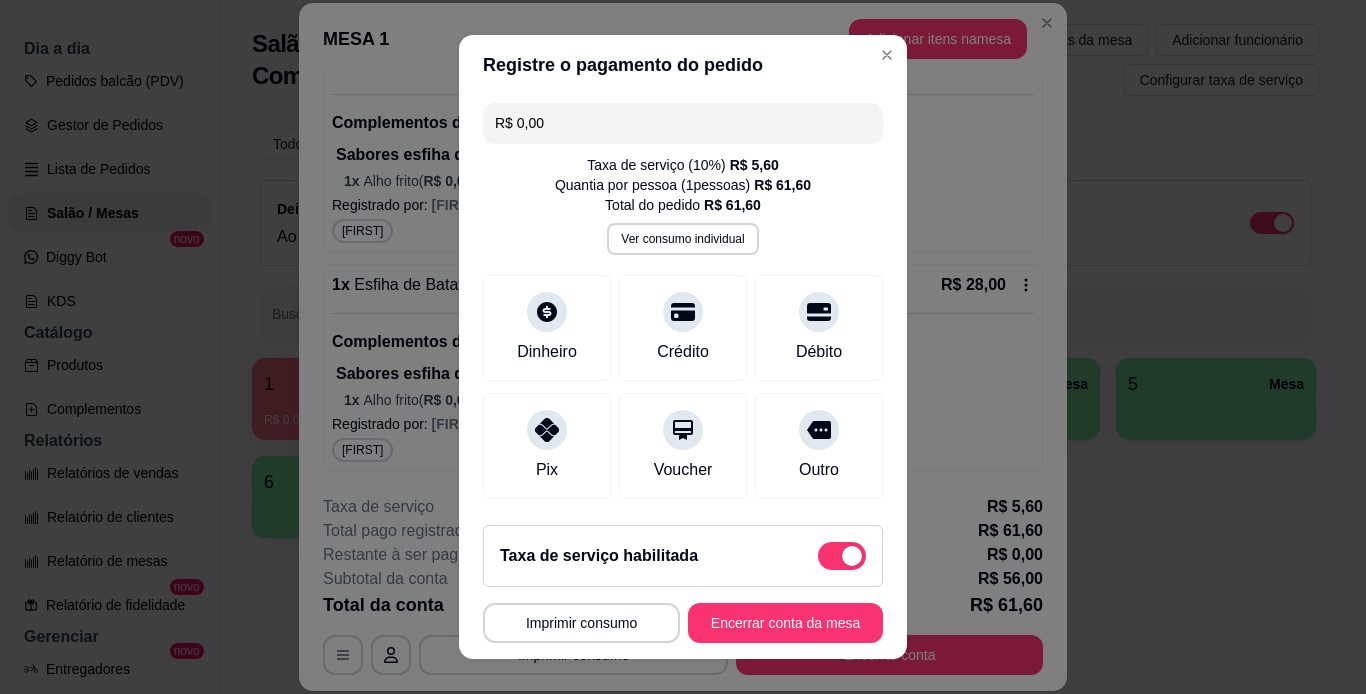 click on "R$ 0,00" at bounding box center [683, 123] 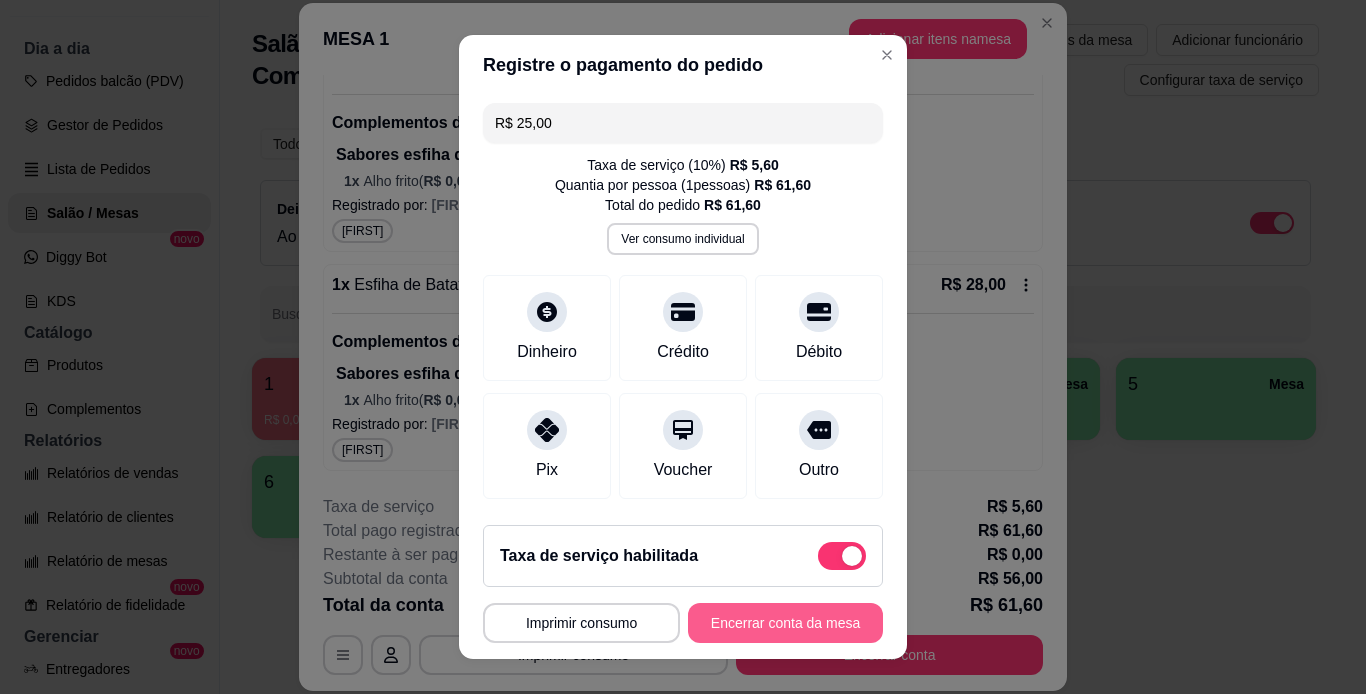 type on "R$ 25,00" 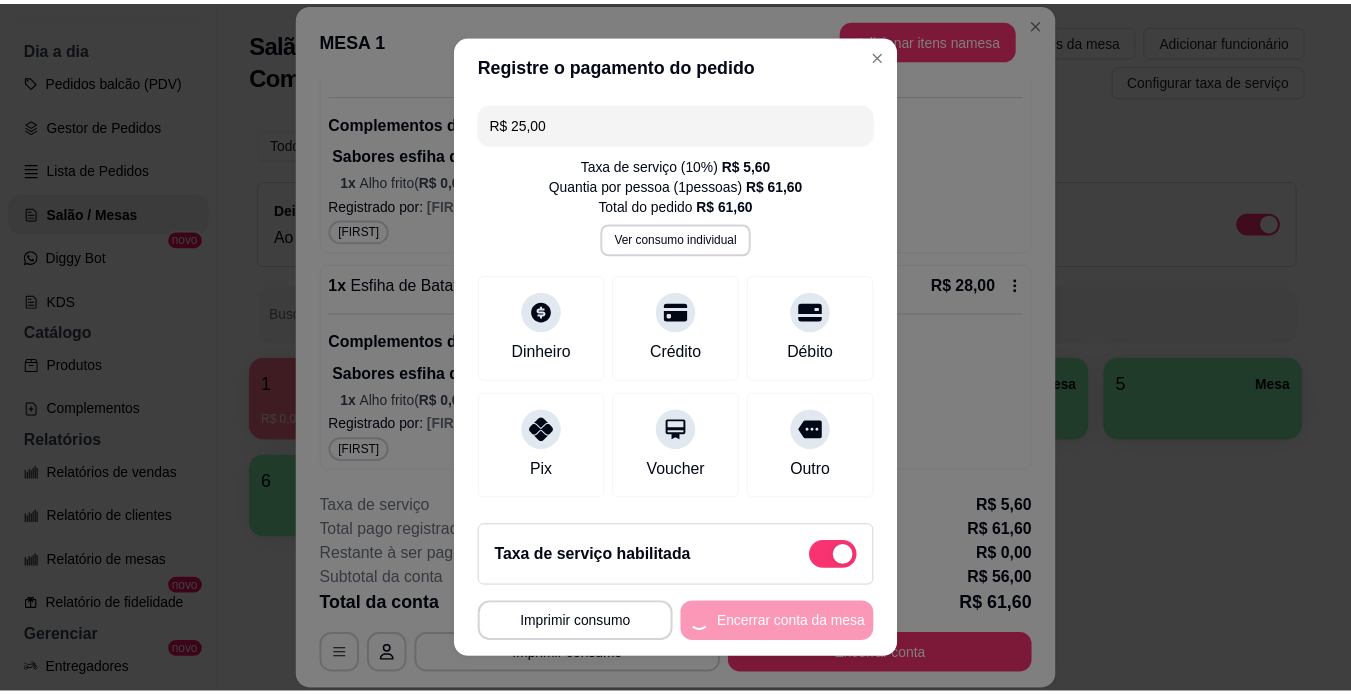 scroll, scrollTop: 0, scrollLeft: 0, axis: both 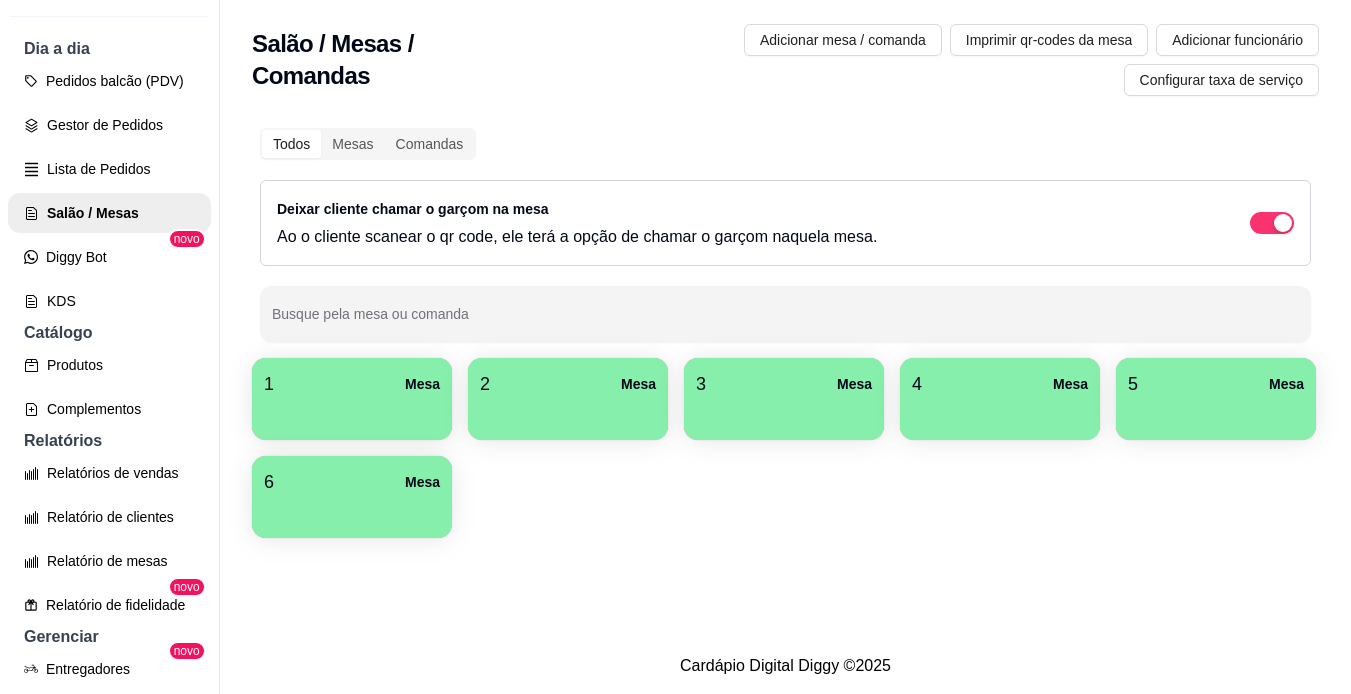 click at bounding box center (352, 413) 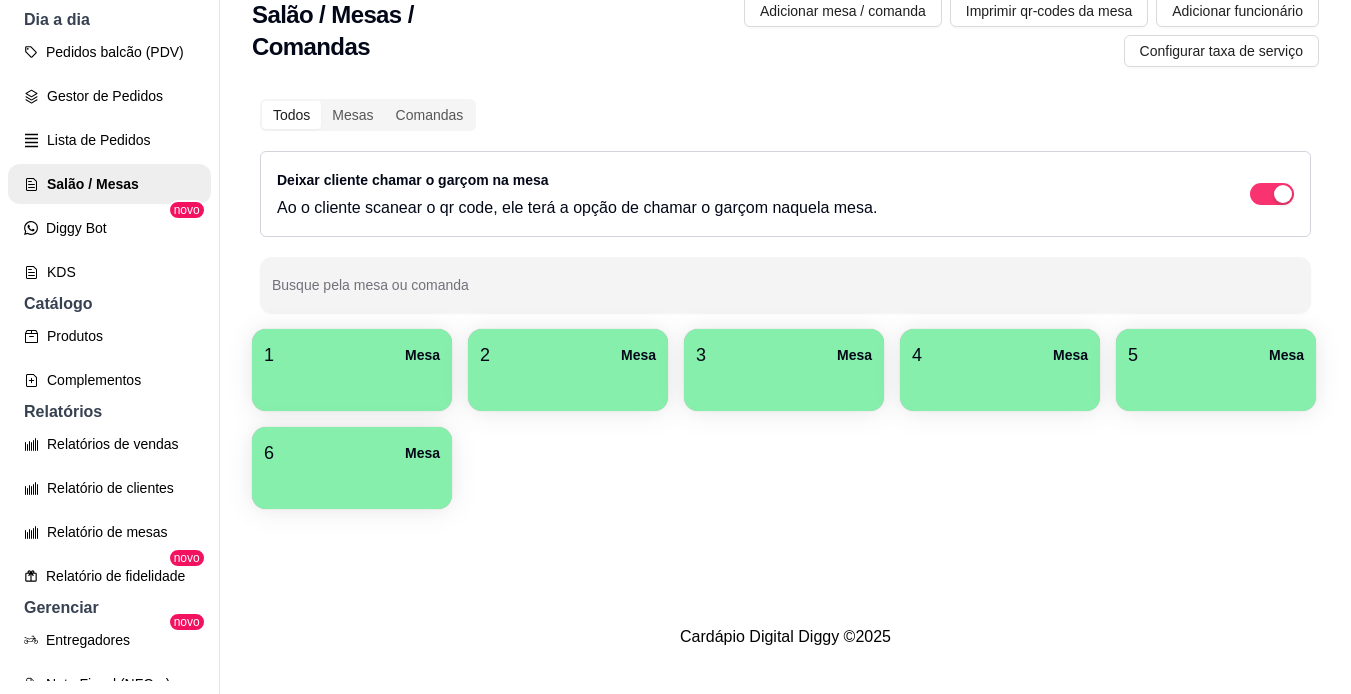 scroll, scrollTop: 32, scrollLeft: 0, axis: vertical 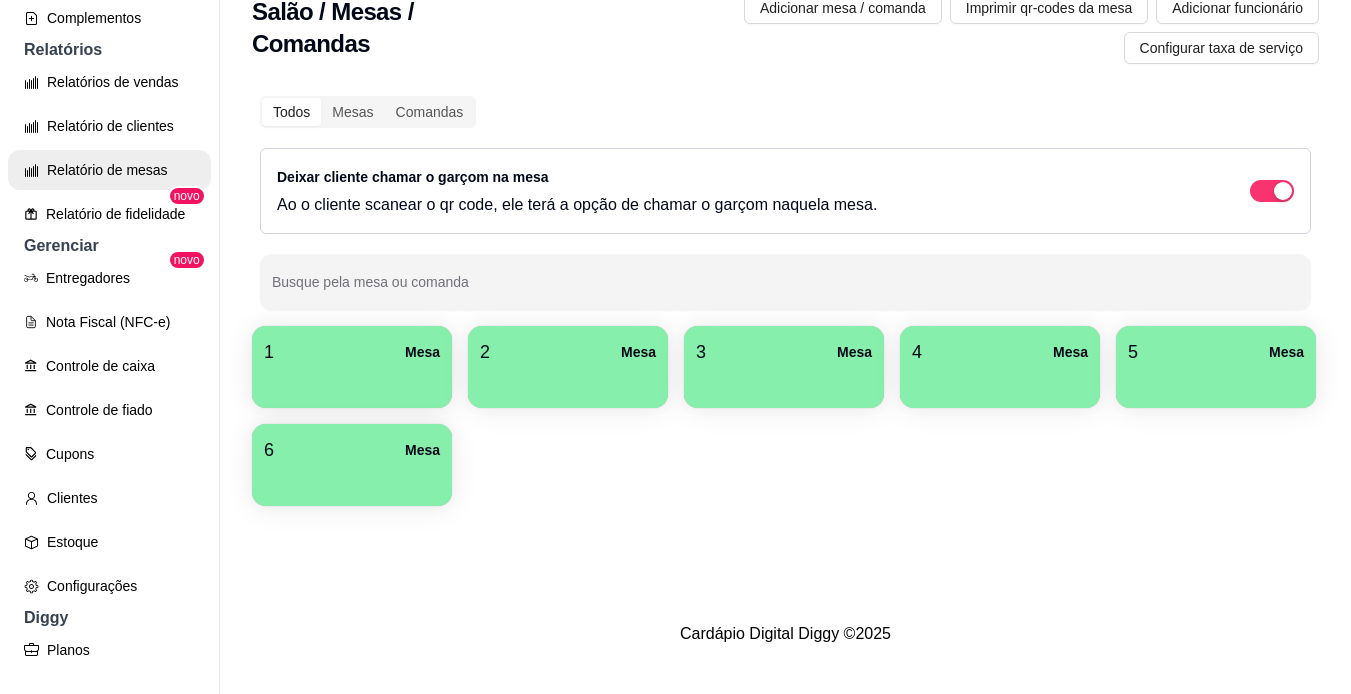 click on "Relatório de mesas" at bounding box center (109, 170) 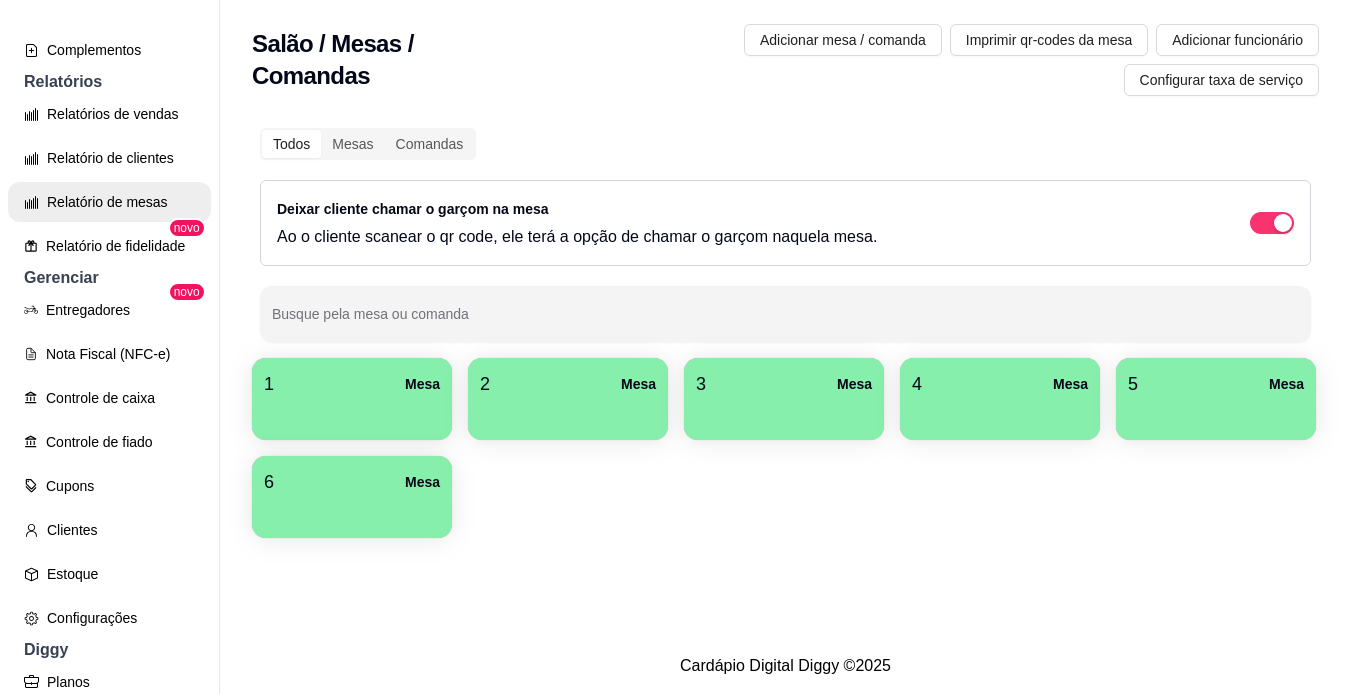 select on "TOTAL_OF_ORDERS" 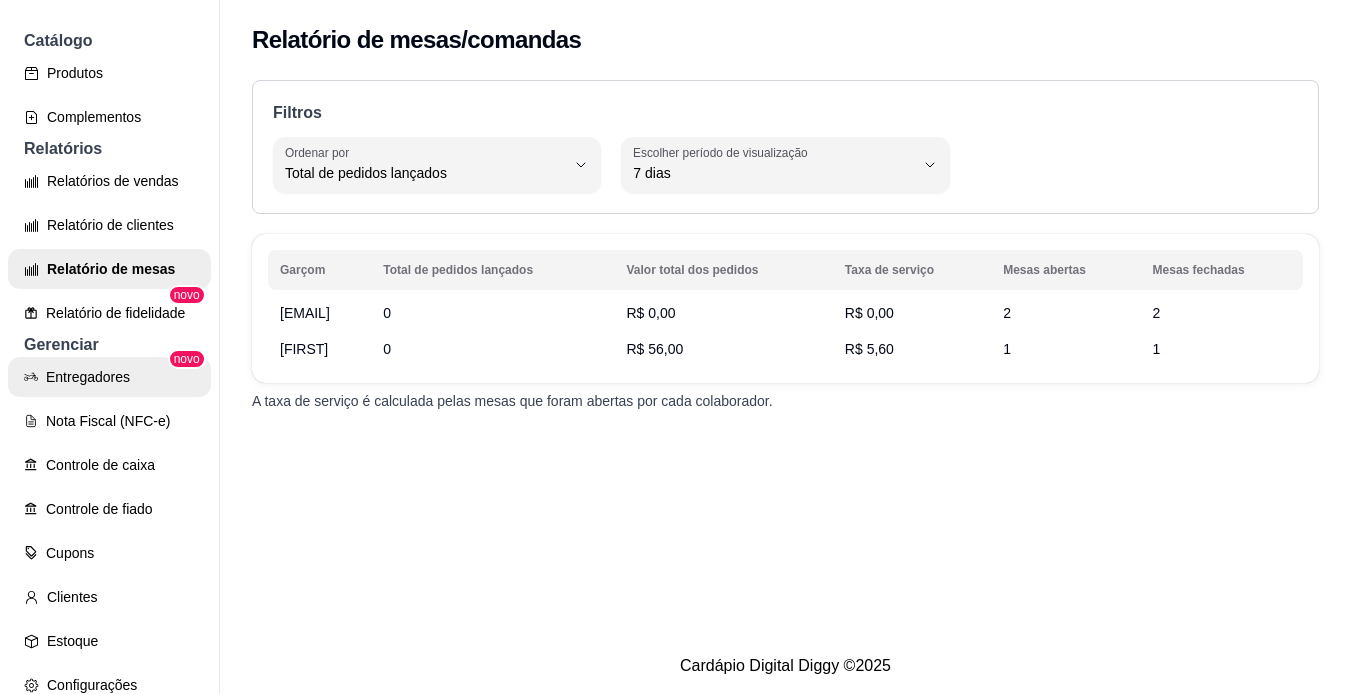 scroll, scrollTop: 464, scrollLeft: 0, axis: vertical 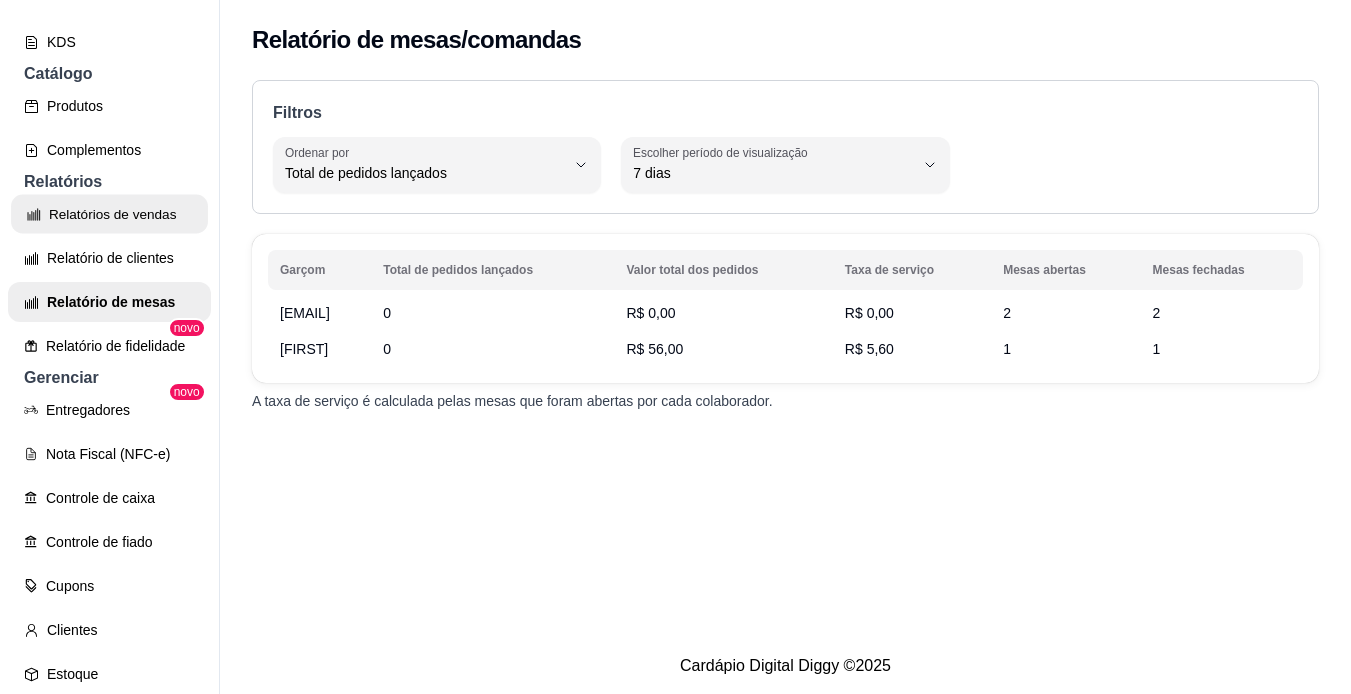 click on "Relatórios de vendas" at bounding box center (109, 214) 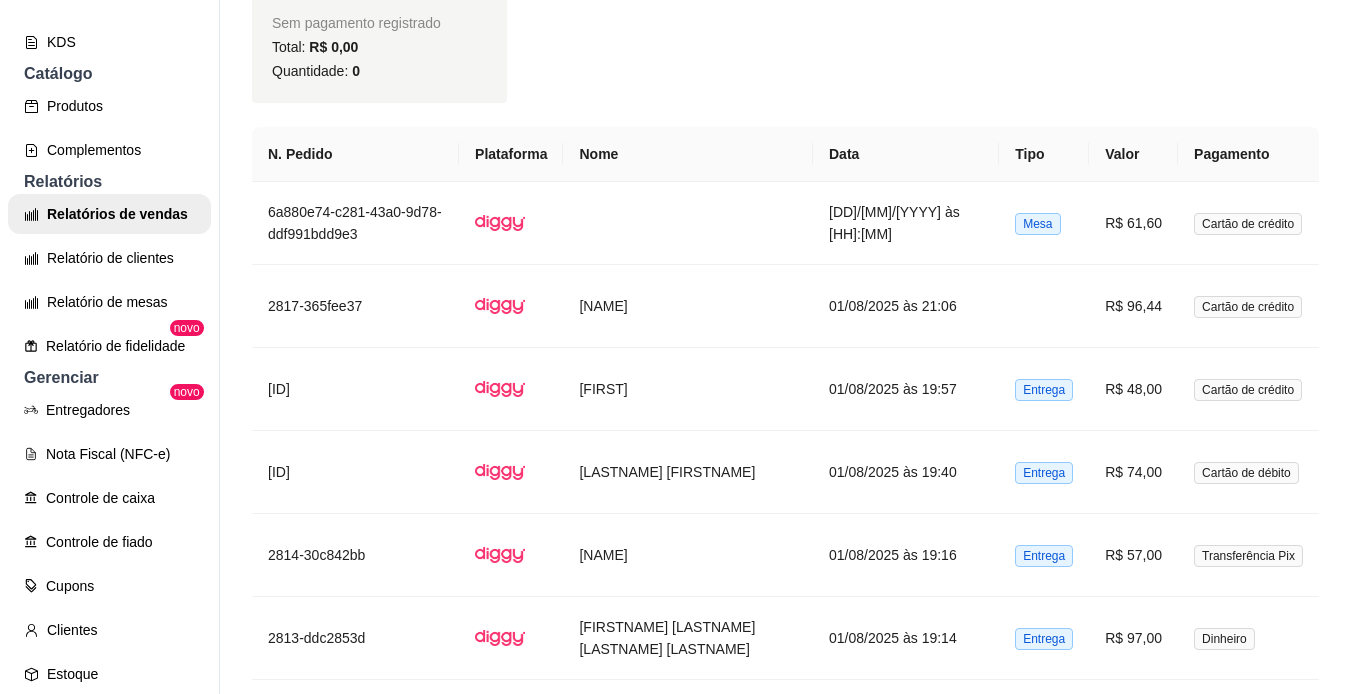 scroll, scrollTop: 1500, scrollLeft: 0, axis: vertical 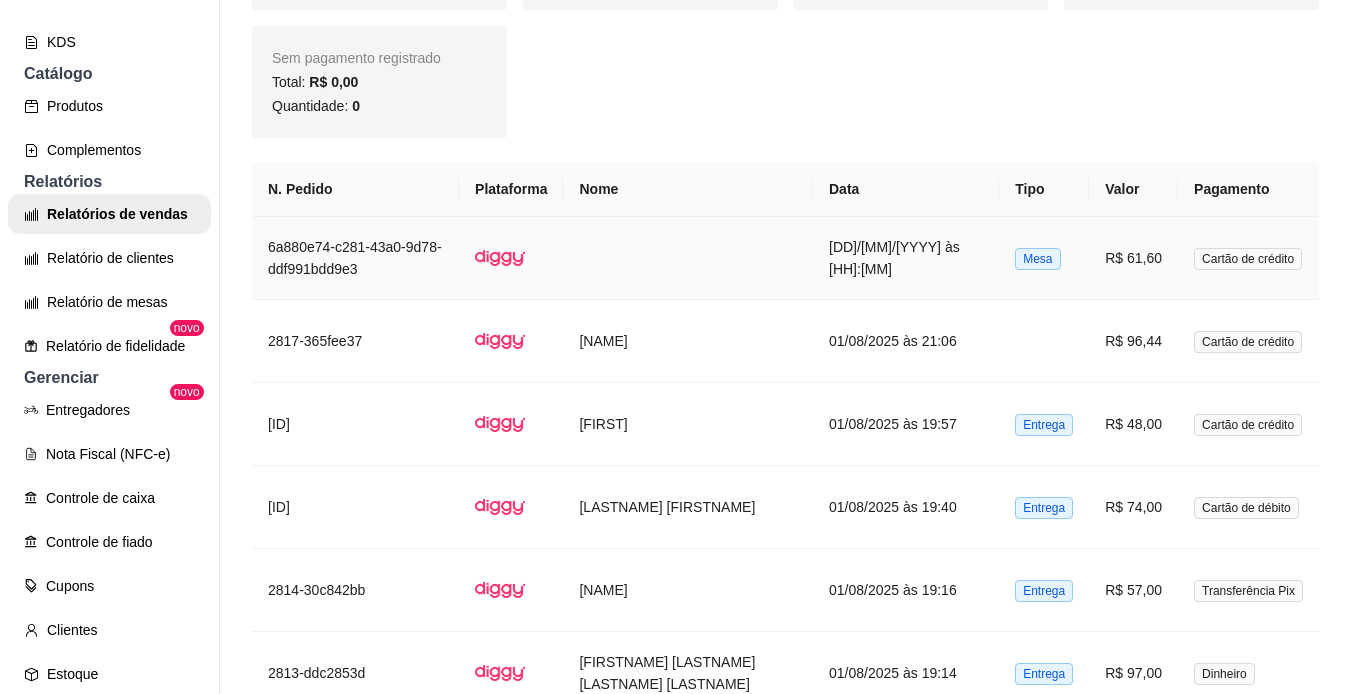 click on "[DD]/[MM]/[YYYY] às [HH]:[MM]" at bounding box center [906, 258] 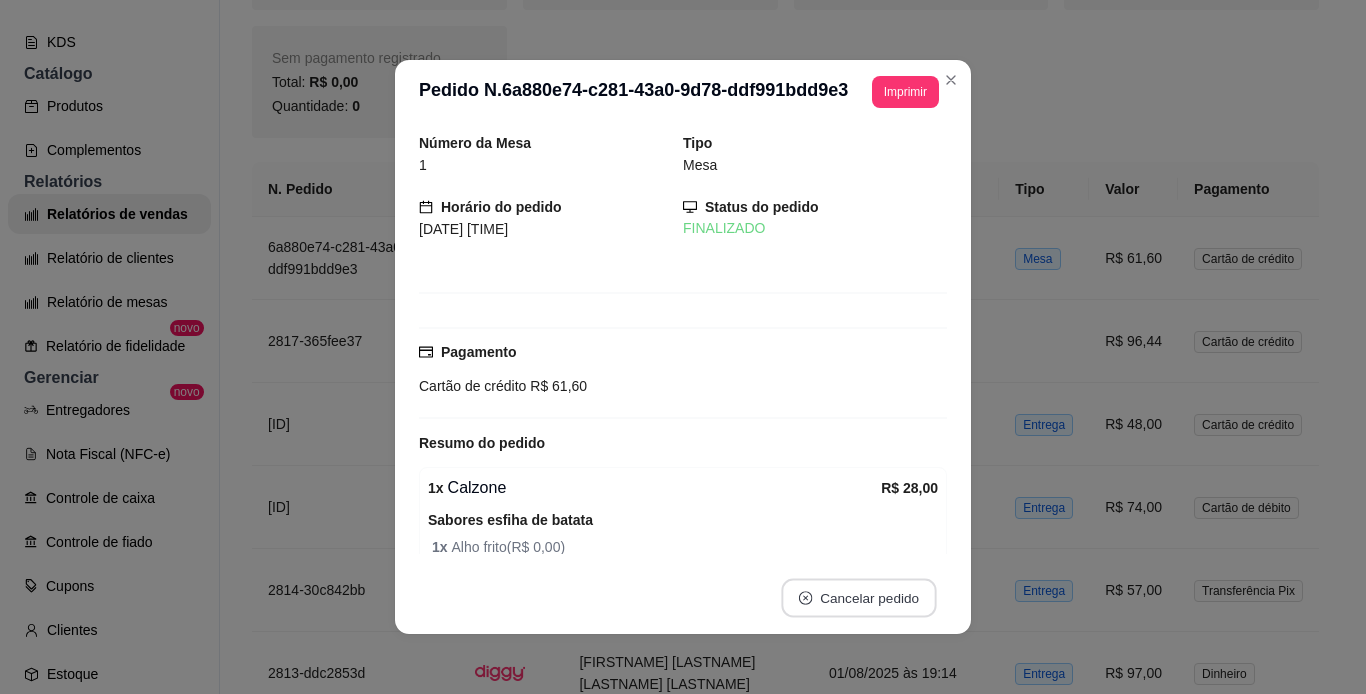 click on "Cancelar pedido" at bounding box center [858, 598] 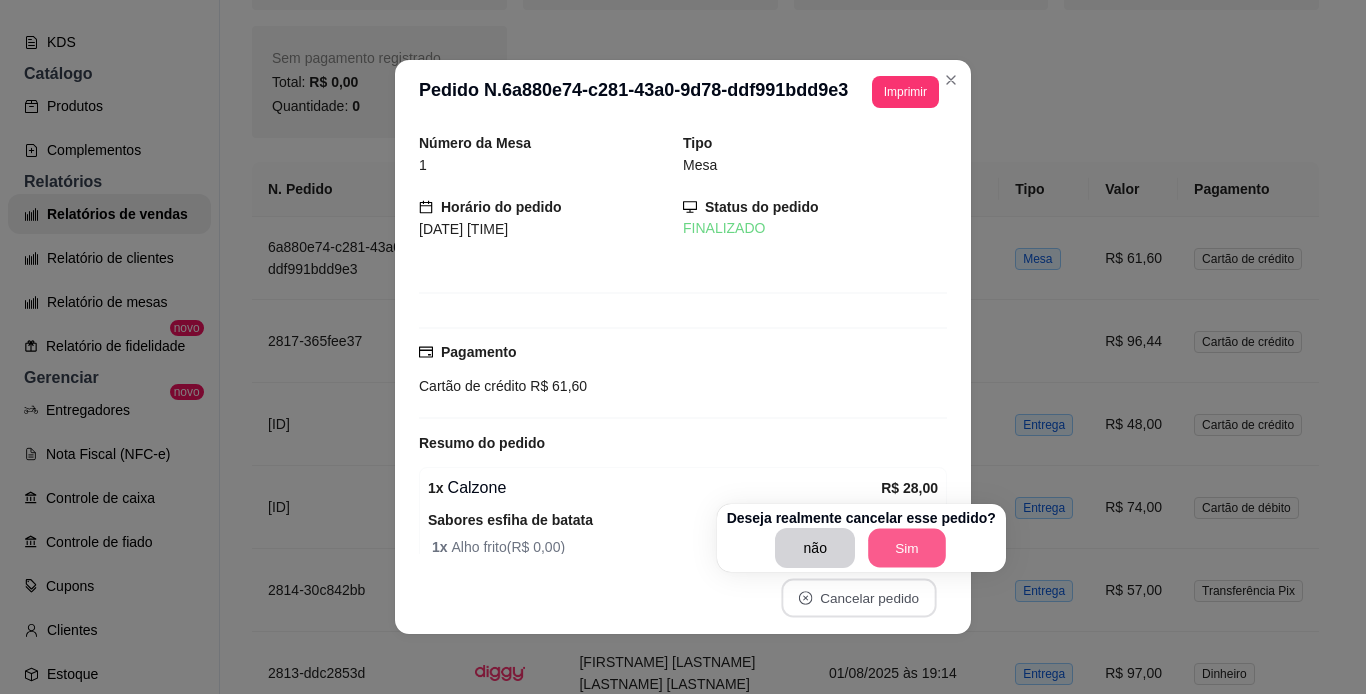 click on "Sim" at bounding box center (907, 548) 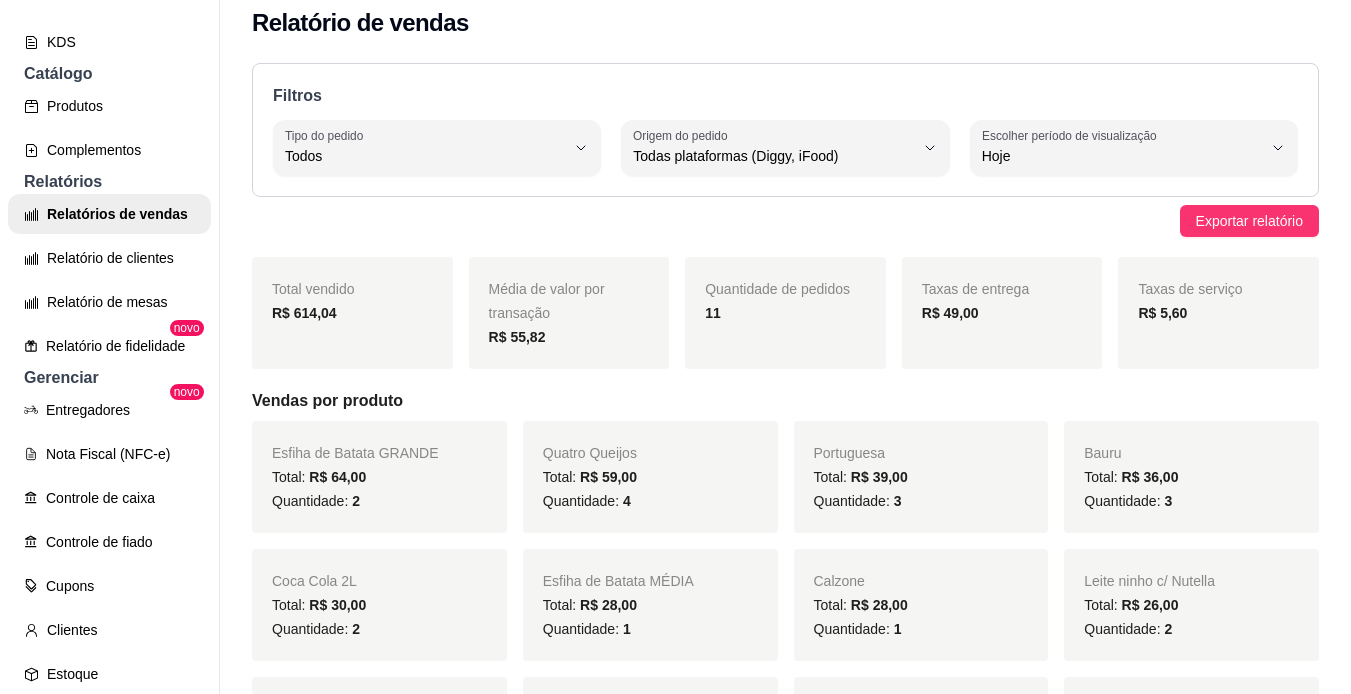 scroll, scrollTop: 0, scrollLeft: 0, axis: both 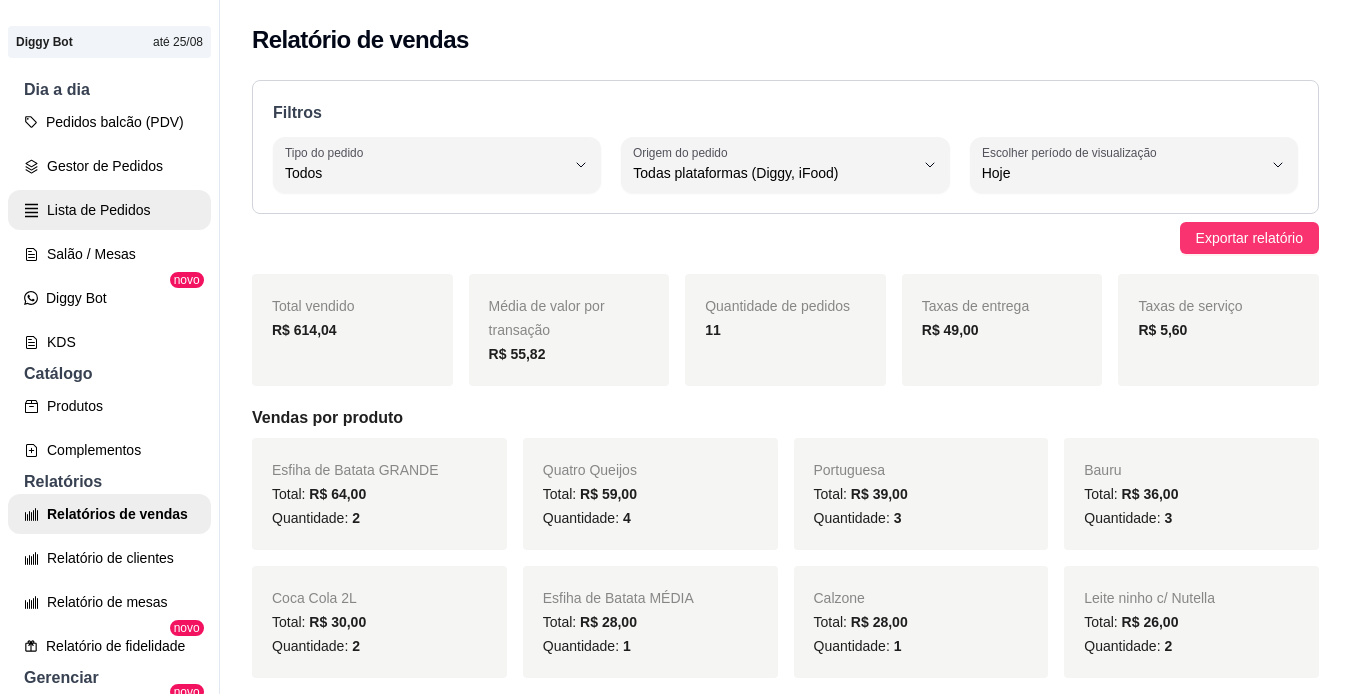 click on "Lista de Pedidos" at bounding box center (109, 210) 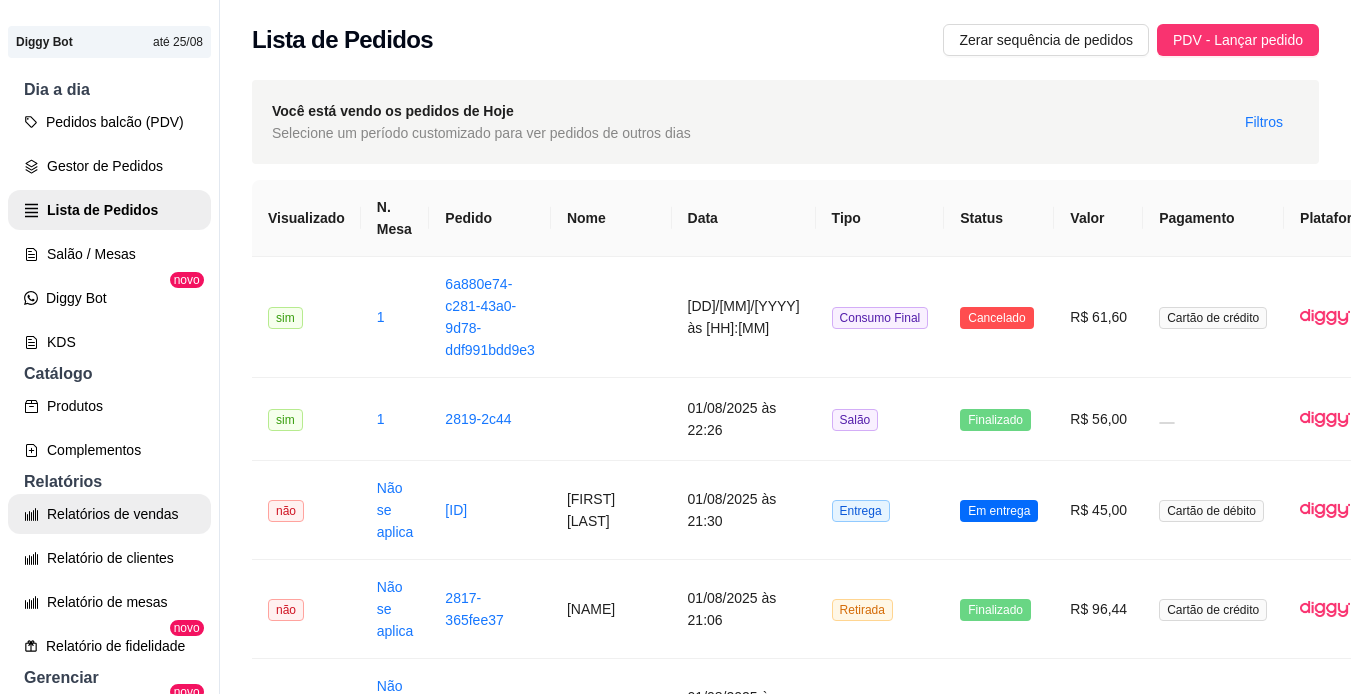 click on "Relatórios de vendas" at bounding box center [109, 514] 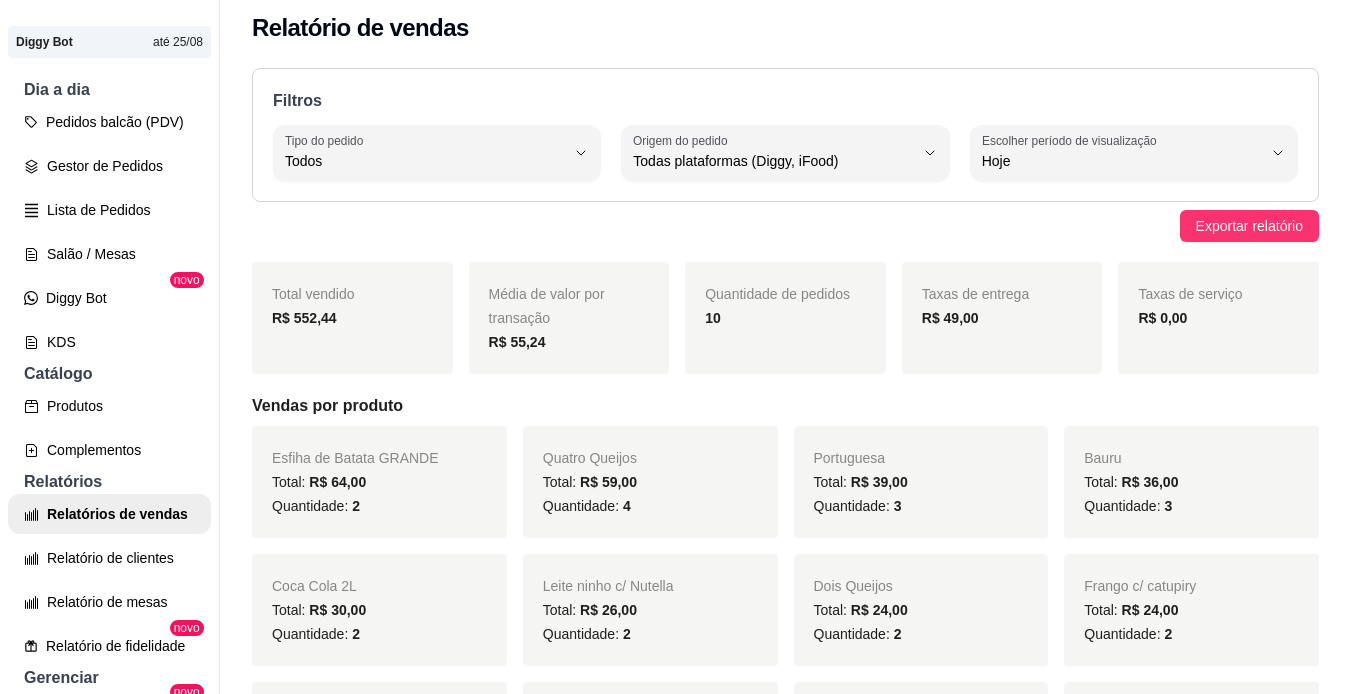 scroll, scrollTop: 0, scrollLeft: 0, axis: both 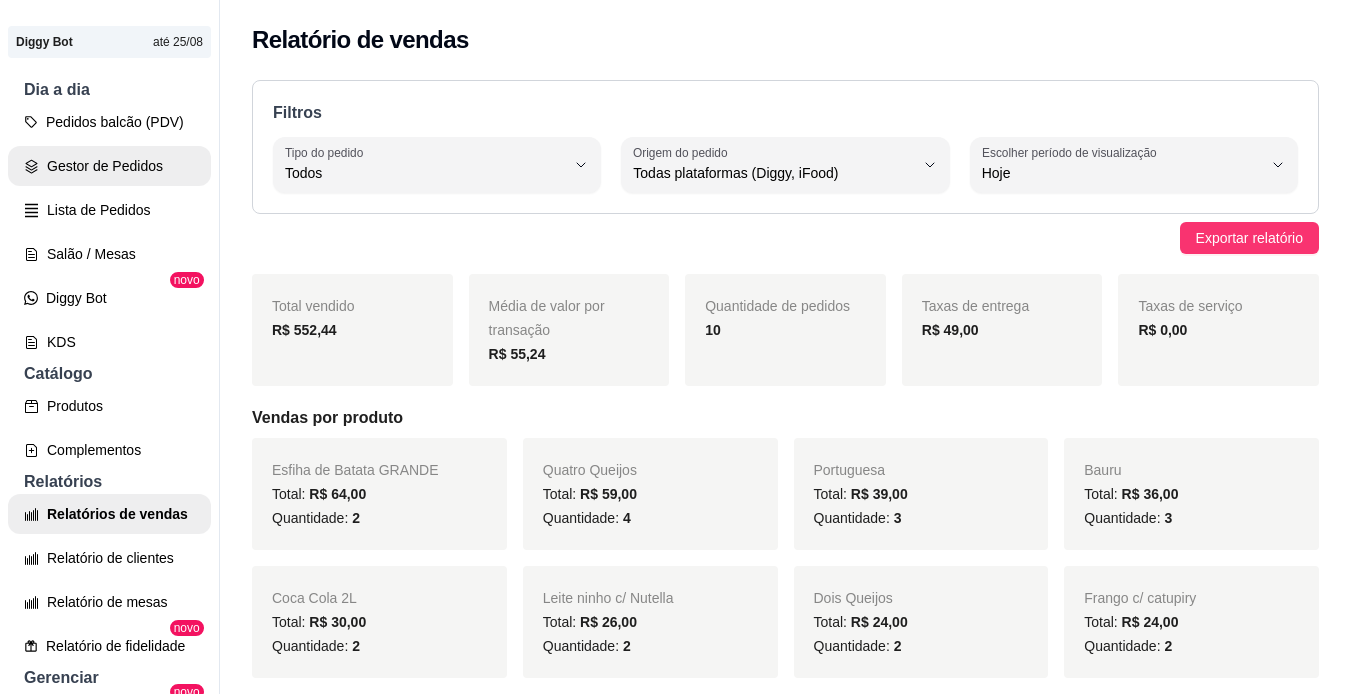 click on "Gestor de Pedidos" at bounding box center [109, 166] 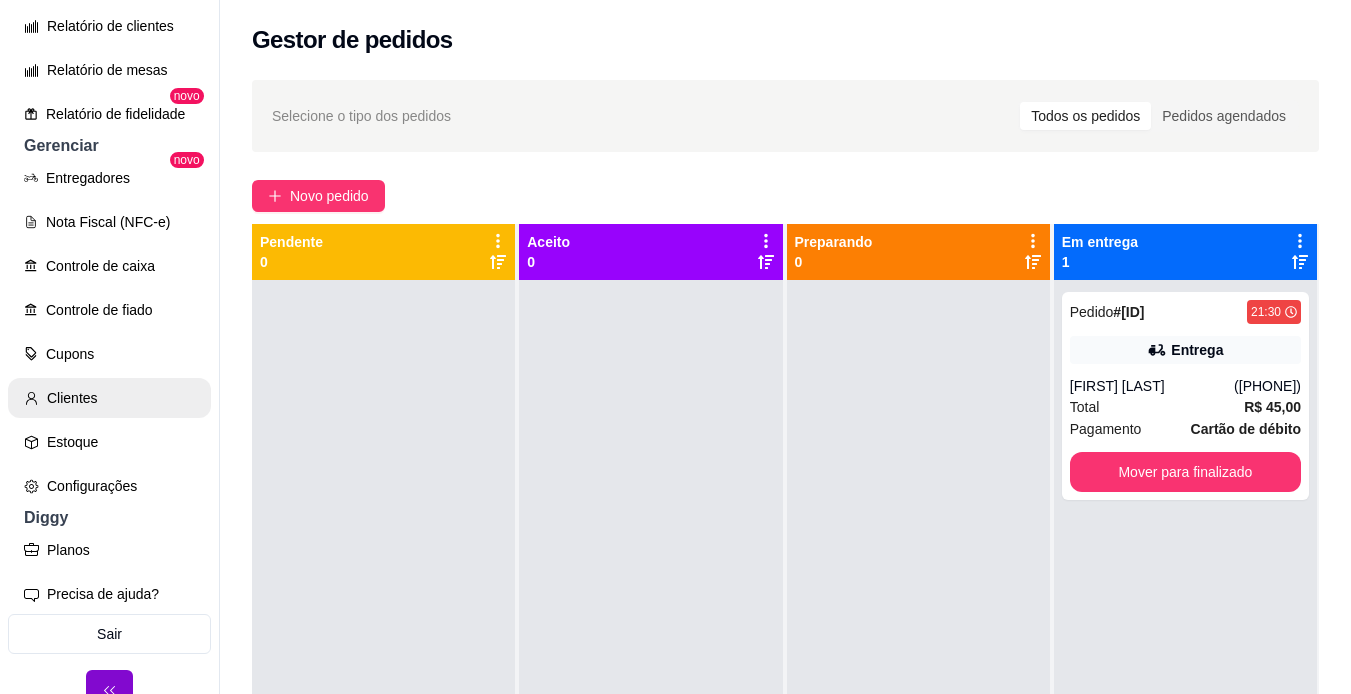 scroll, scrollTop: 720, scrollLeft: 0, axis: vertical 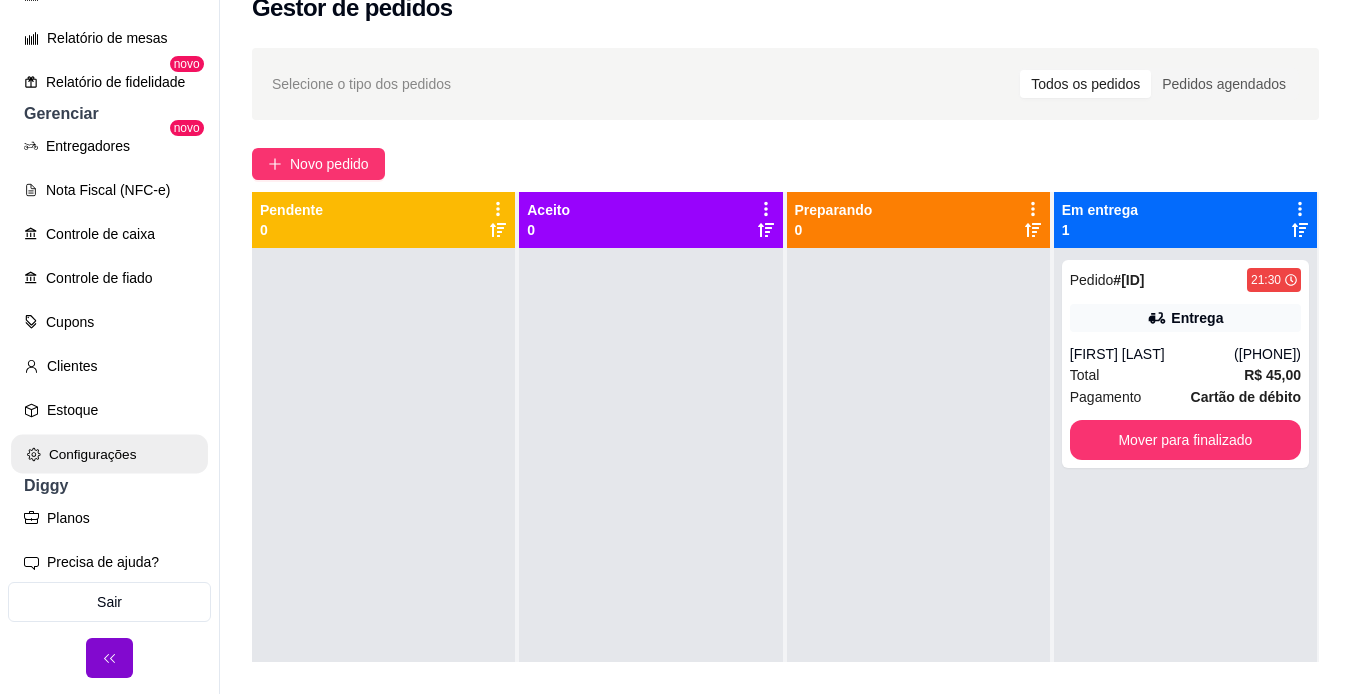 click on "Configurações" at bounding box center (109, 454) 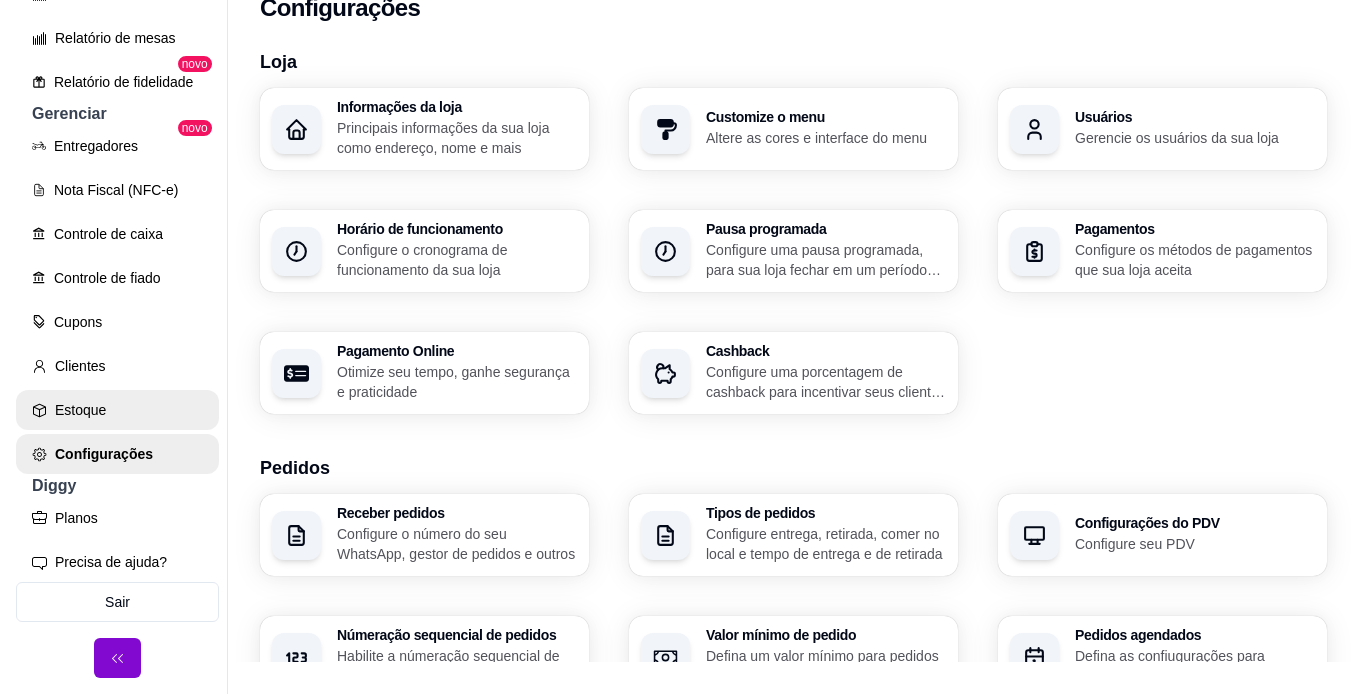 scroll, scrollTop: 0, scrollLeft: 0, axis: both 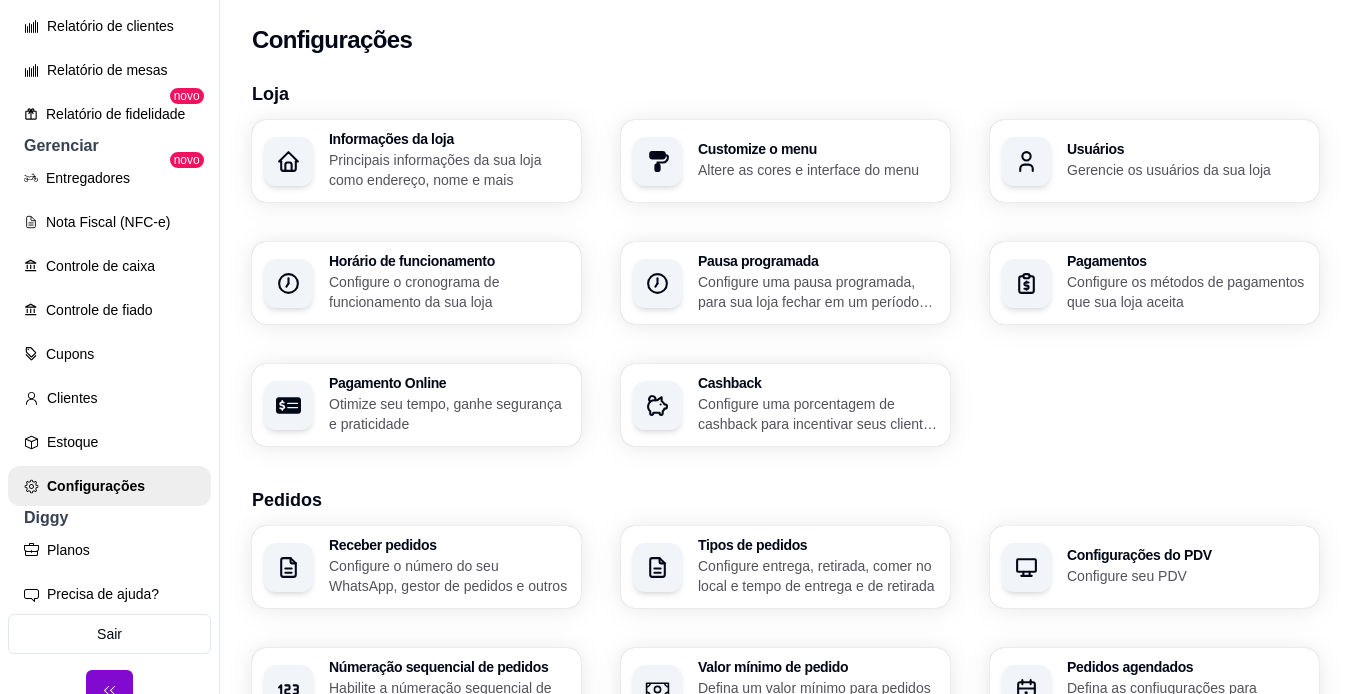 click on "Configure o cronograma de funcionamento da sua loja" at bounding box center (449, 292) 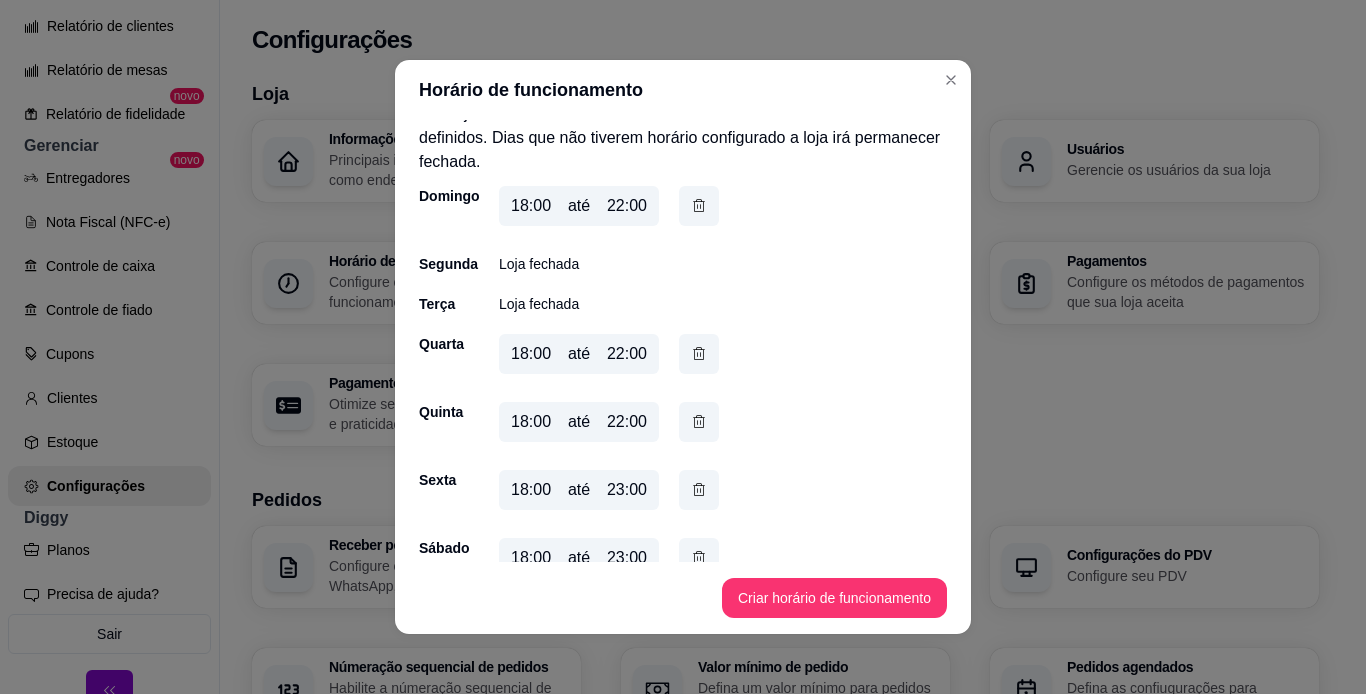 scroll, scrollTop: 40, scrollLeft: 0, axis: vertical 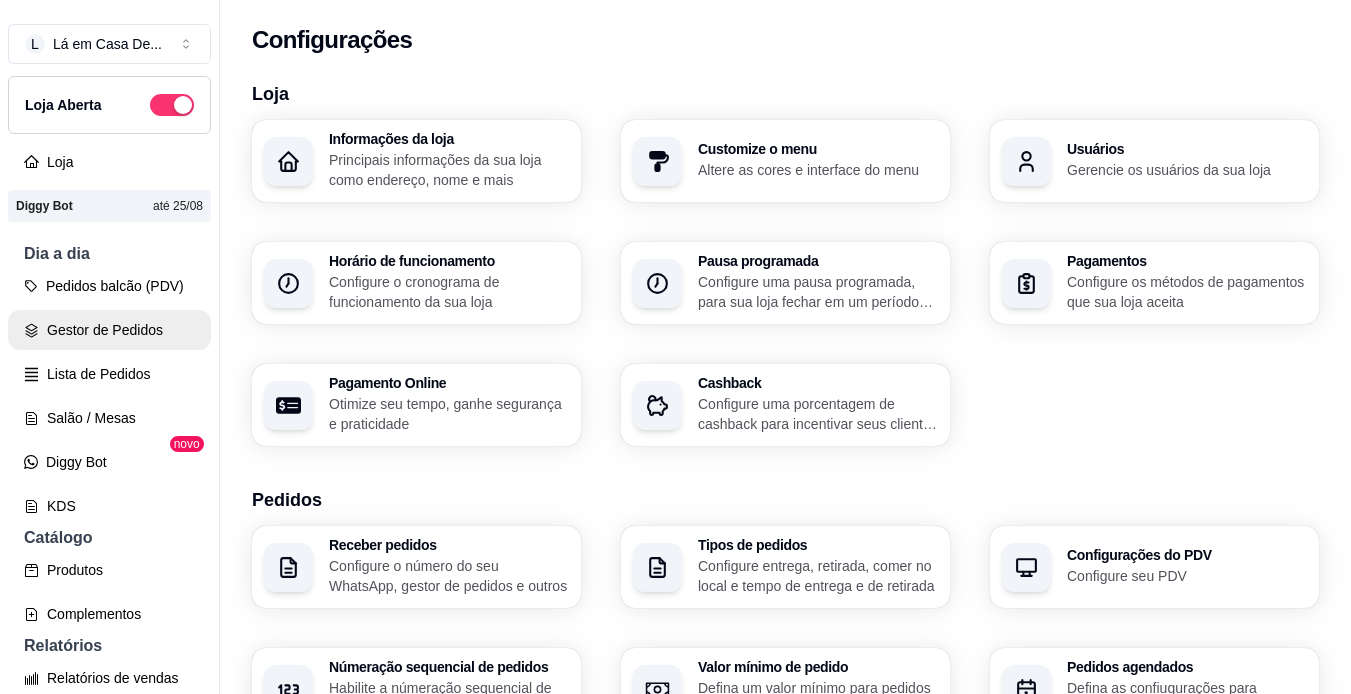 click on "Gestor de Pedidos" at bounding box center (109, 330) 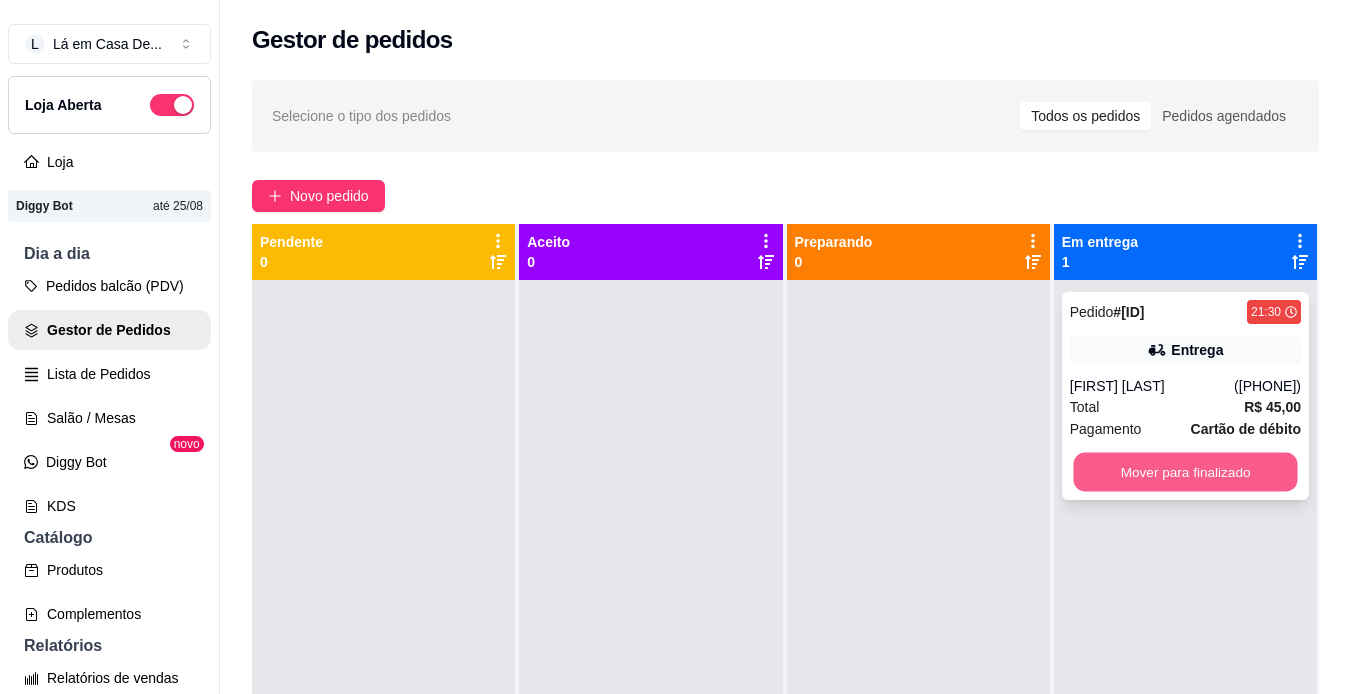 click on "Mover para finalizado" at bounding box center [1185, 472] 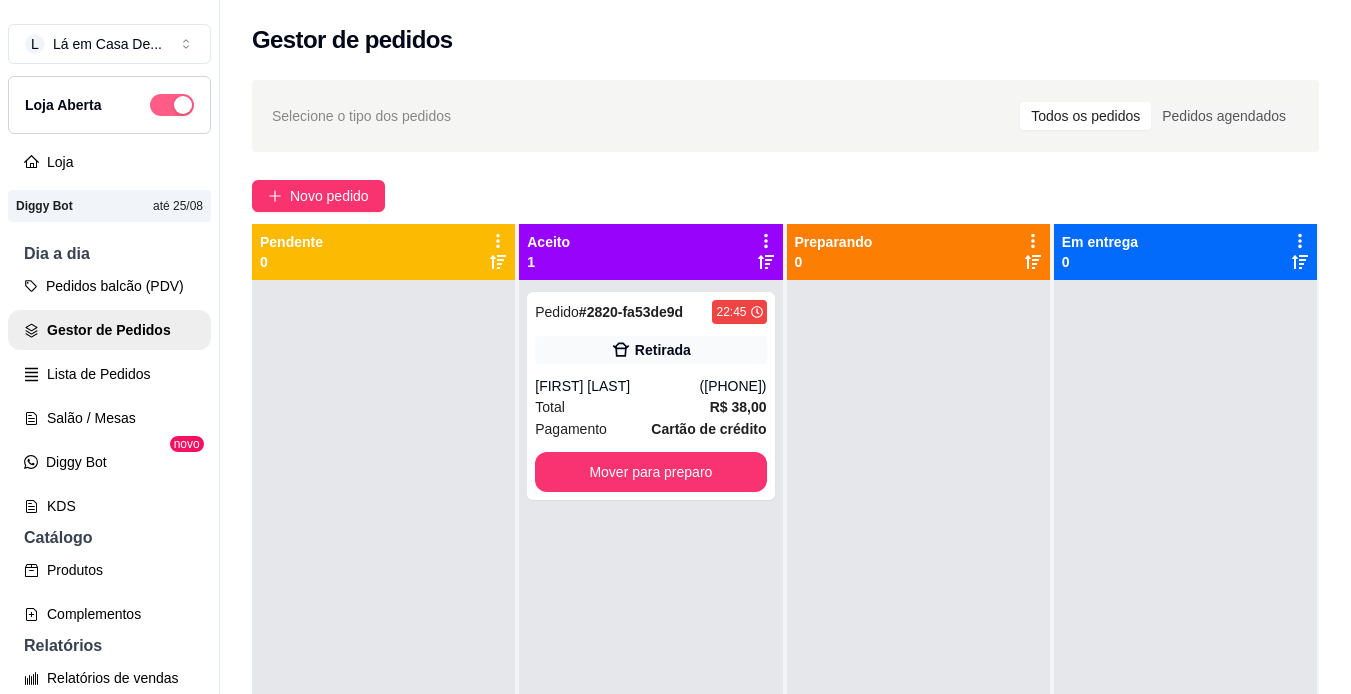 click at bounding box center [183, 105] 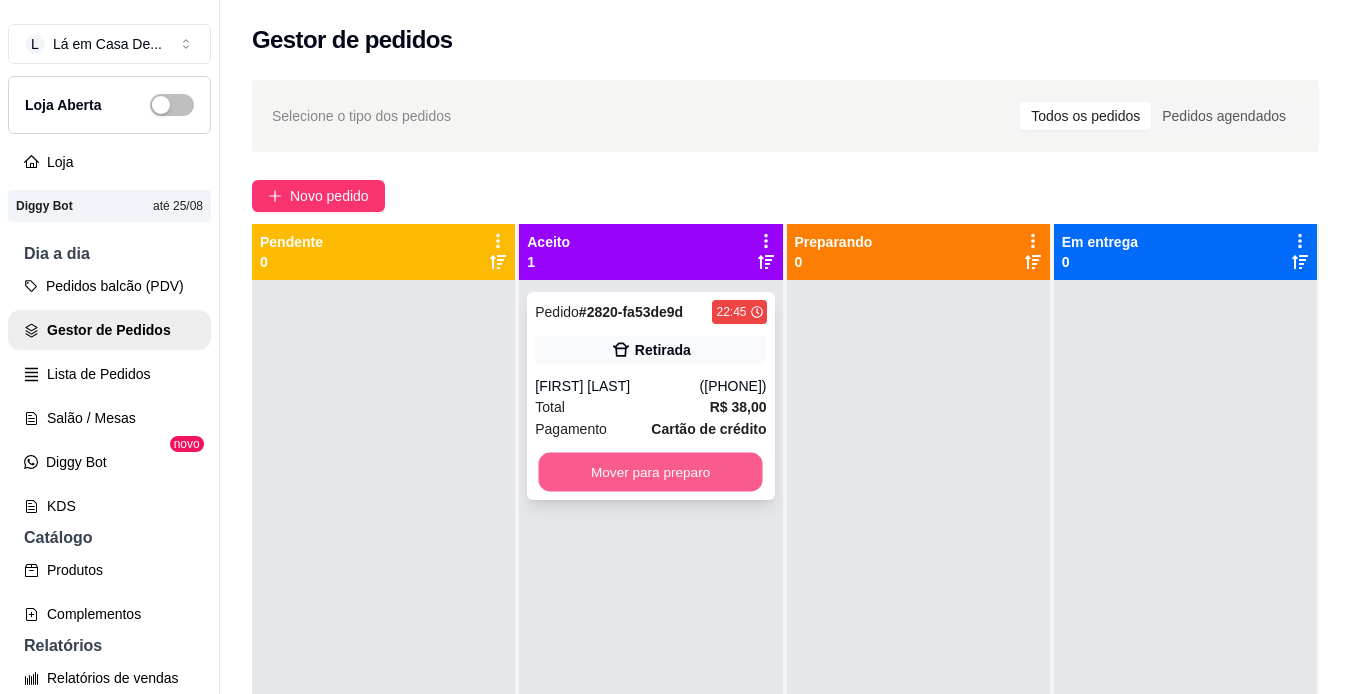 click on "Mover para preparo" at bounding box center [651, 472] 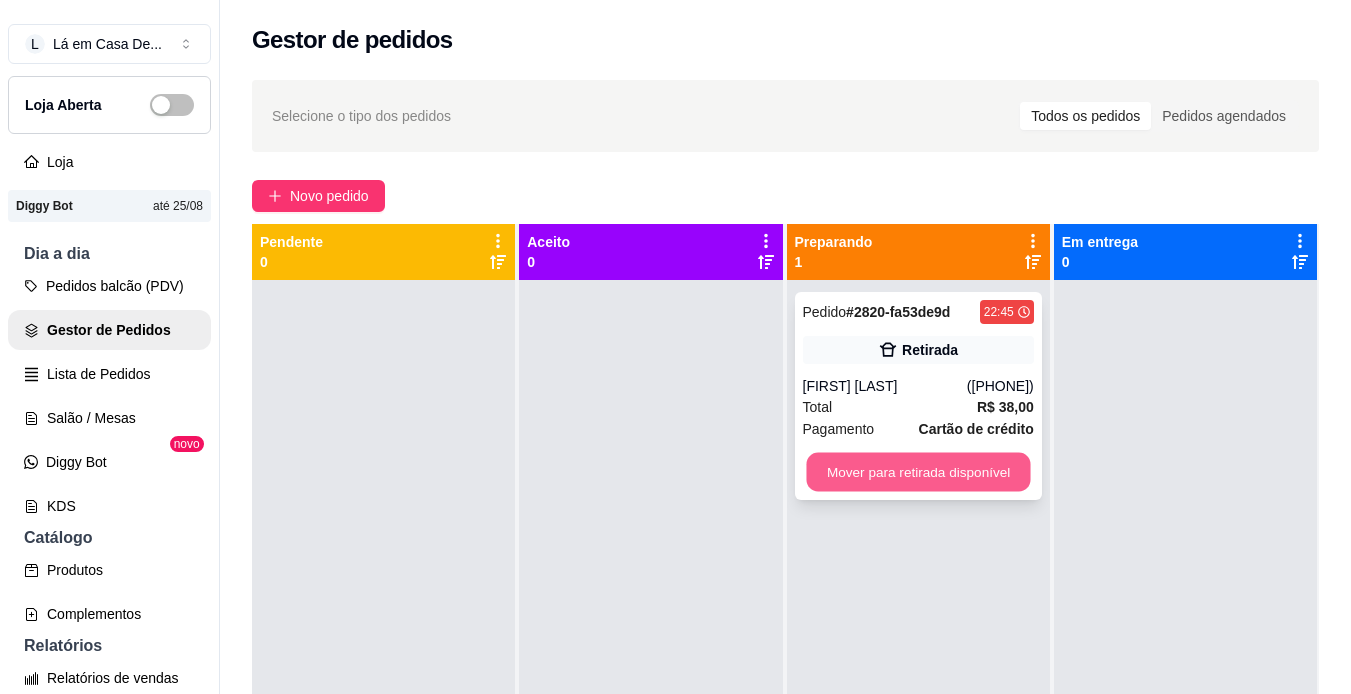 click on "Mover para retirada disponível" at bounding box center [918, 472] 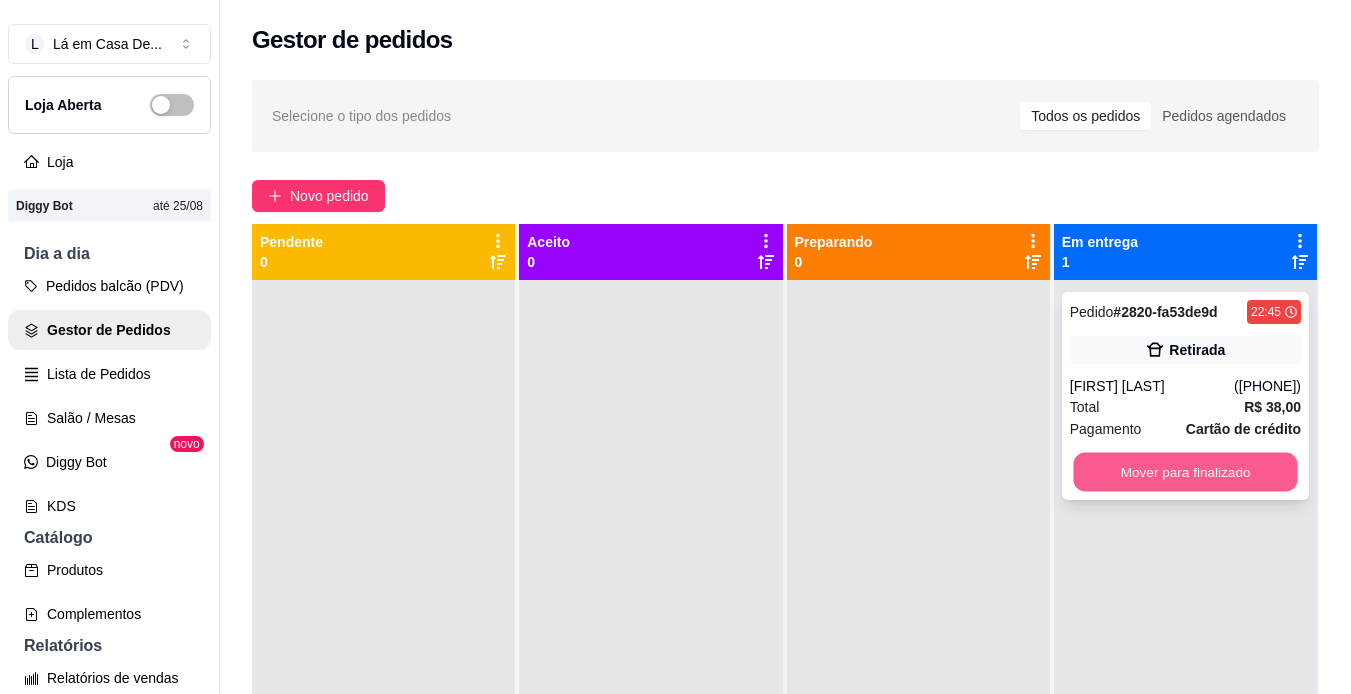 click on "Mover para finalizado" at bounding box center (1185, 472) 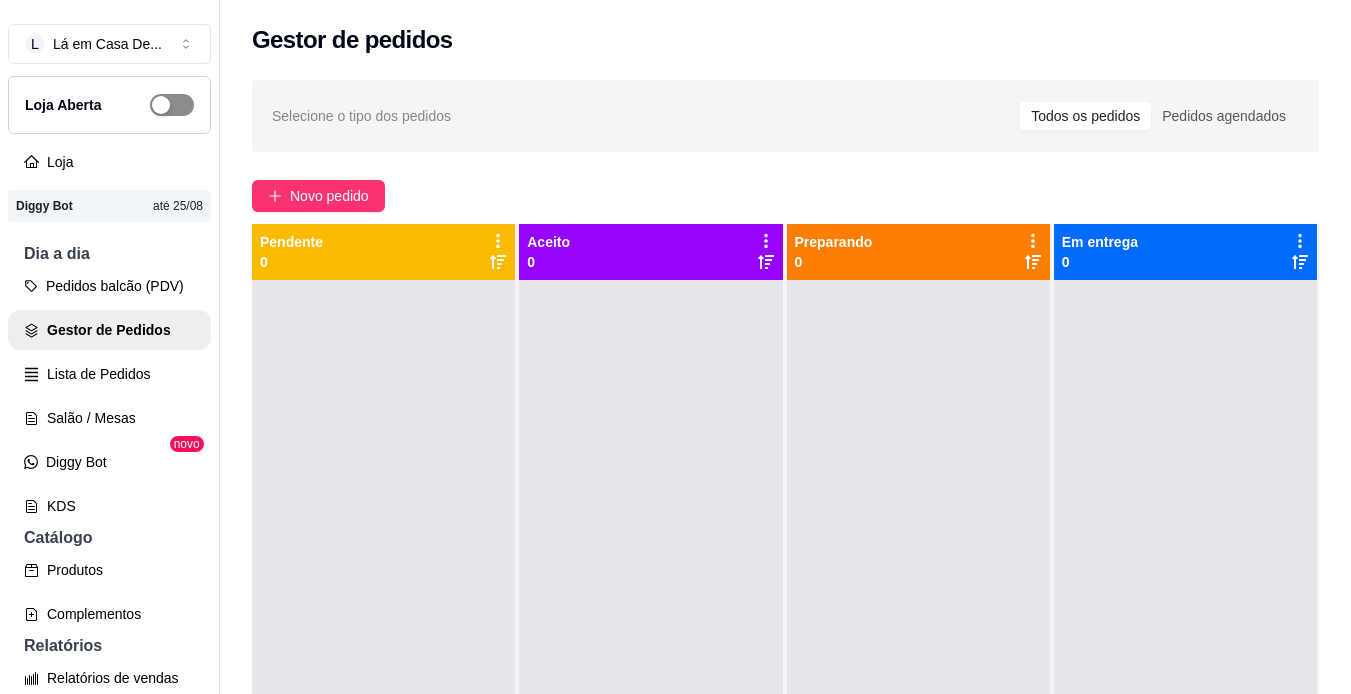 click at bounding box center [172, 105] 